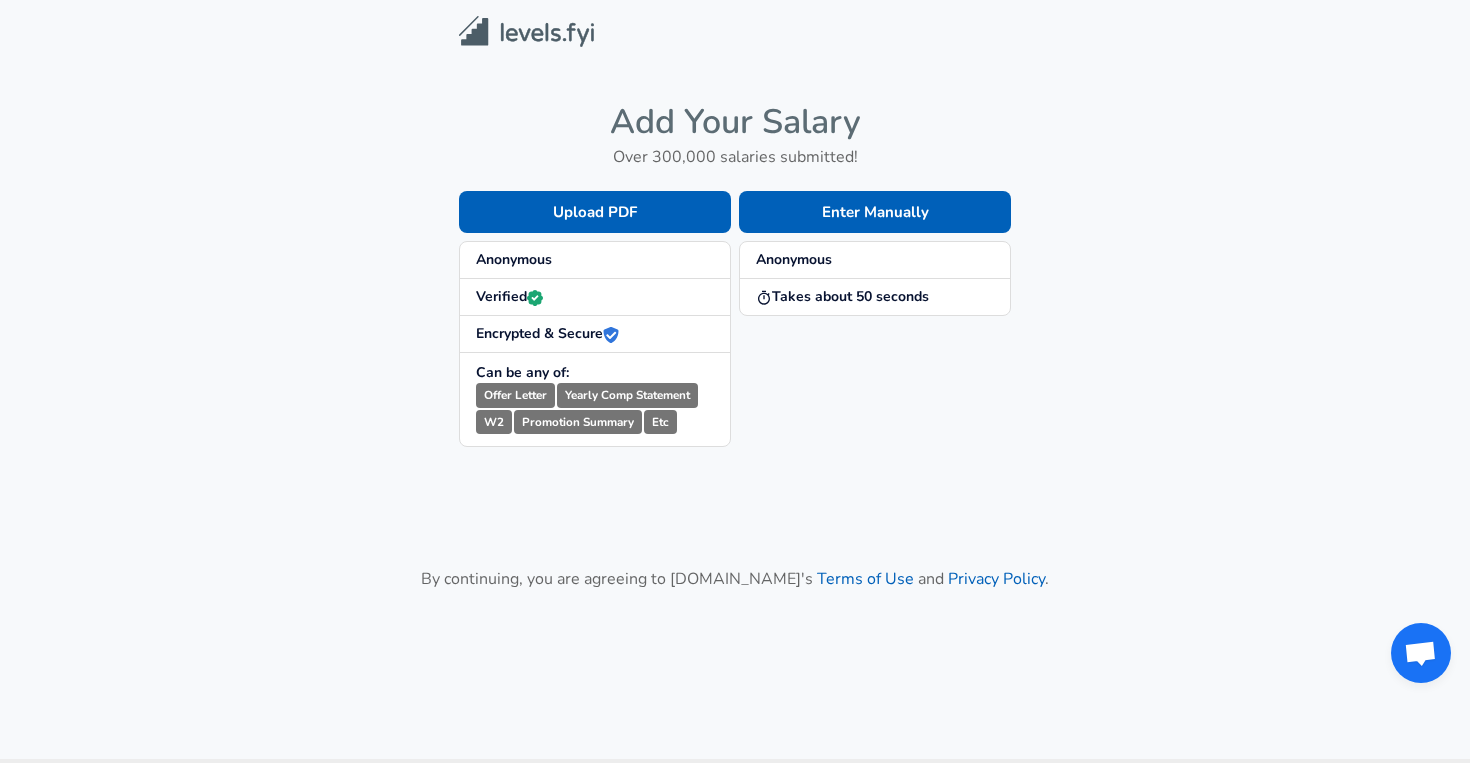 scroll, scrollTop: 0, scrollLeft: 0, axis: both 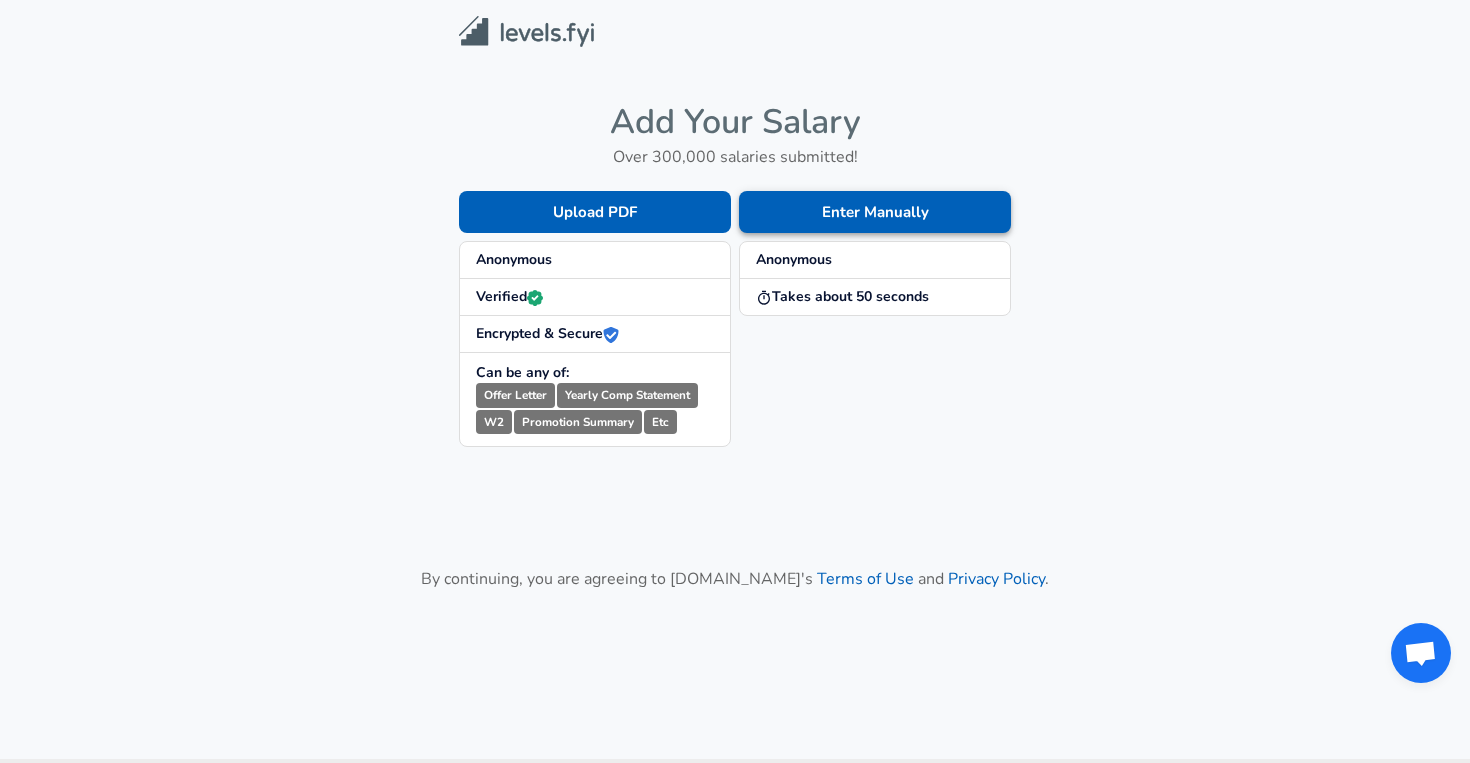 click on "Enter Manually" at bounding box center [875, 212] 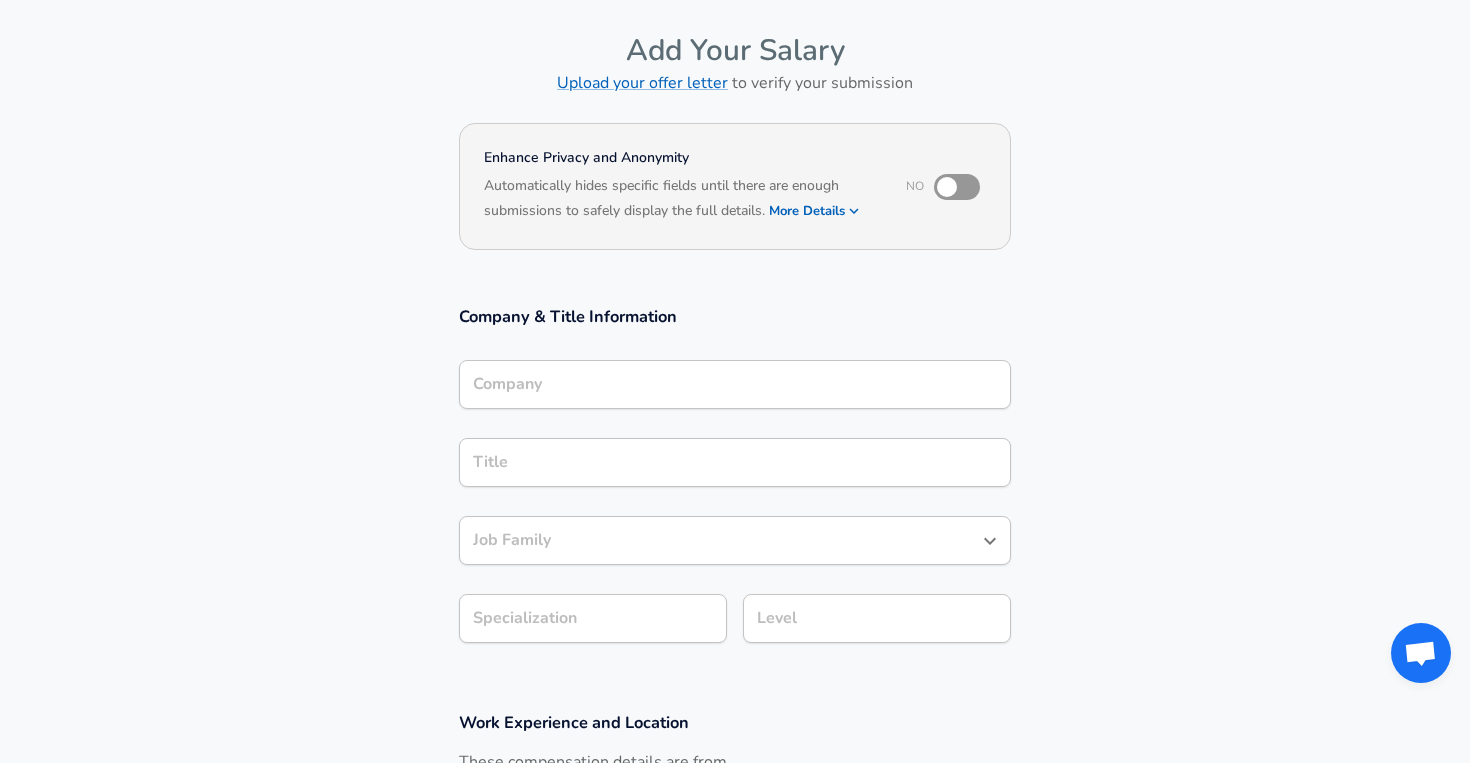 scroll, scrollTop: 70, scrollLeft: 0, axis: vertical 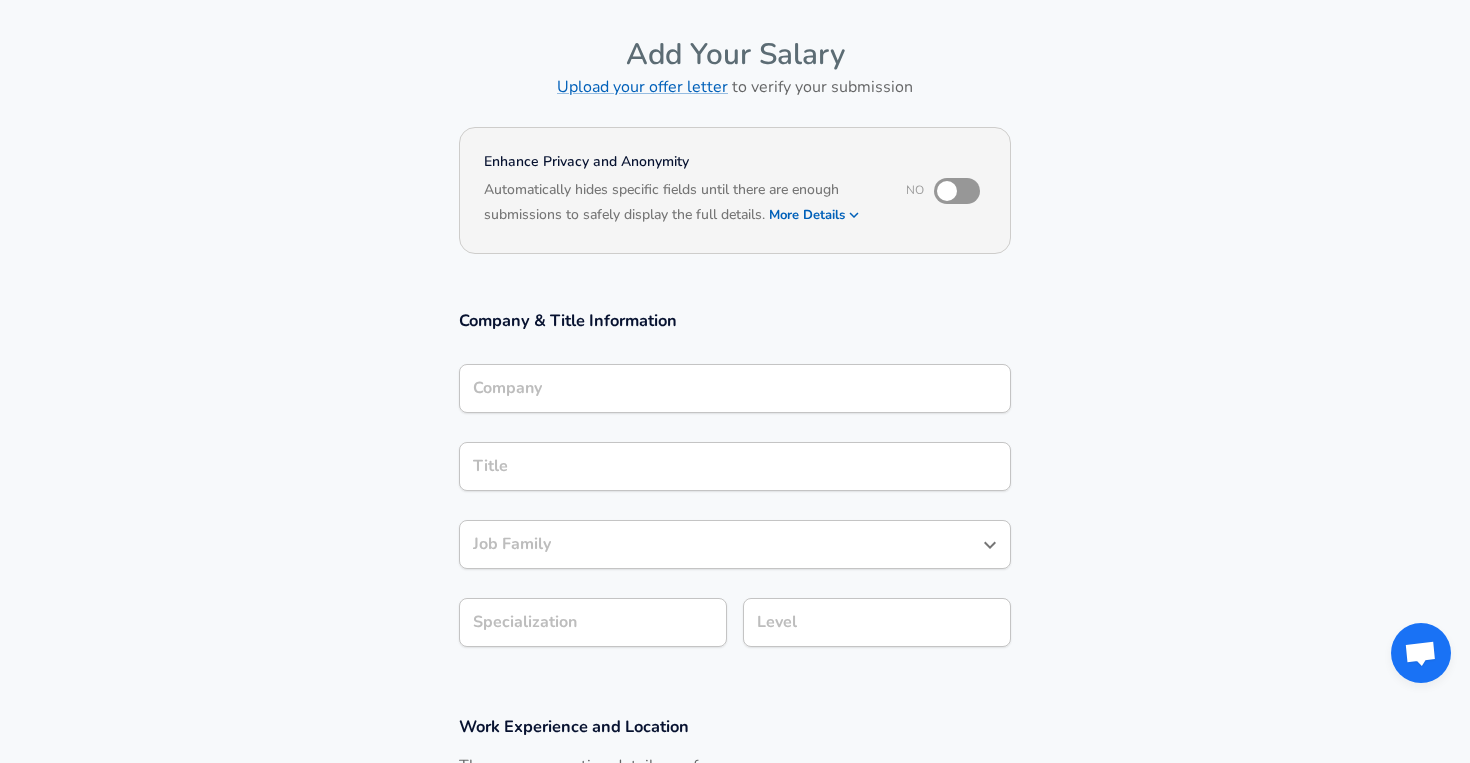 click on "Automatically hides specific fields until there are enough submissions to safely display the full details.   More Details" at bounding box center [681, 204] 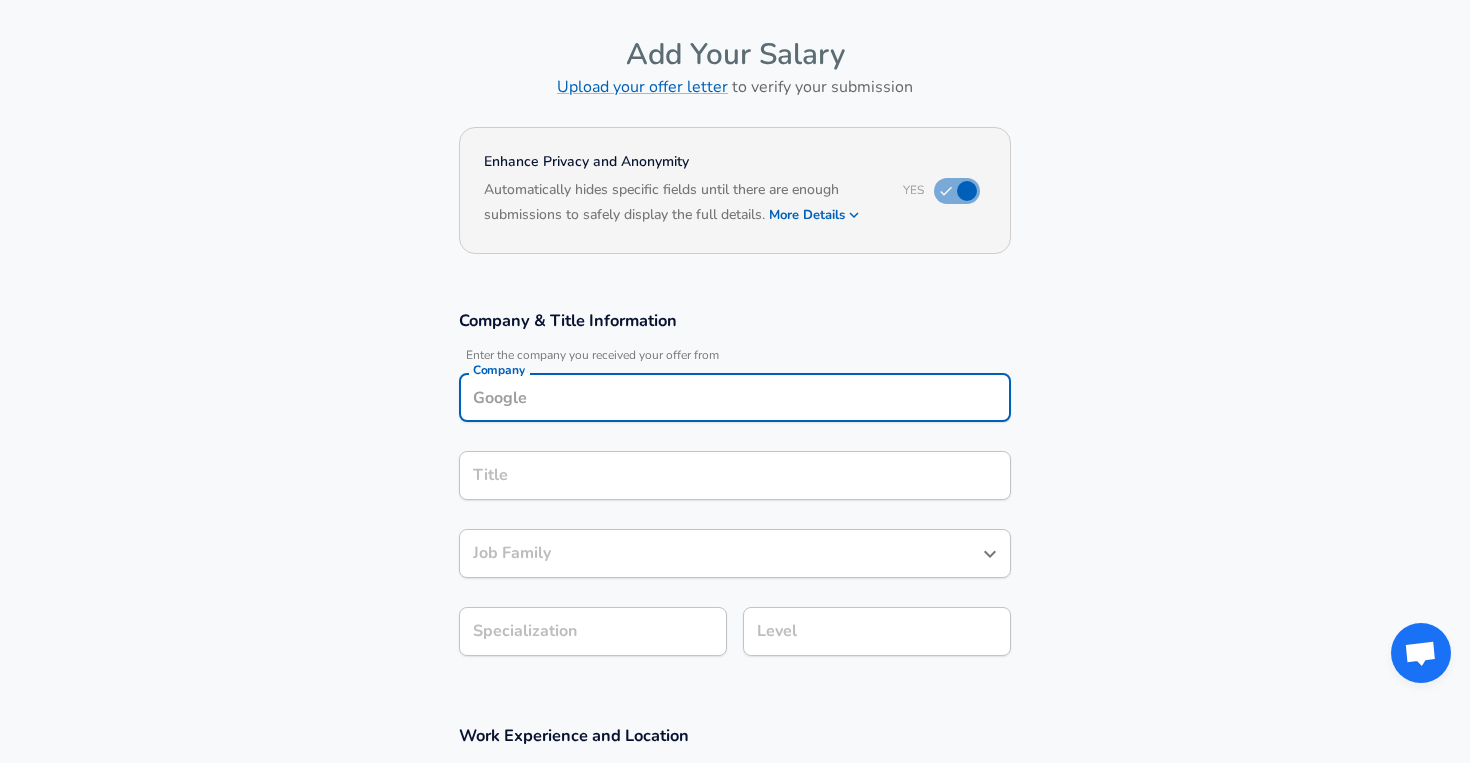 click on "Company" at bounding box center [735, 397] 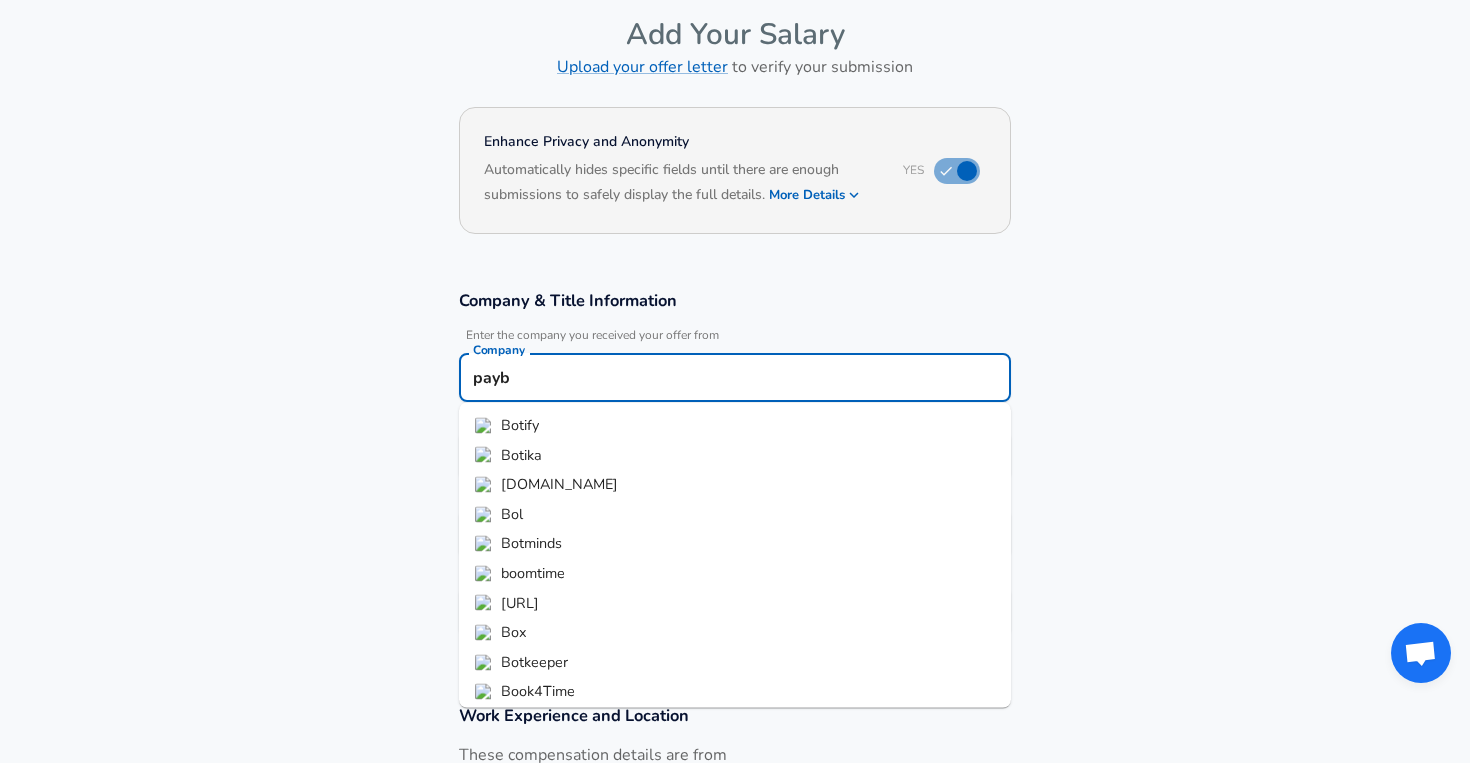 type on "payby" 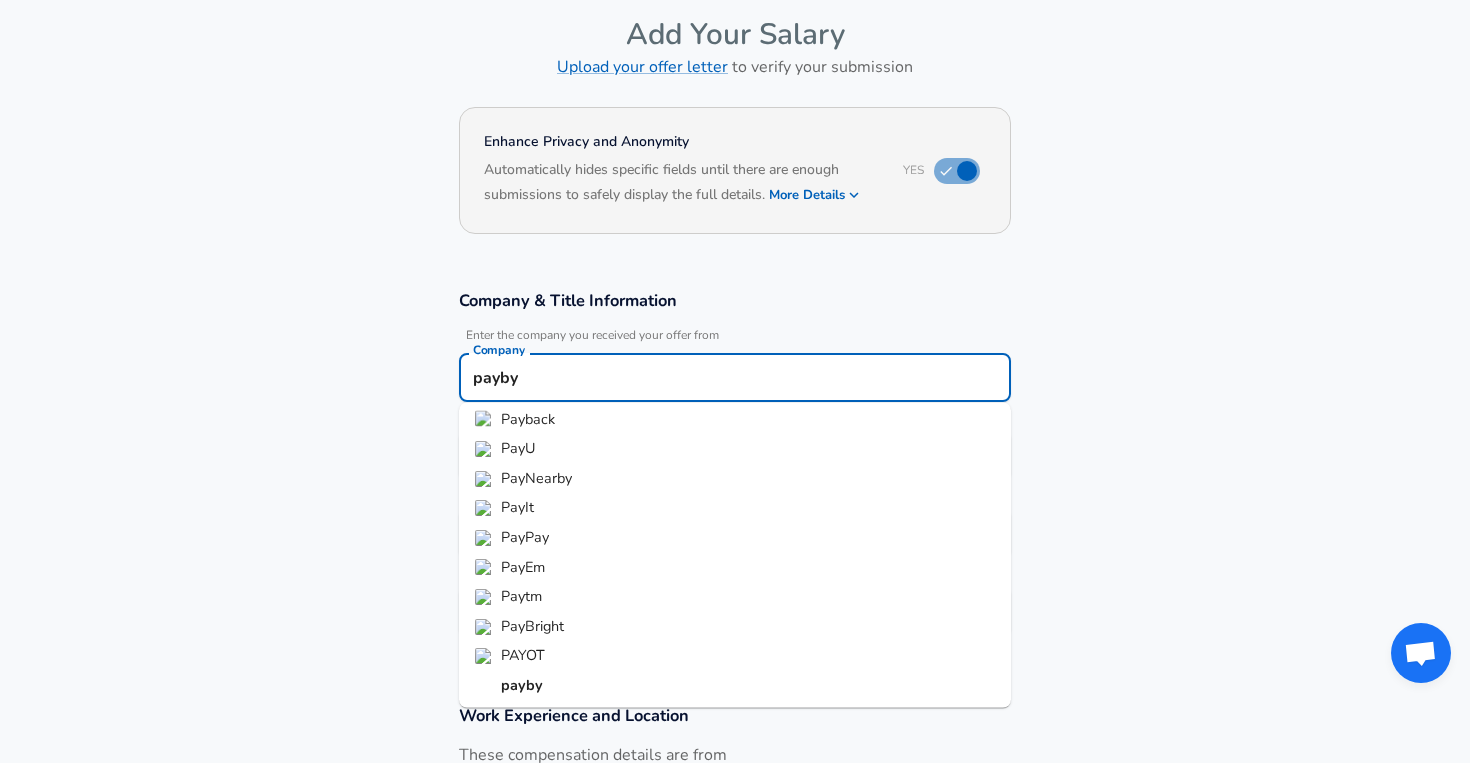scroll, scrollTop: 0, scrollLeft: 0, axis: both 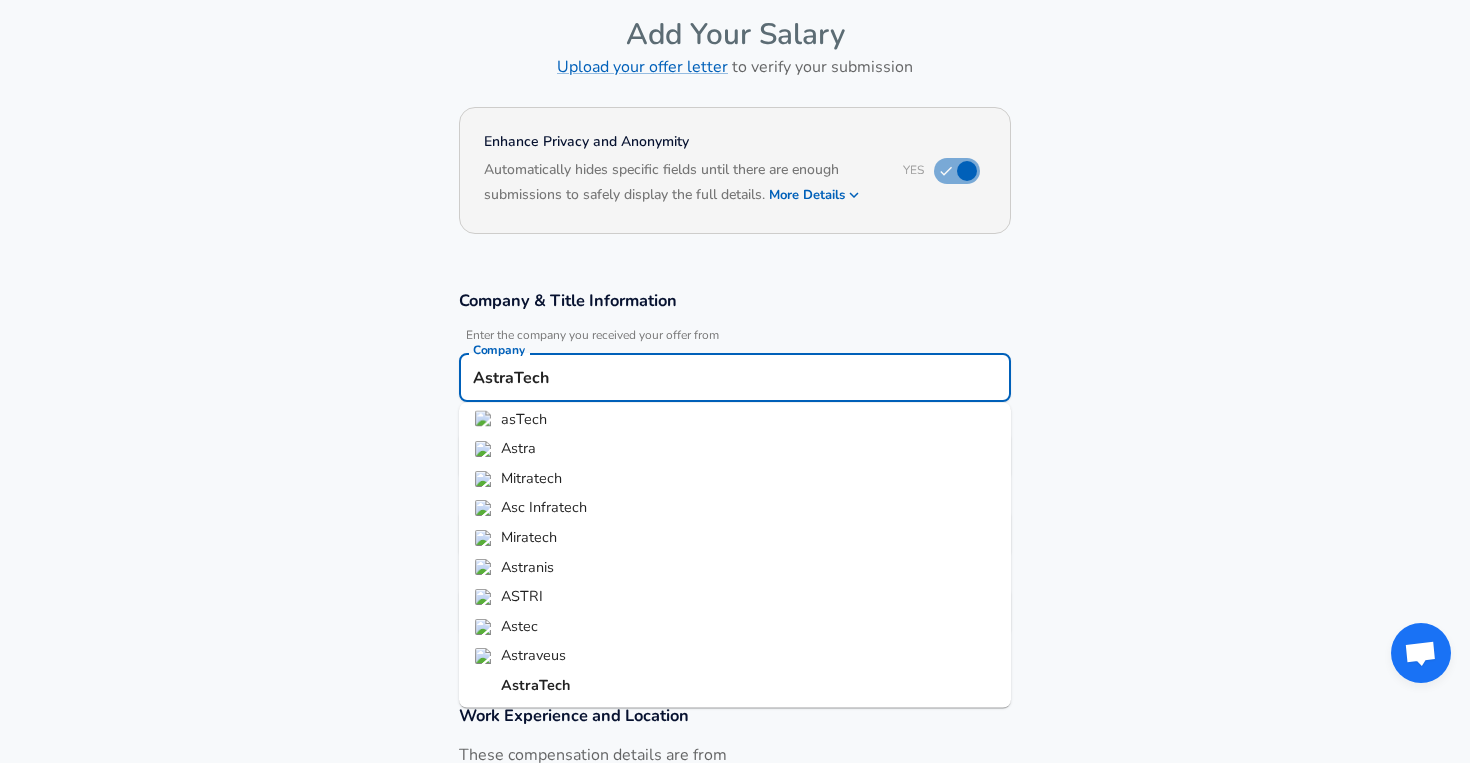 click on "AstraTech" at bounding box center (735, 686) 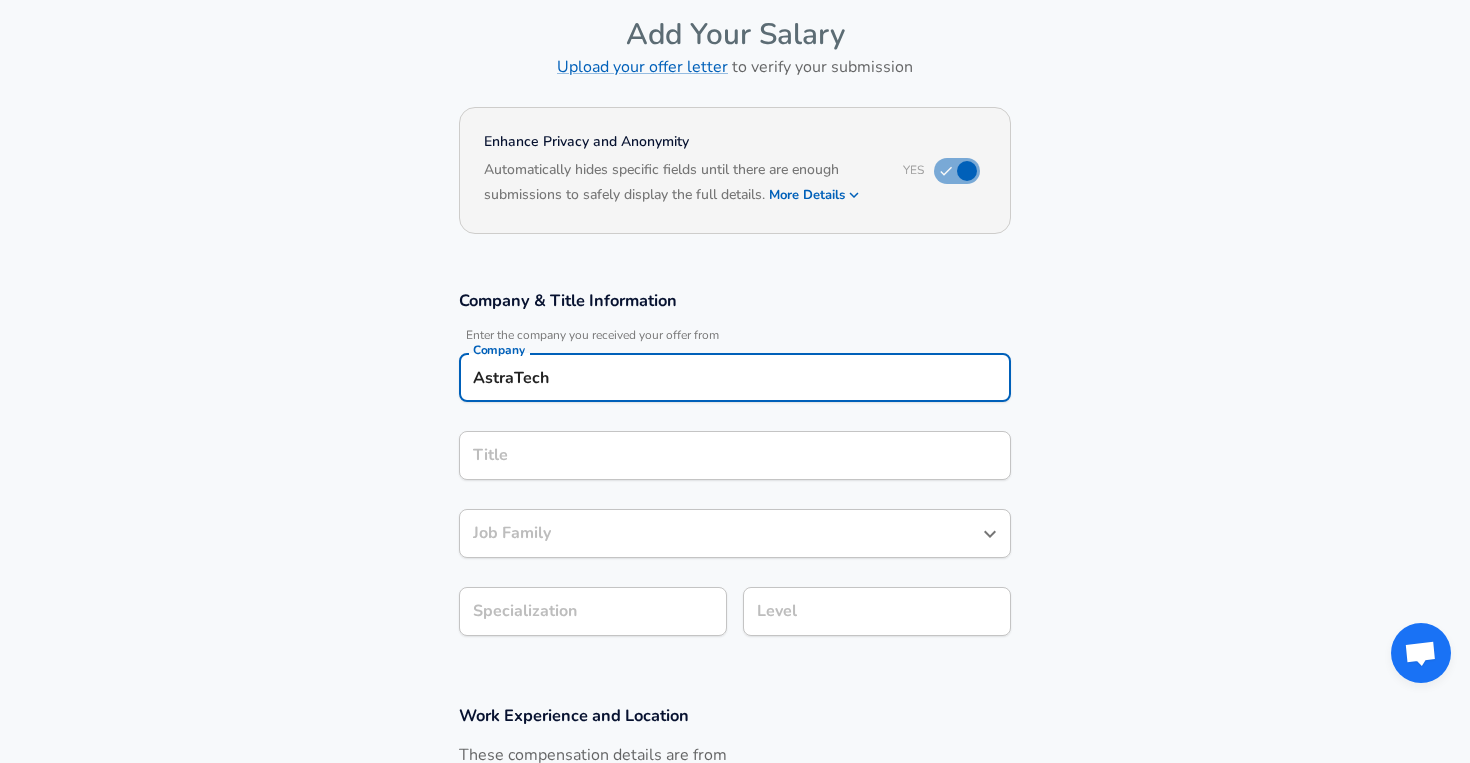 type on "AstraTech" 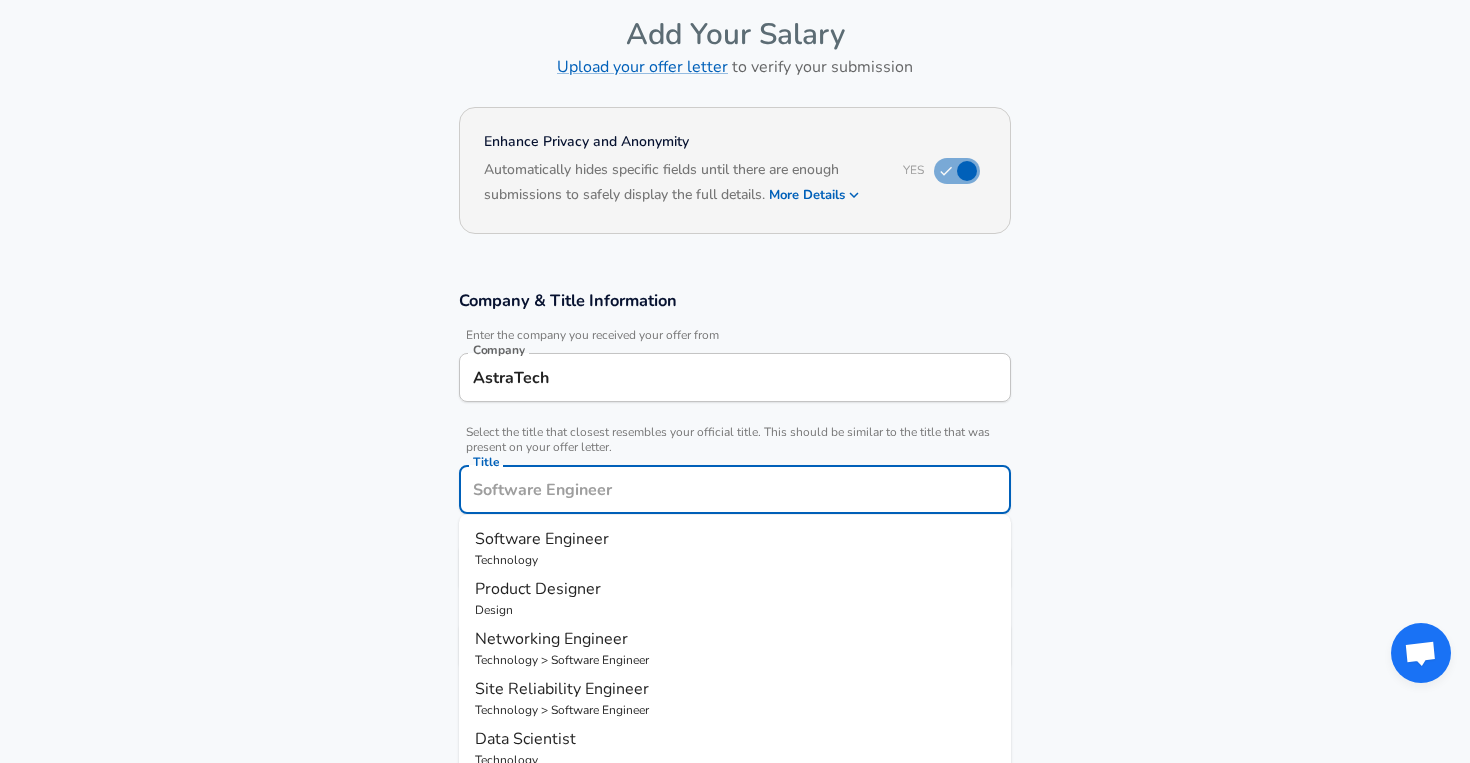 click on "Title" at bounding box center (735, 489) 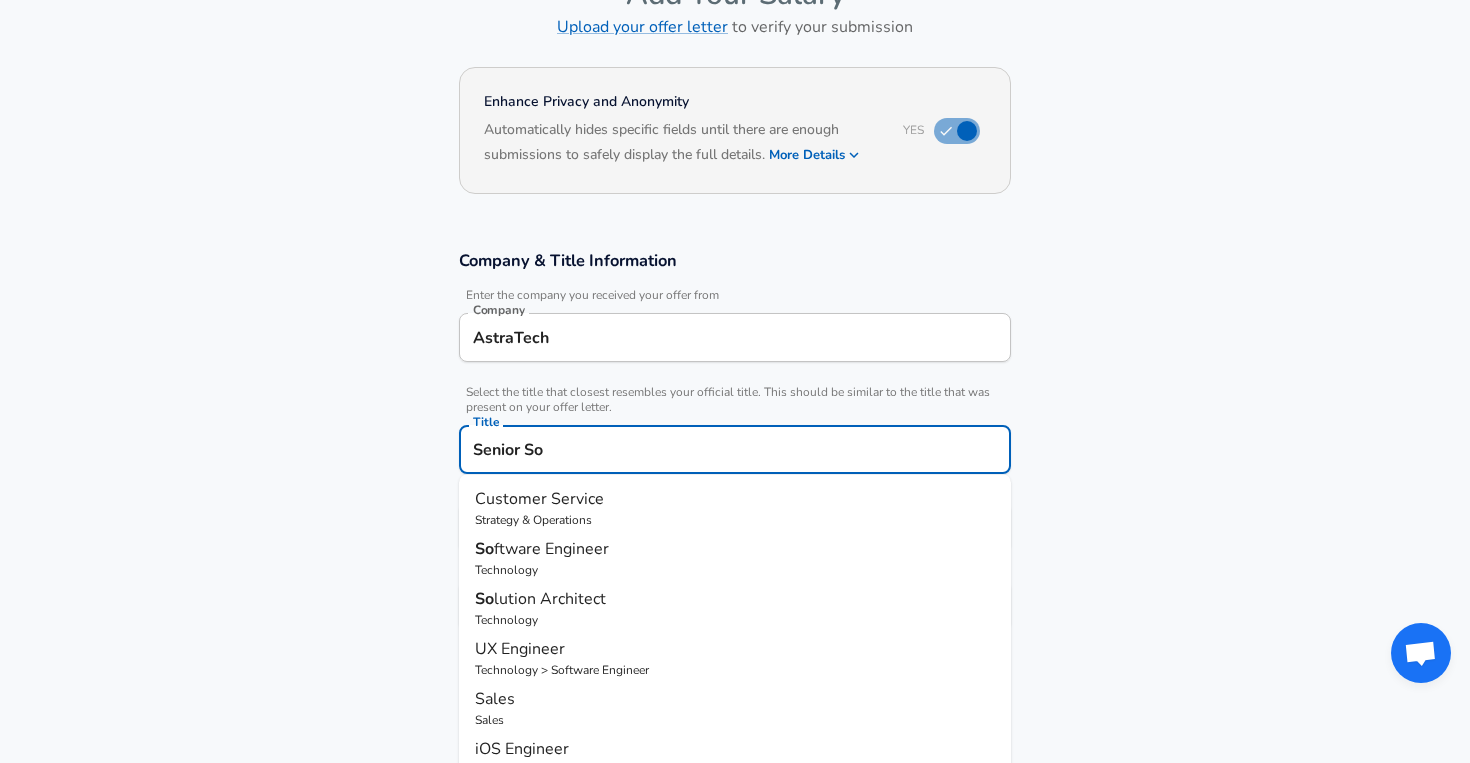 click on "ftware Engineer" at bounding box center (551, 549) 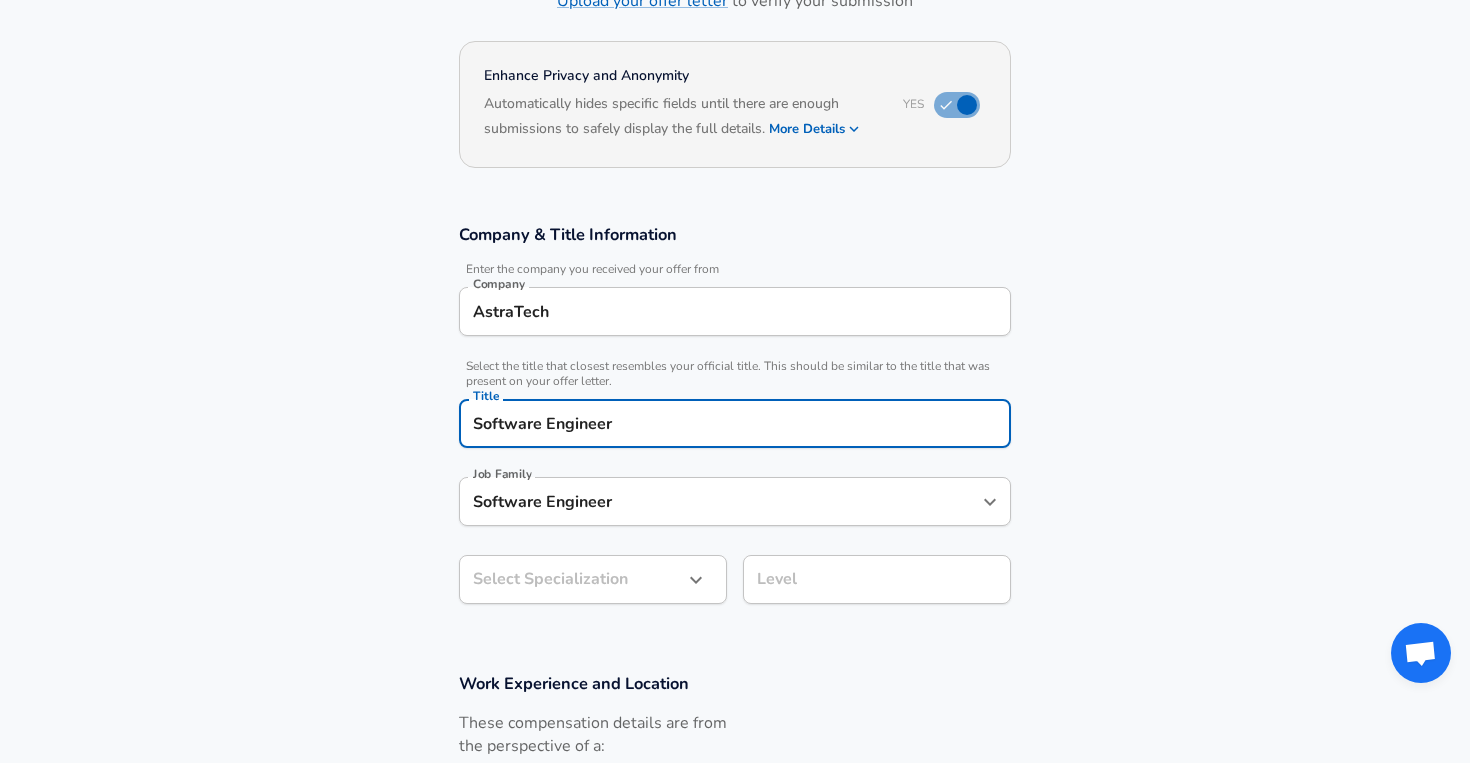 click on "Software Engineer" at bounding box center [720, 501] 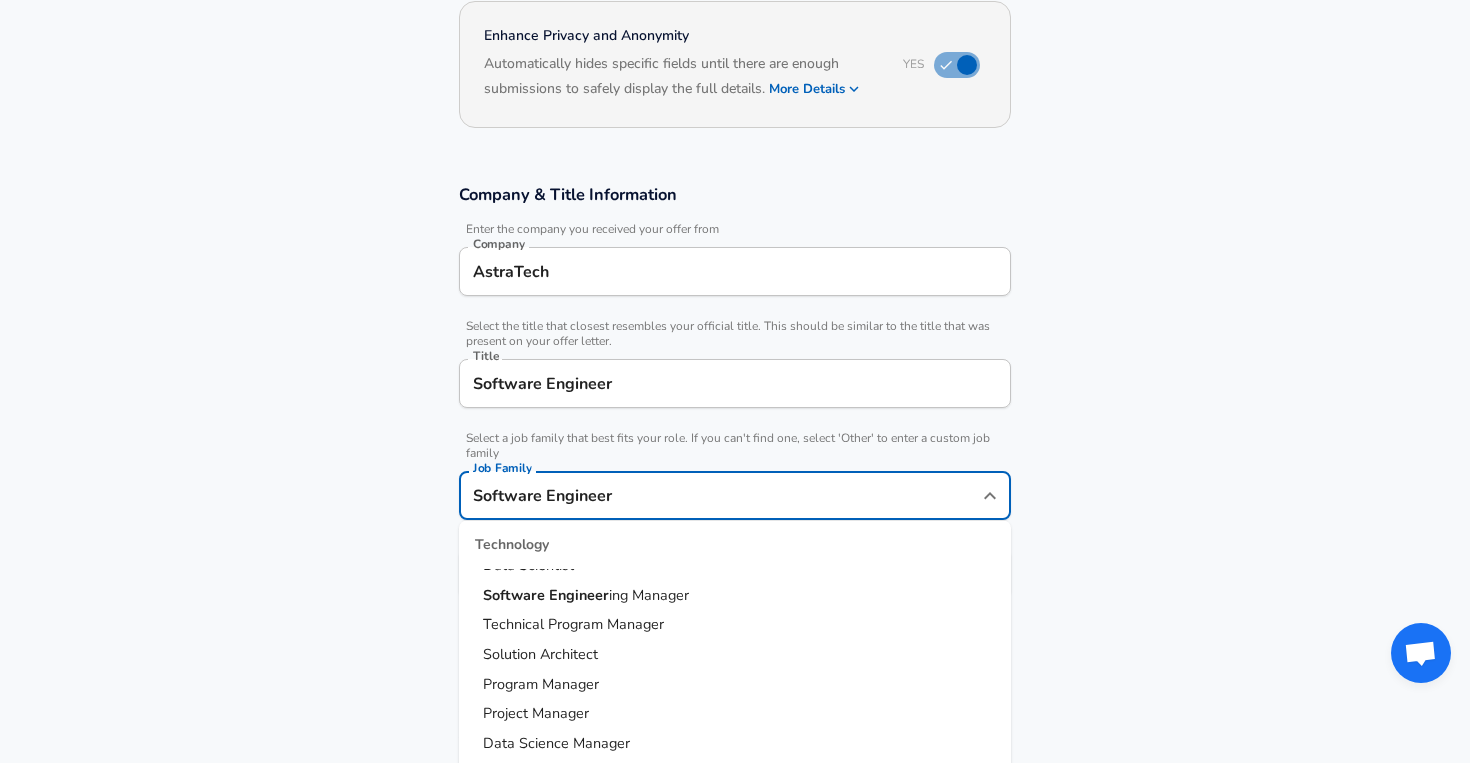 scroll, scrollTop: 0, scrollLeft: 0, axis: both 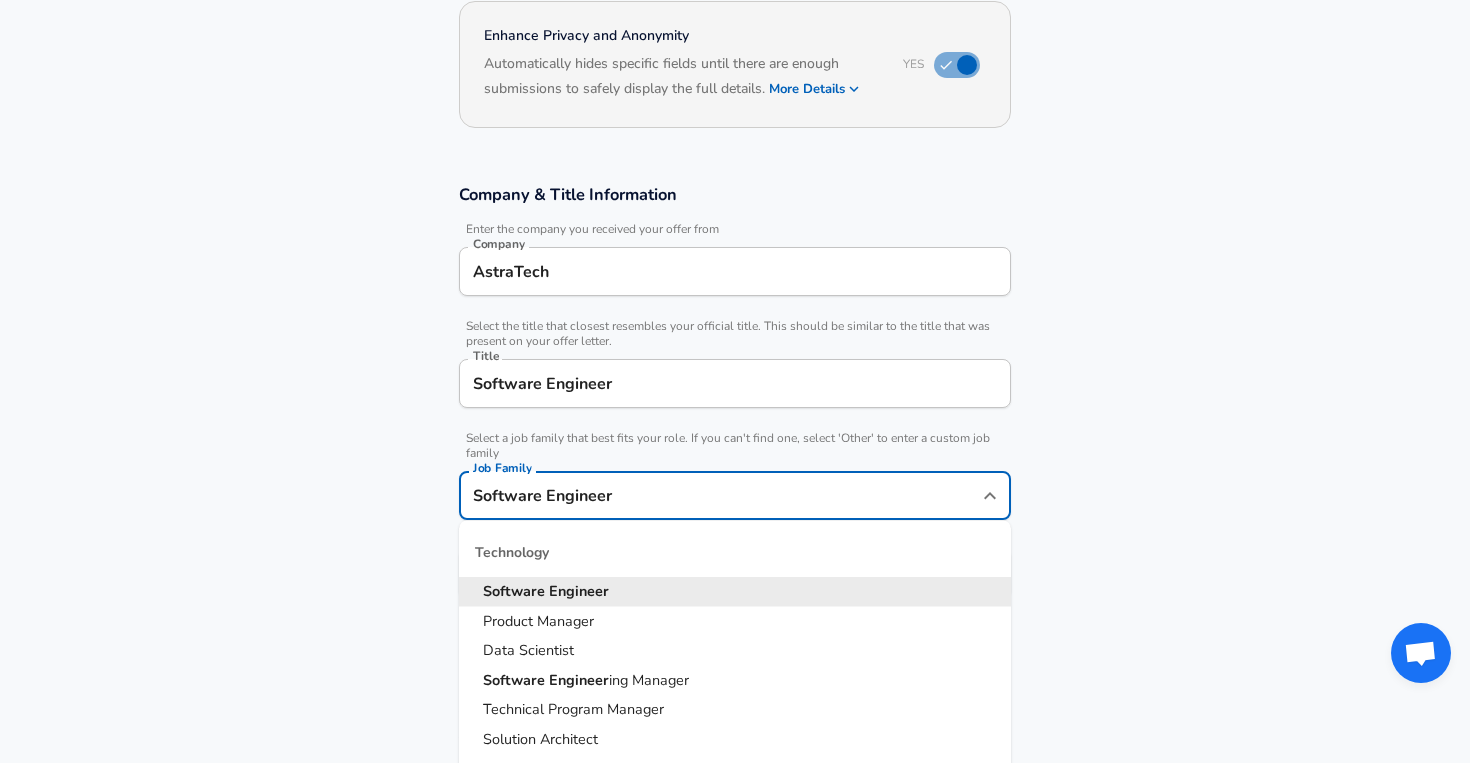 click on "Company & Title Information   Enter the company you received your offer from Company AstraTech Company   Select the title that closest resembles your official title. This should be similar to the title that was present on your offer letter. Title Software Engineer Title   Select a job family that best fits your role. If you can't find one, select 'Other' to enter a custom job family Job Family Software Engineer Job Family Technology Software     Engineer Product Manager Data Scientist Software     Engineer ing Manager Technical Program Manager Solution Architect Program Manager Project Manager Data Science Manager Technical Writer Engineering Biomedical  Engineer Civil  Engineer Hardware  Engineer Mechanical  Engineer Geological  Engineer Electrical  Engineer Controls  Engineer Chemical  Engineer Aerospace  Engineer Materials  Engineer Optical  Engineer MEP  Engineer Prompt  Engineer Business Management Consultant Business Development Sales Sales Legal Legal Sales Sales  Engineer Legal Regulatory Affairs ​" at bounding box center [735, 401] 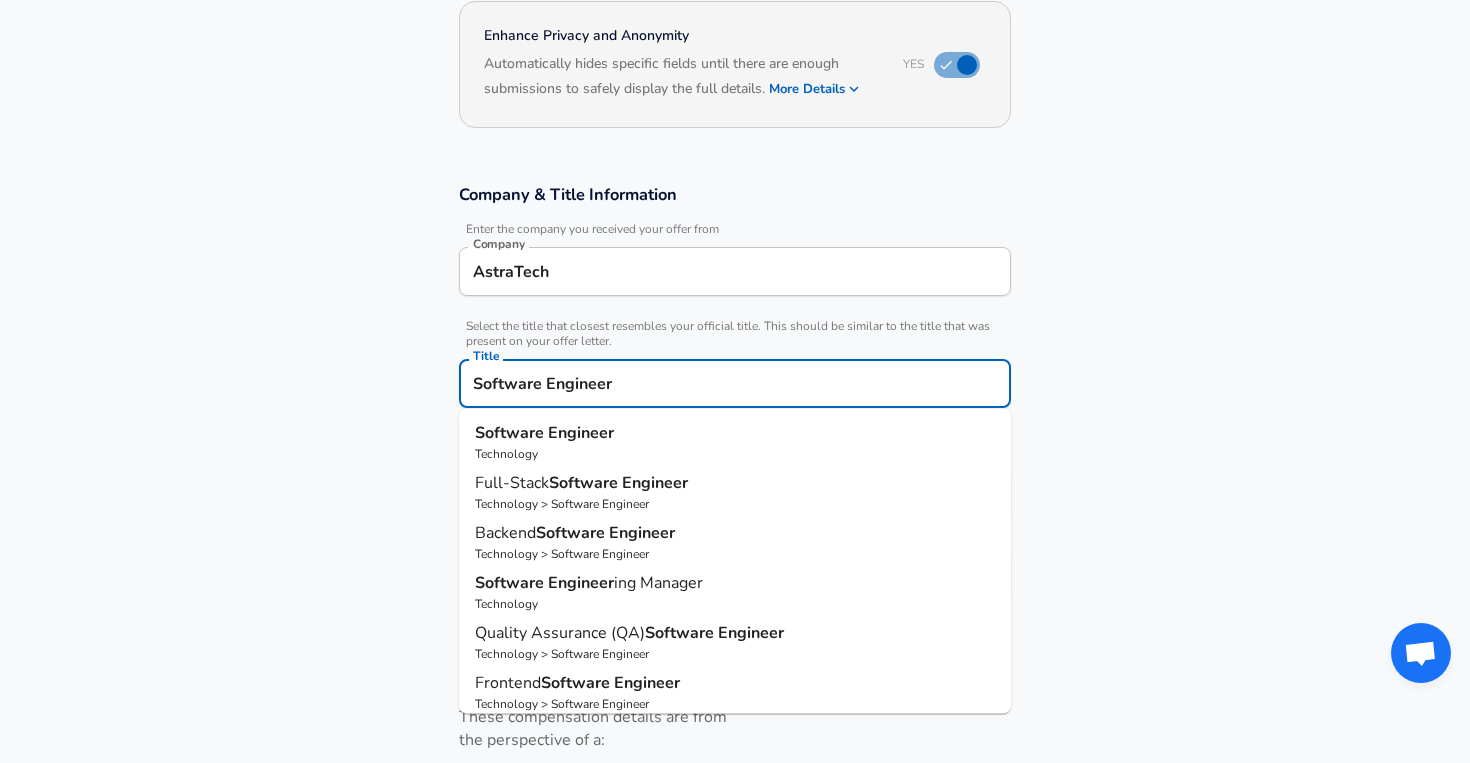 click on "Software Engineer" at bounding box center [735, 383] 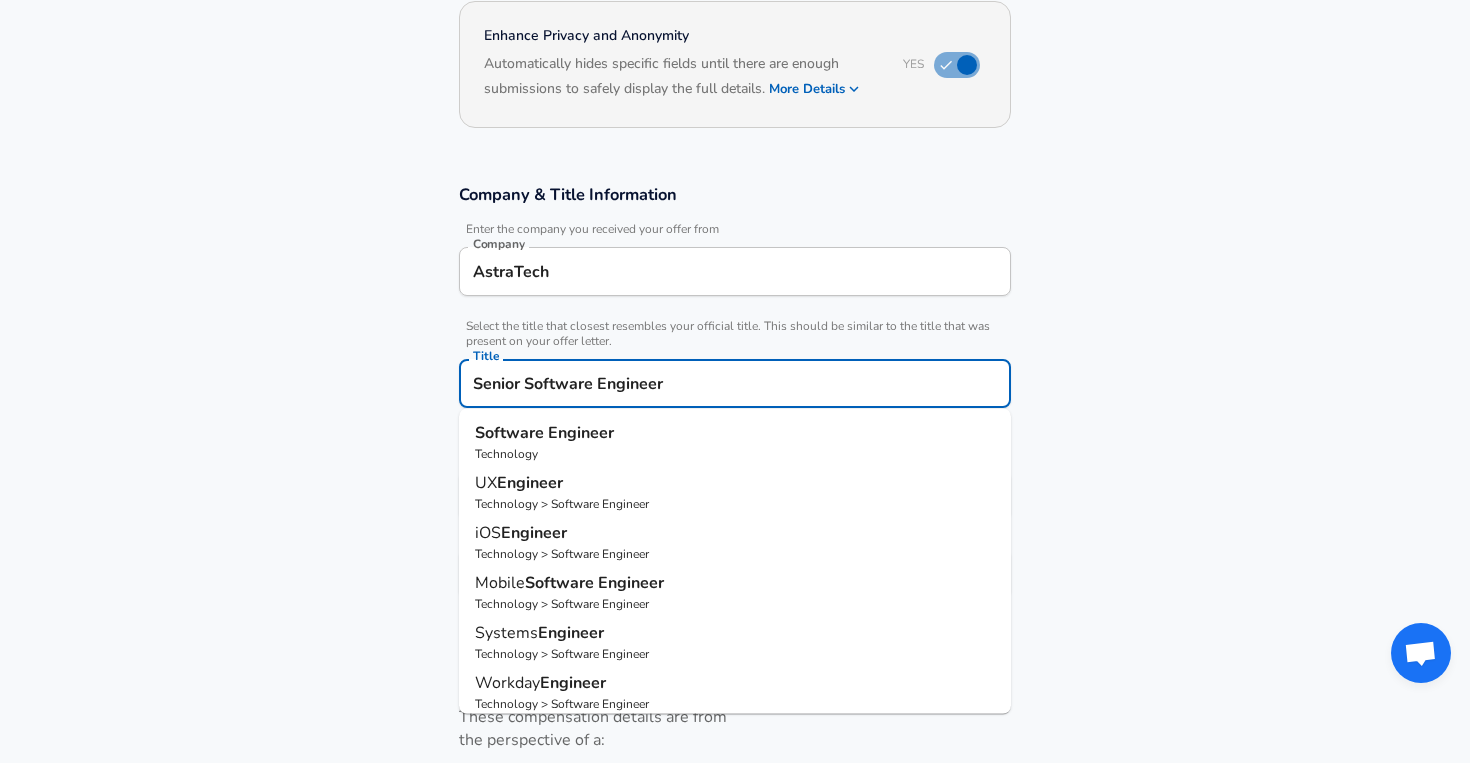 click on "Software     Engineer" at bounding box center [735, 433] 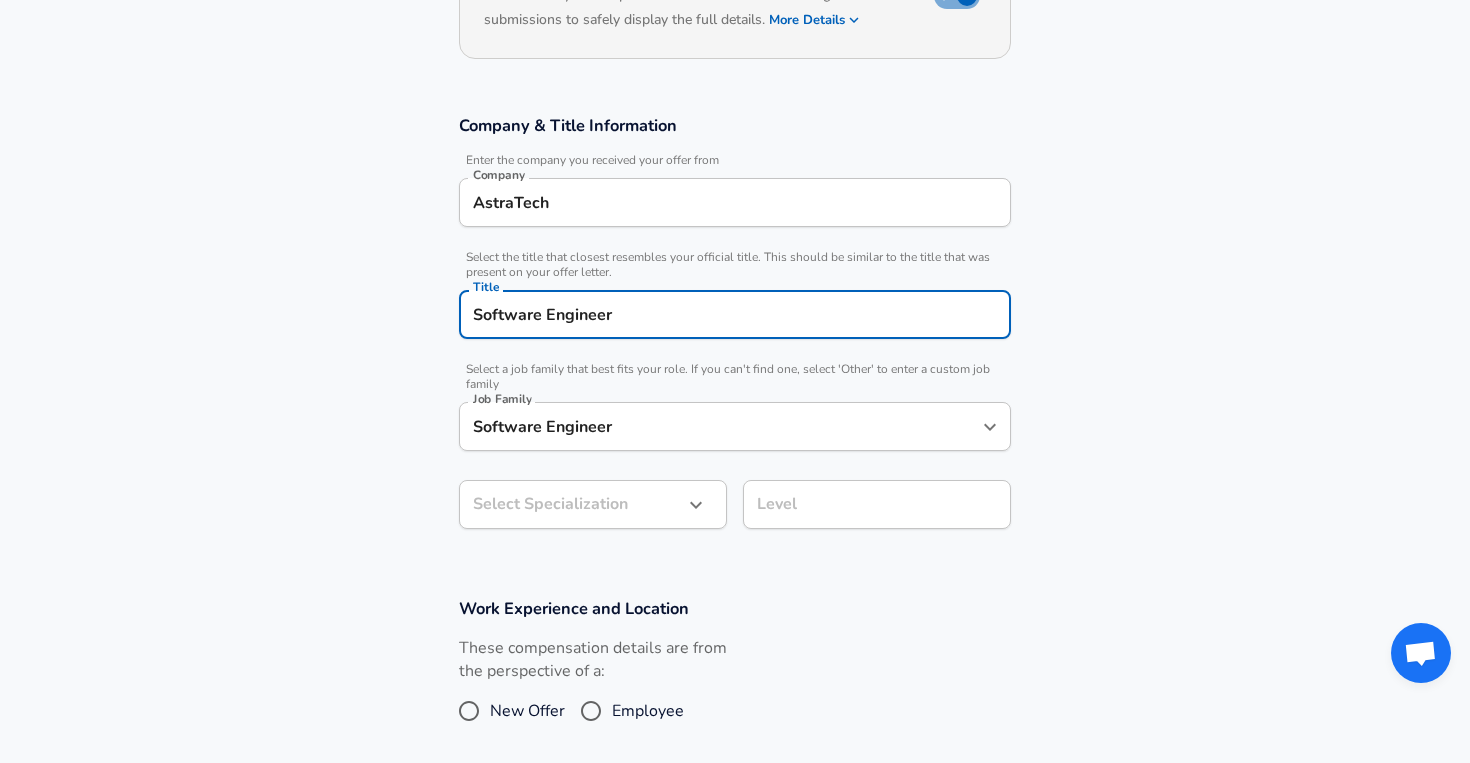 scroll, scrollTop: 277, scrollLeft: 0, axis: vertical 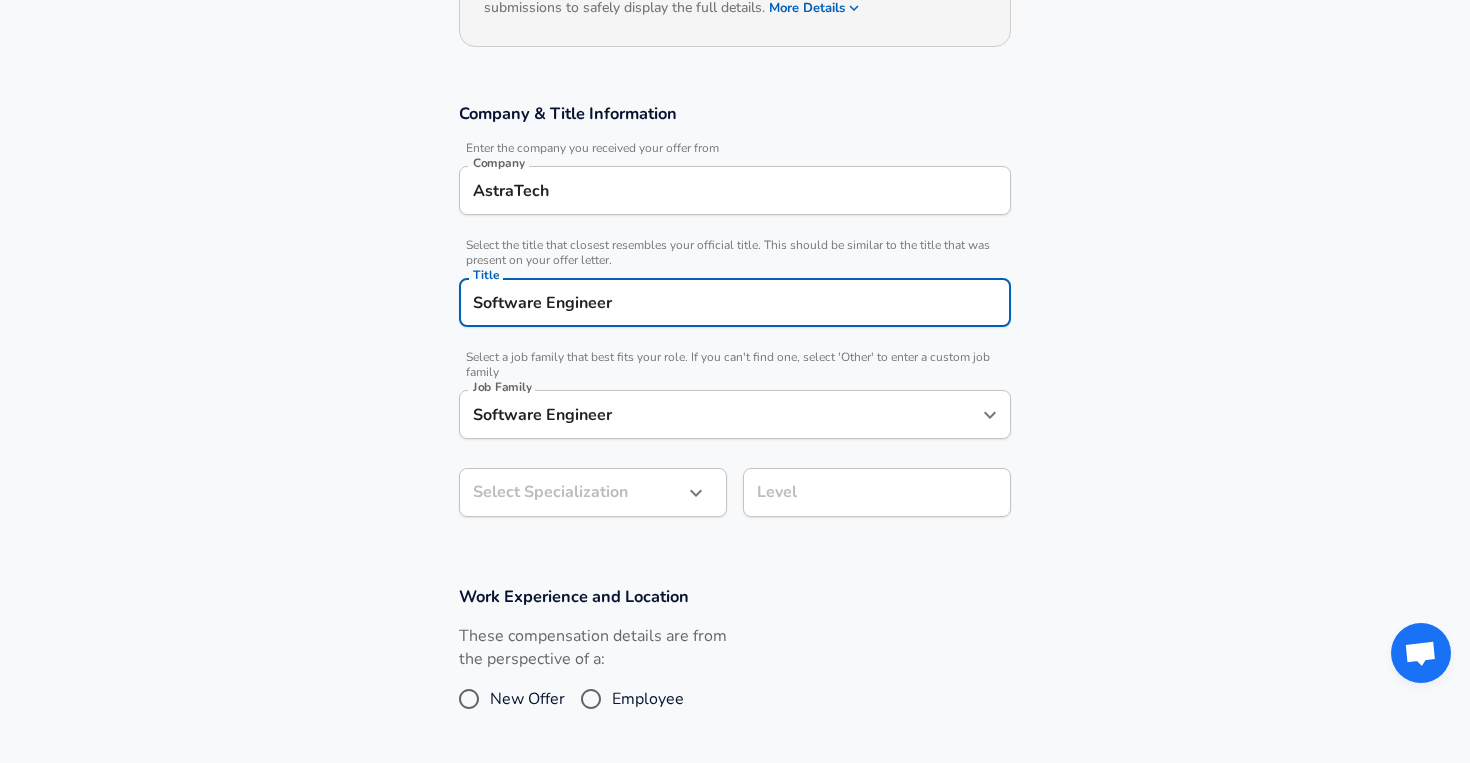 click on "Software Engineer" at bounding box center [720, 414] 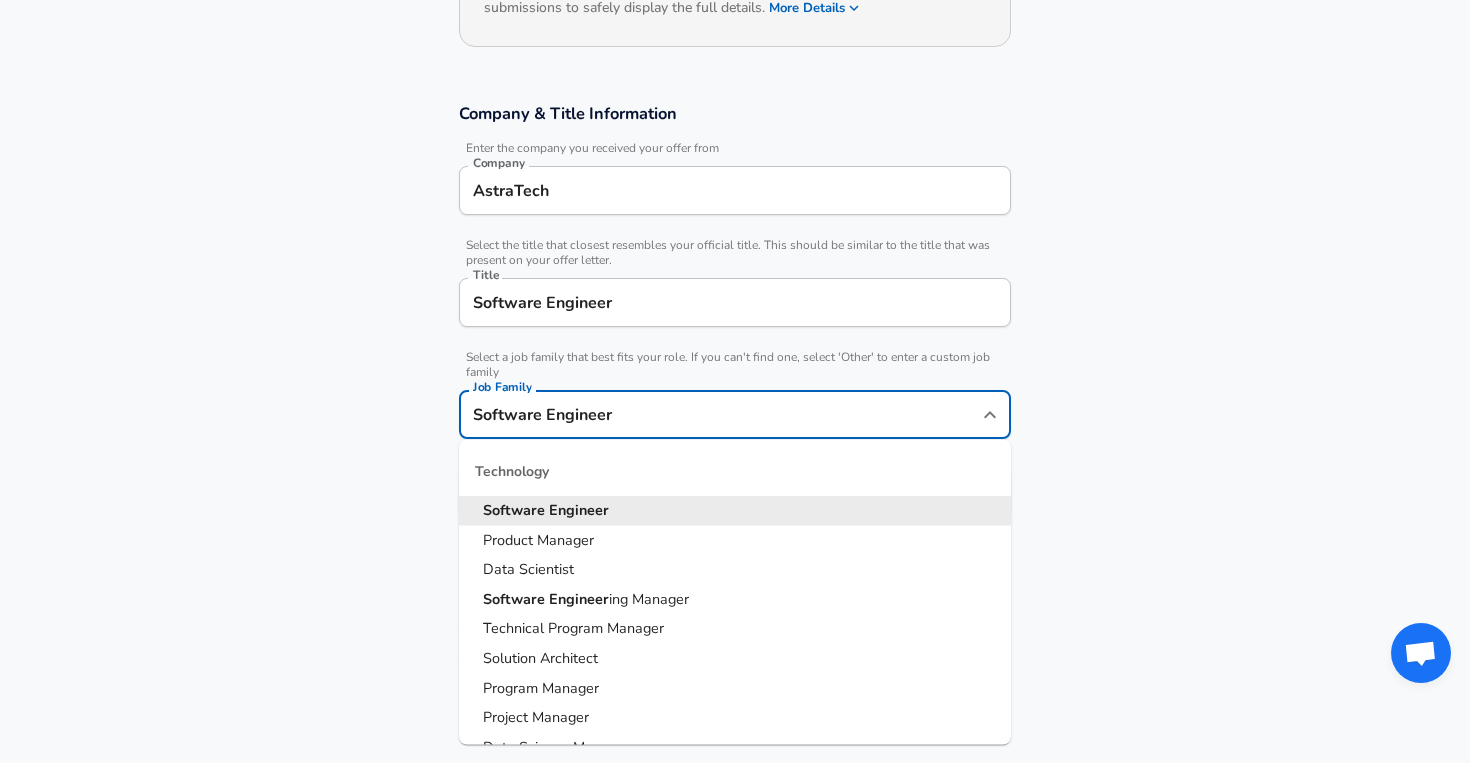 click on "Company & Title Information   Enter the company you received your offer from Company AstraTech Company   Select the title that closest resembles your official title. This should be similar to the title that was present on your offer letter. Title Software Engineer Title   Select a job family that best fits your role. If you can't find one, select 'Other' to enter a custom job family Job Family Software Engineer Job Family Technology Software     Engineer Product Manager Data Scientist Software     Engineer ing Manager Technical Program Manager Solution Architect Program Manager Project Manager Data Science Manager Technical Writer Engineering Biomedical  Engineer Civil  Engineer Hardware  Engineer Mechanical  Engineer Geological  Engineer Electrical  Engineer Controls  Engineer Chemical  Engineer Aerospace  Engineer Materials  Engineer Optical  Engineer MEP  Engineer Prompt  Engineer Business Management Consultant Business Development Sales Sales Legal Legal Sales Sales  Engineer Legal Regulatory Affairs ​" at bounding box center [735, 320] 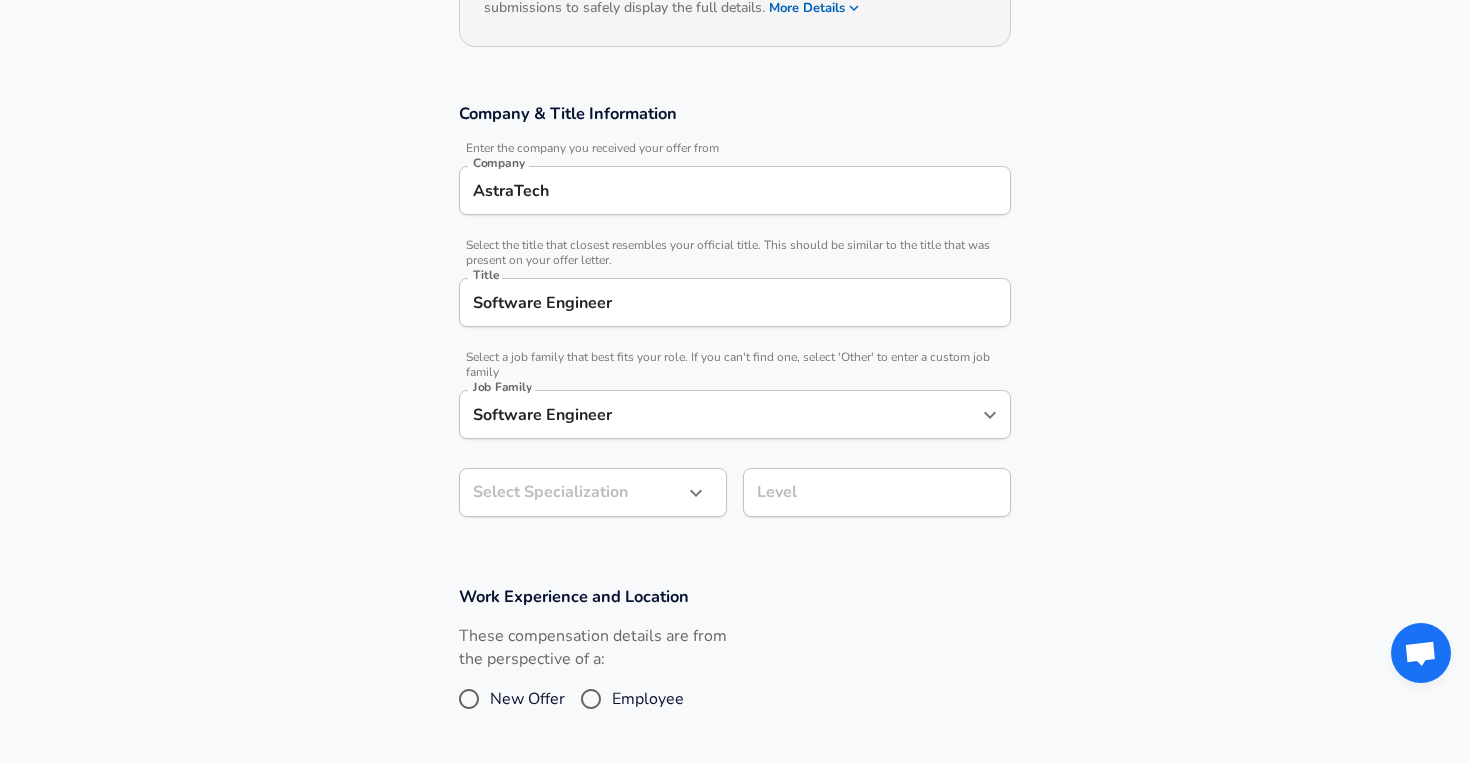click on "Restart Add Your Salary Upload your offer letter   to verify your submission Enhance Privacy and Anonymity Yes Automatically hides specific fields until there are enough submissions to safely display the full details.   More Details Based on your submission and the data points that we have already collected, we will automatically hide and anonymize specific fields if there aren't enough data points to remain sufficiently anonymous. Company & Title Information   Enter the company you received your offer from Company AstraTech Company   Select the title that closest resembles your official title. This should be similar to the title that was present on your offer letter. Title Software Engineer Title   Select a job family that best fits your role. If you can't find one, select 'Other' to enter a custom job family Job Family Software Engineer Job Family Select Specialization ​ Select Specialization Level Level Work Experience and Location These compensation details are from the perspective of a: New Offer" at bounding box center (735, 104) 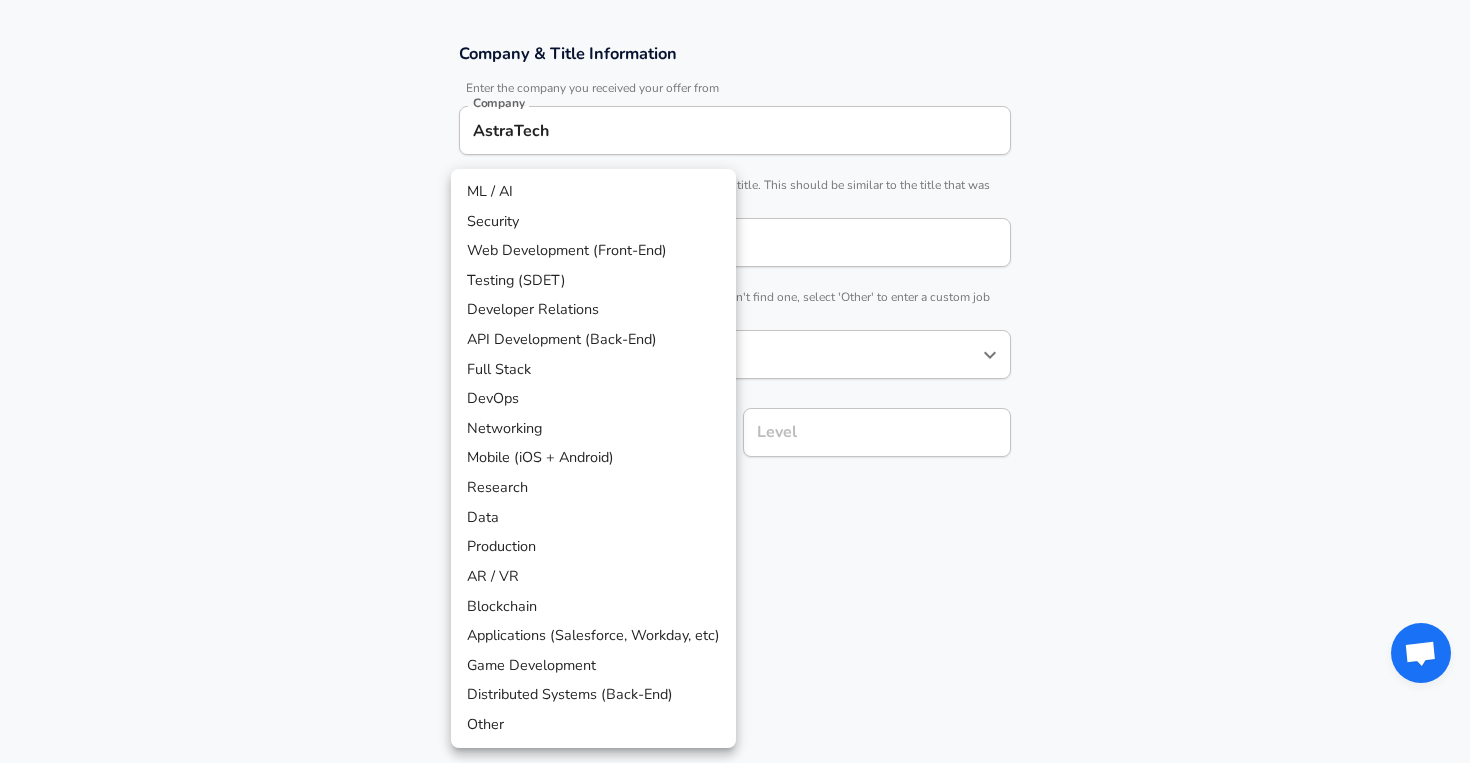 click on "API Development (Back-End)" at bounding box center [593, 340] 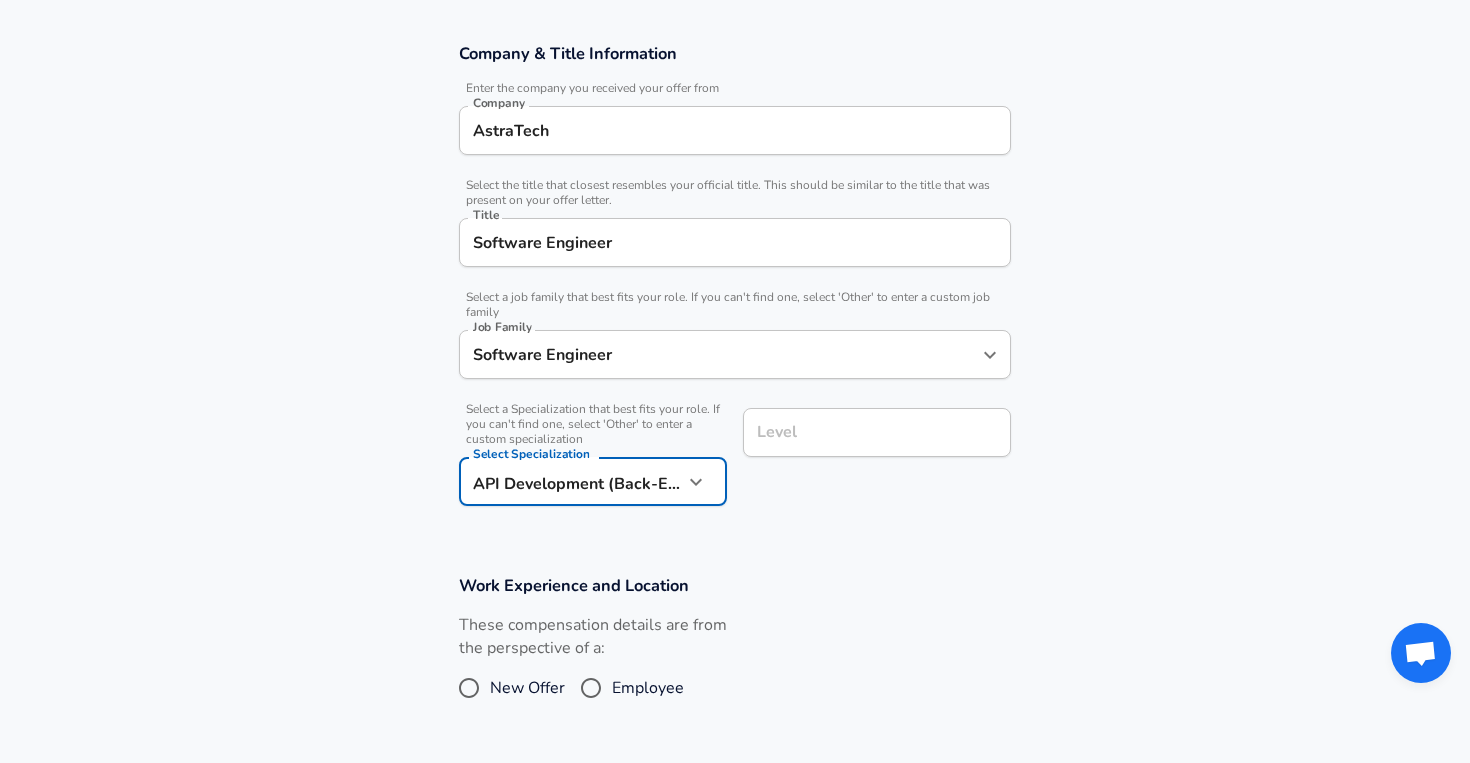click on "Level" at bounding box center [877, 432] 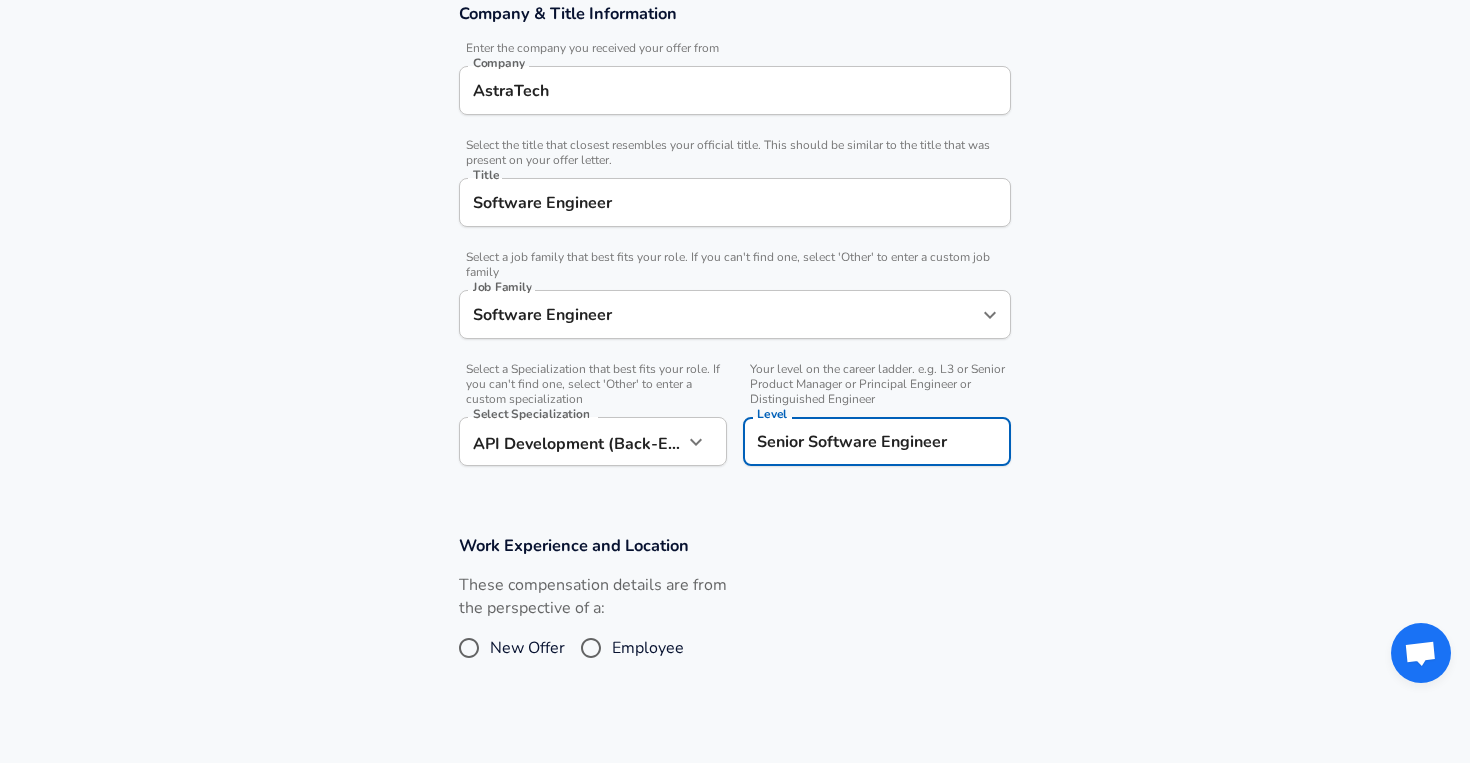 type on "Senior Software Engineer" 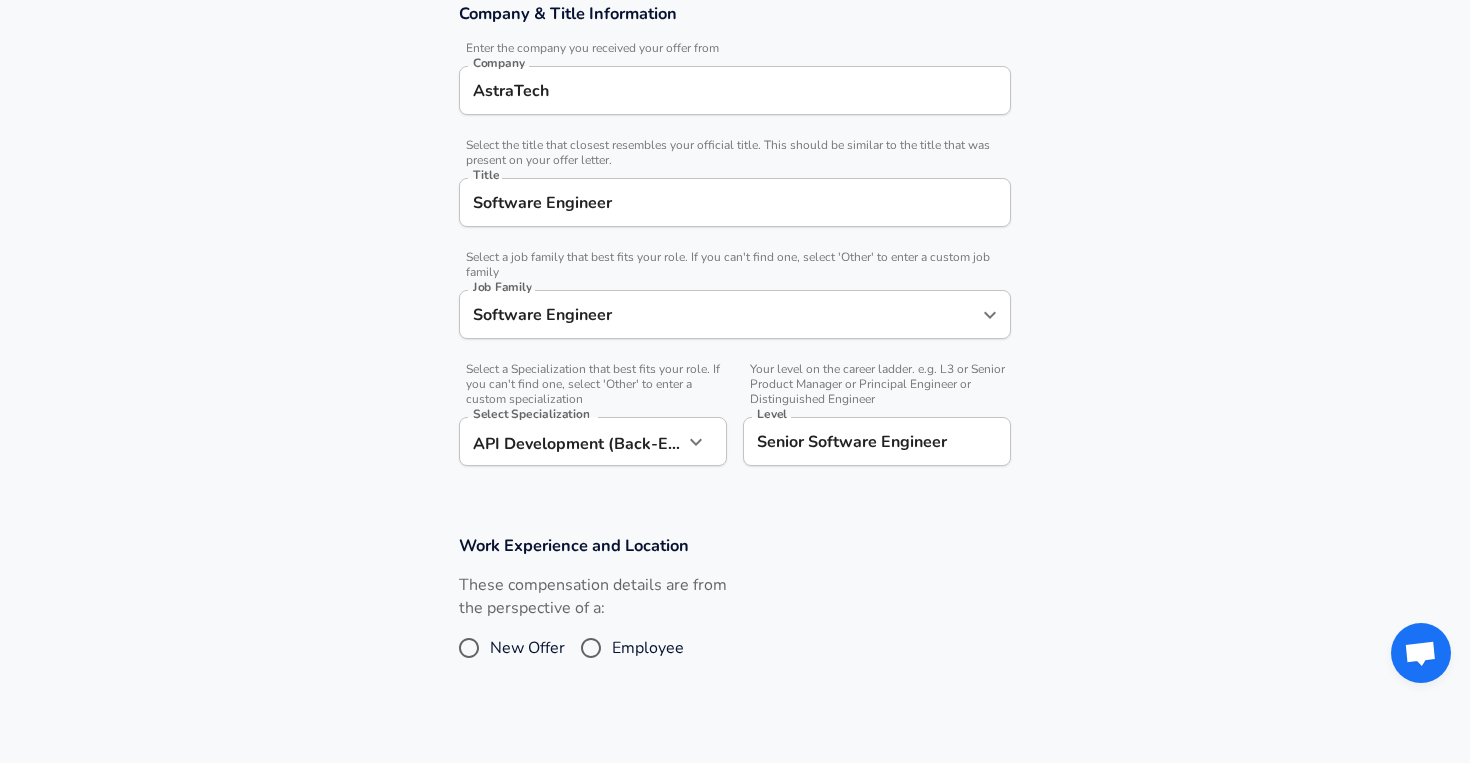 click on "Work Experience and Location These compensation details are from the perspective of a: New Offer Employee" at bounding box center (735, 611) 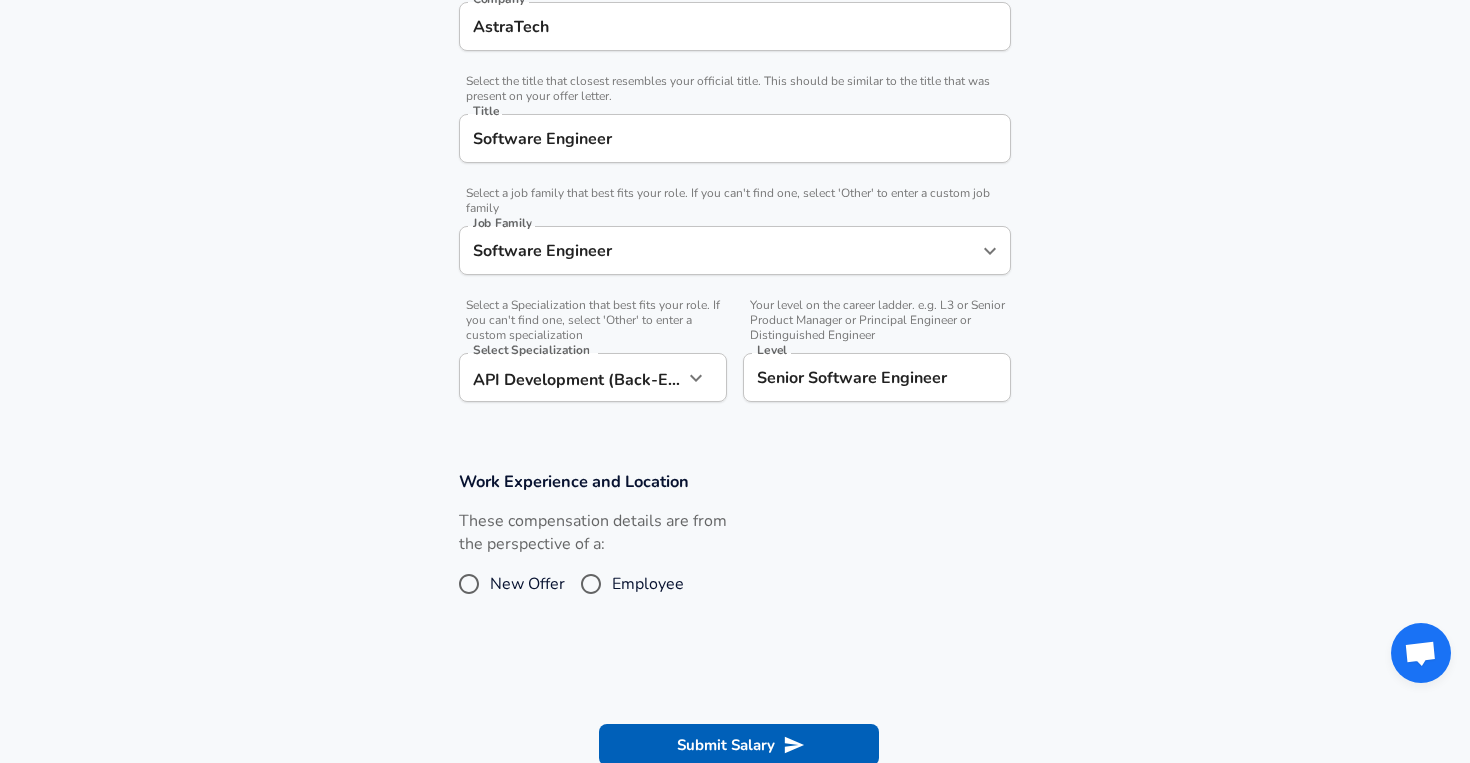 scroll, scrollTop: 457, scrollLeft: 0, axis: vertical 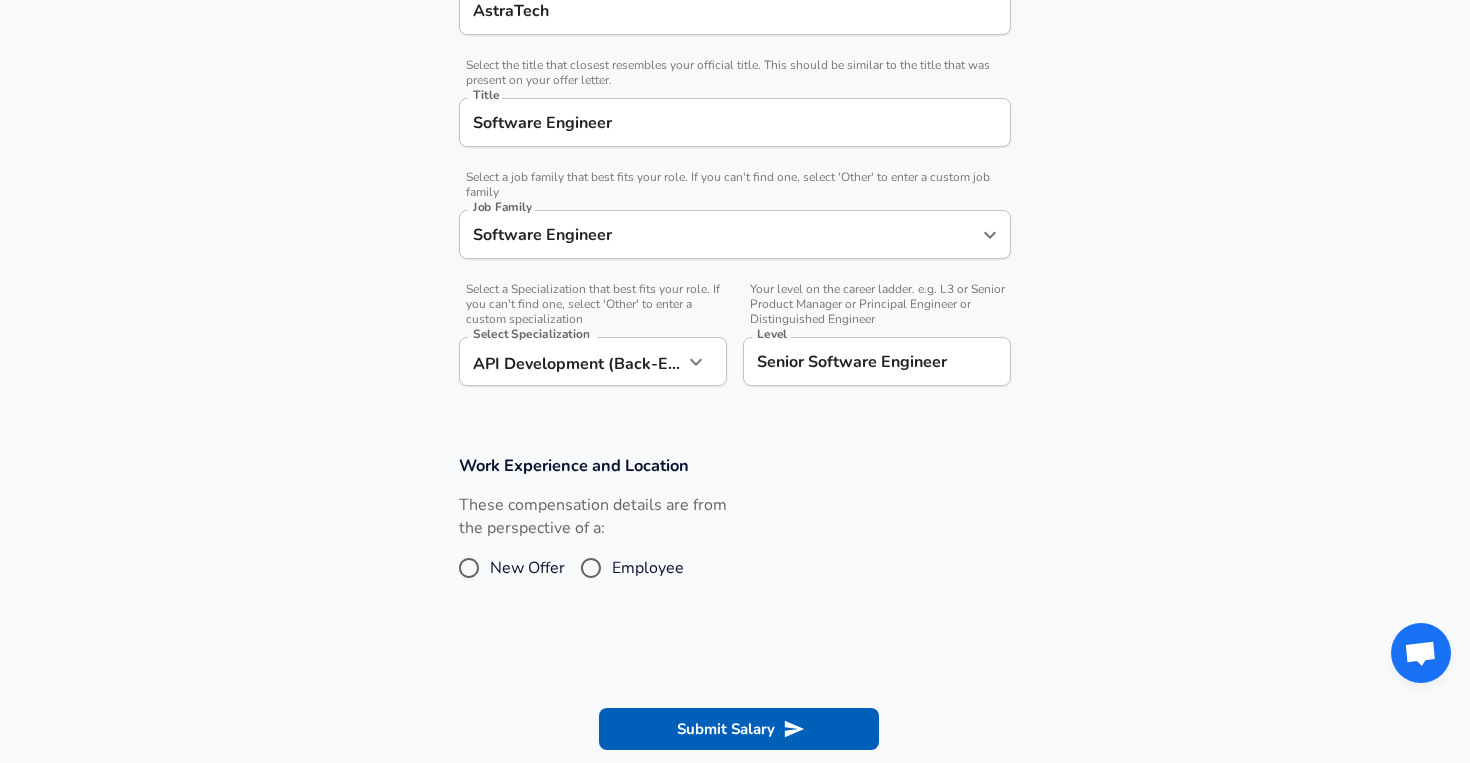 click on "Employee" at bounding box center [591, 568] 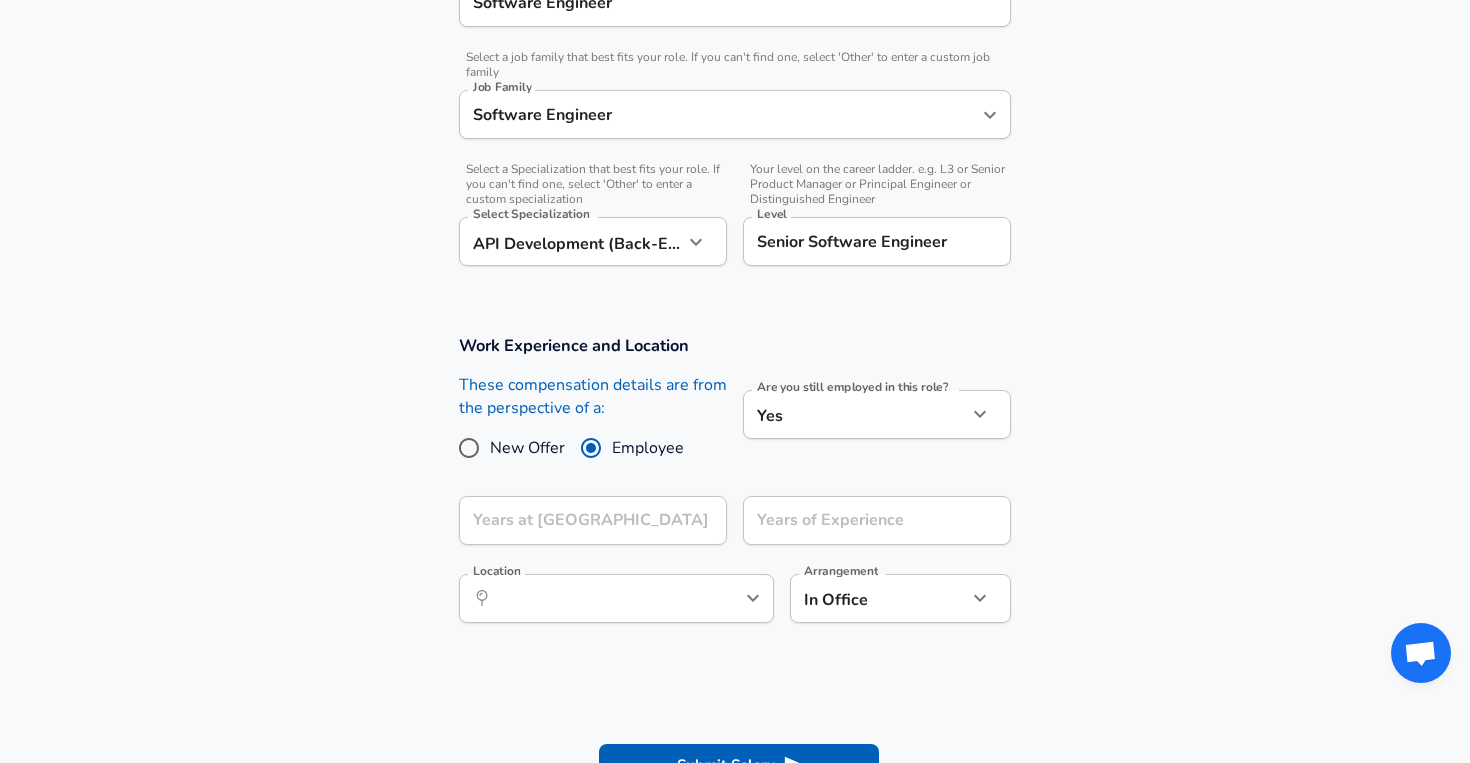 scroll, scrollTop: 585, scrollLeft: 0, axis: vertical 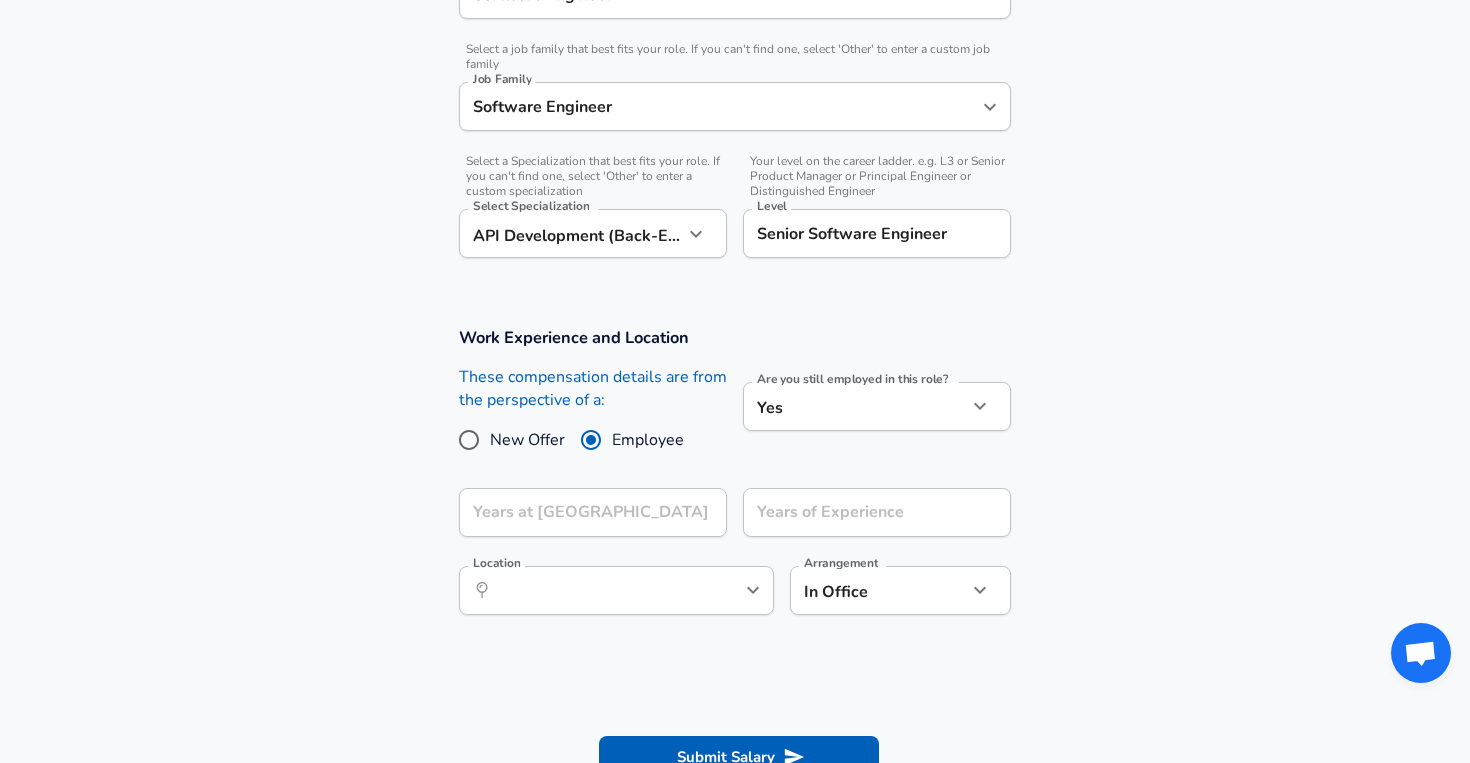 click on "Restart Add Your Salary Upload your offer letter   to verify your submission Enhance Privacy and Anonymity Yes Automatically hides specific fields until there are enough submissions to safely display the full details.   More Details Based on your submission and the data points that we have already collected, we will automatically hide and anonymize specific fields if there aren't enough data points to remain sufficiently anonymous. Company & Title Information   Enter the company you received your offer from Company AstraTech Company   Select the title that closest resembles your official title. This should be similar to the title that was present on your offer letter. Title Software Engineer Title   Select a job family that best fits your role. If you can't find one, select 'Other' to enter a custom job family Job Family Software Engineer Job Family   Select a Specialization that best fits your role. If you can't find one, select 'Other' to enter a custom specialization Select Specialization   Level Level Yes" at bounding box center (735, -204) 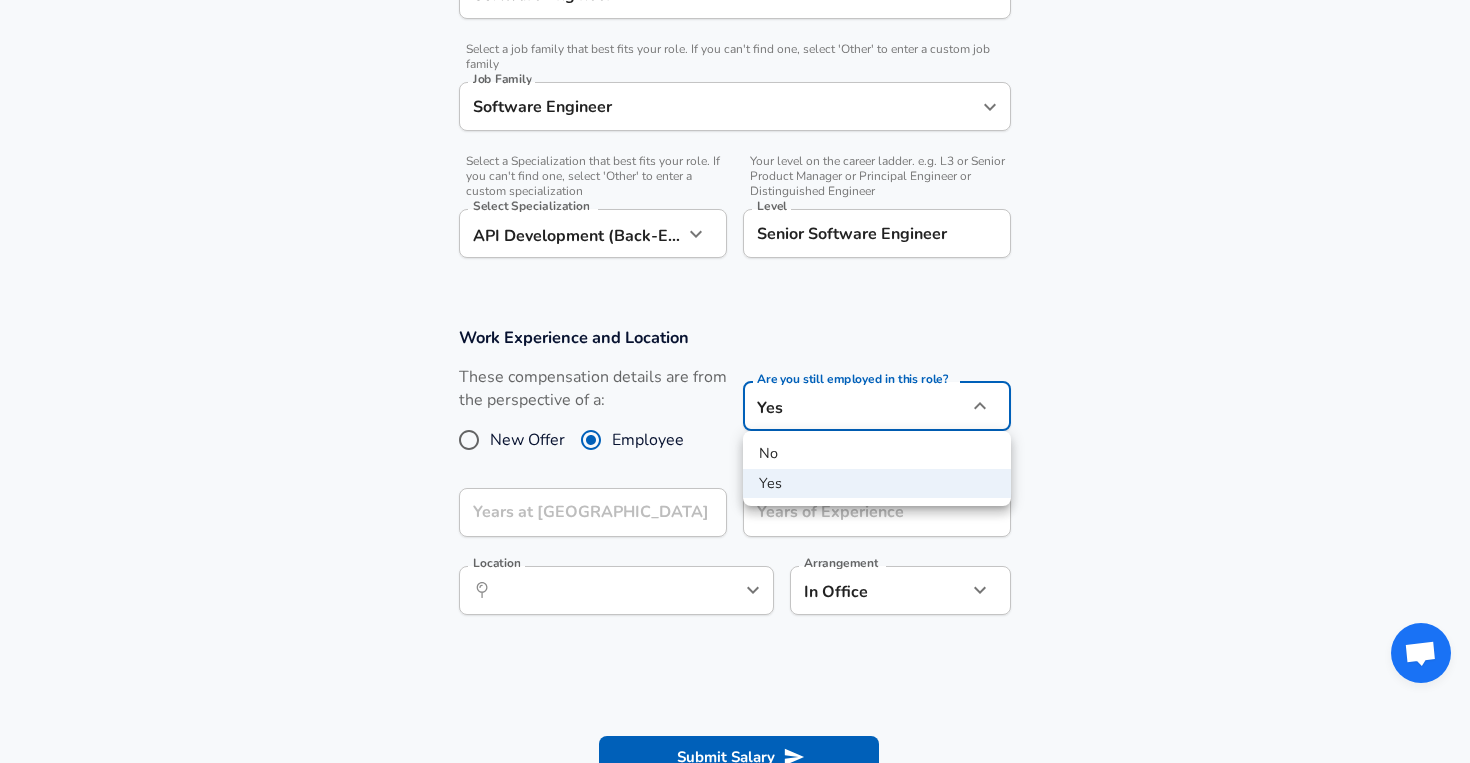 click at bounding box center (735, 381) 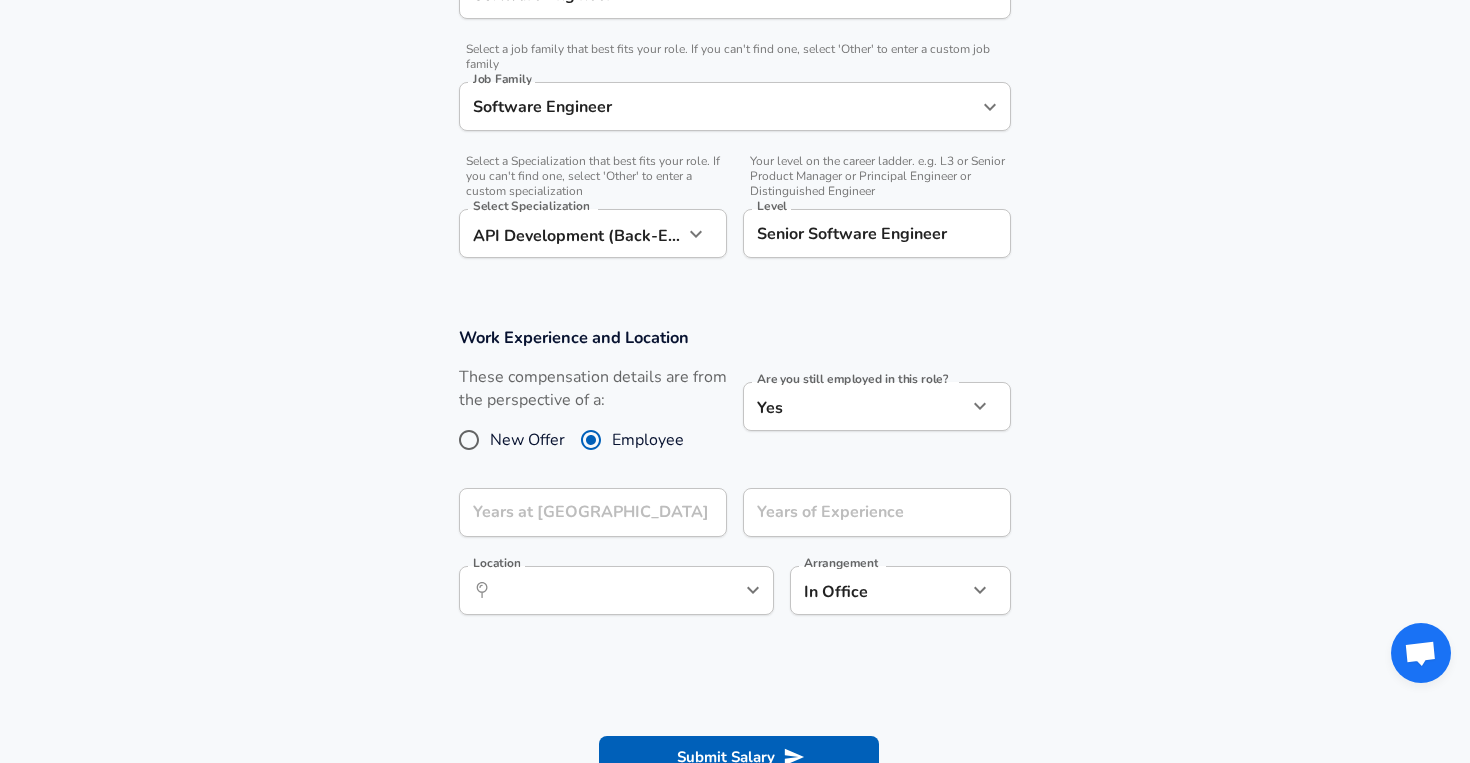 click on "New Offer" at bounding box center (527, 440) 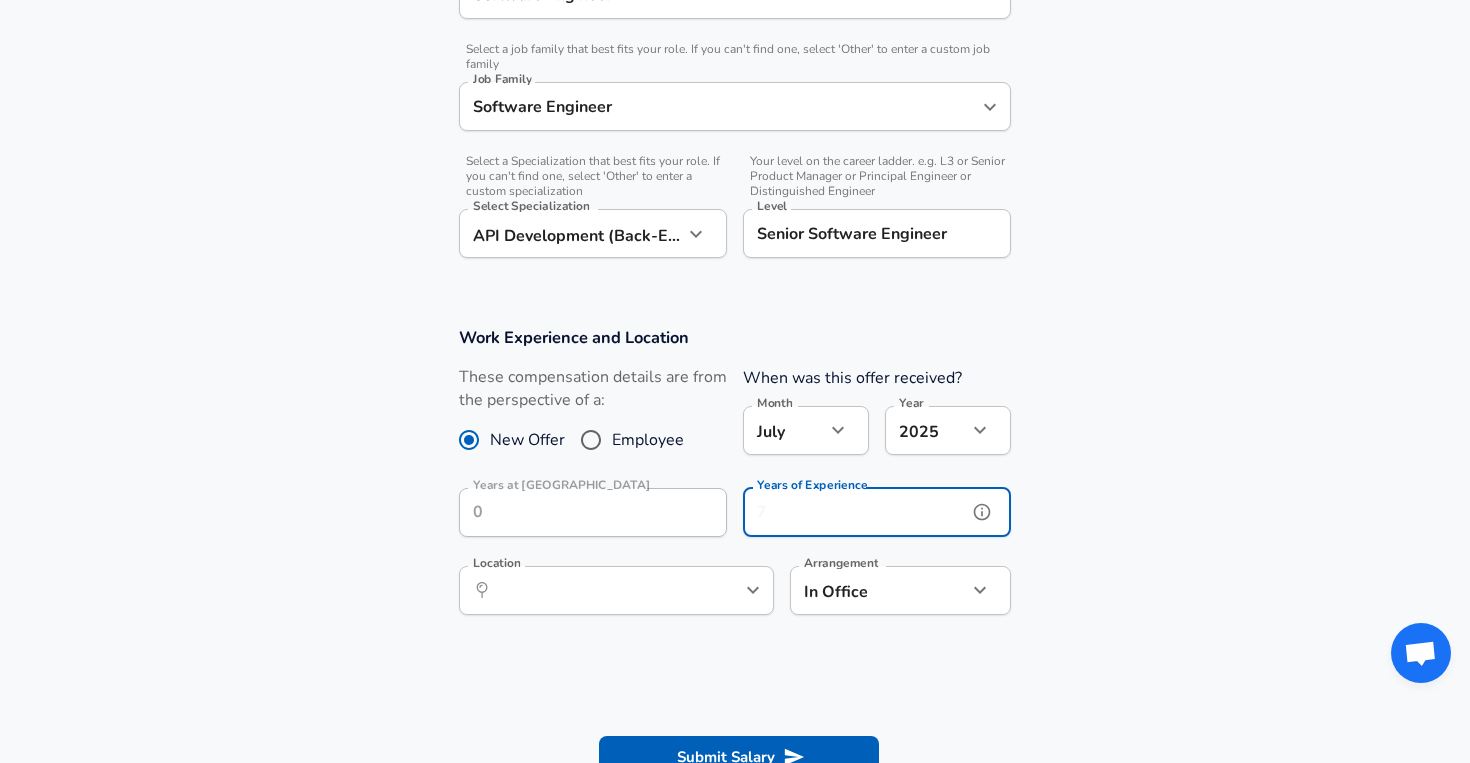 click on "Years of Experience" at bounding box center (855, 512) 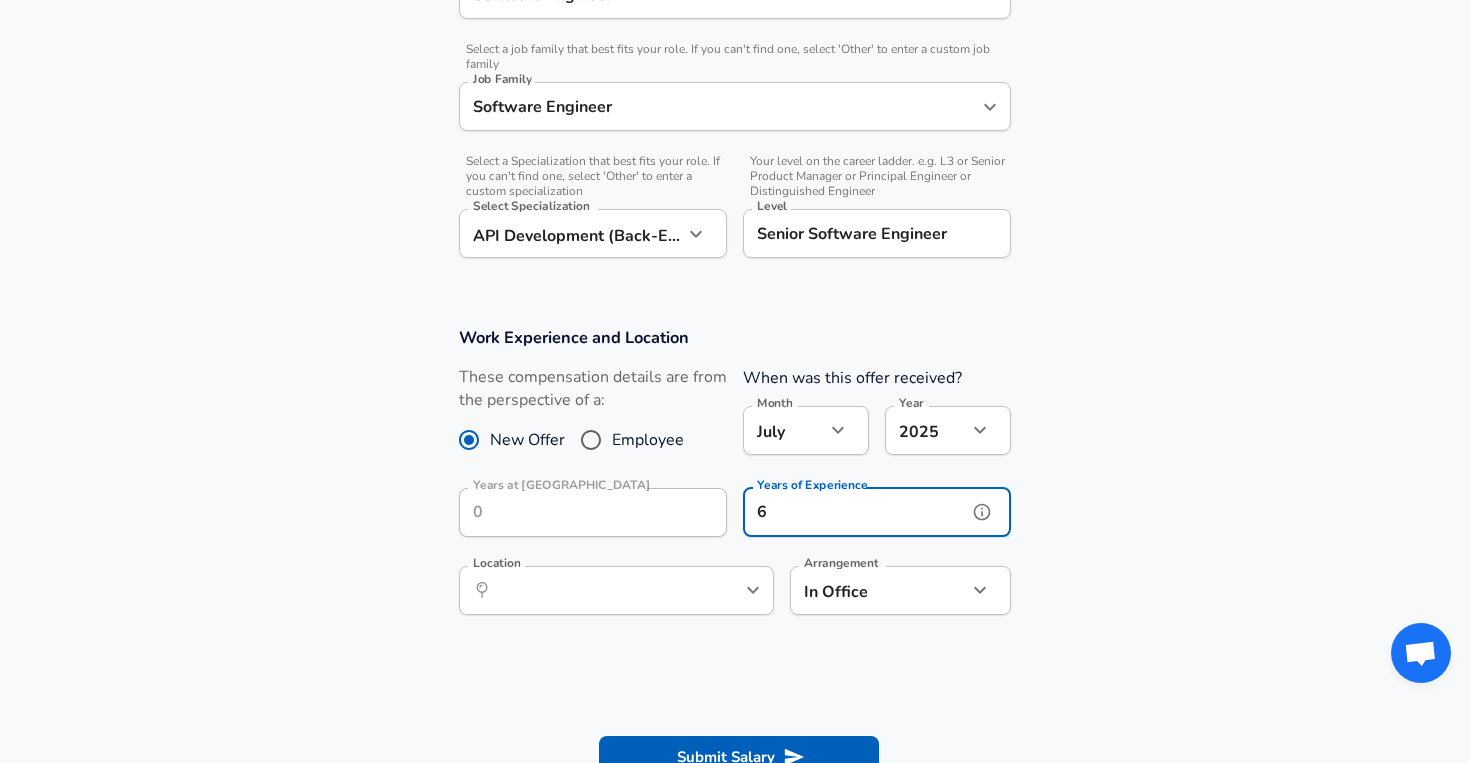 type on "6" 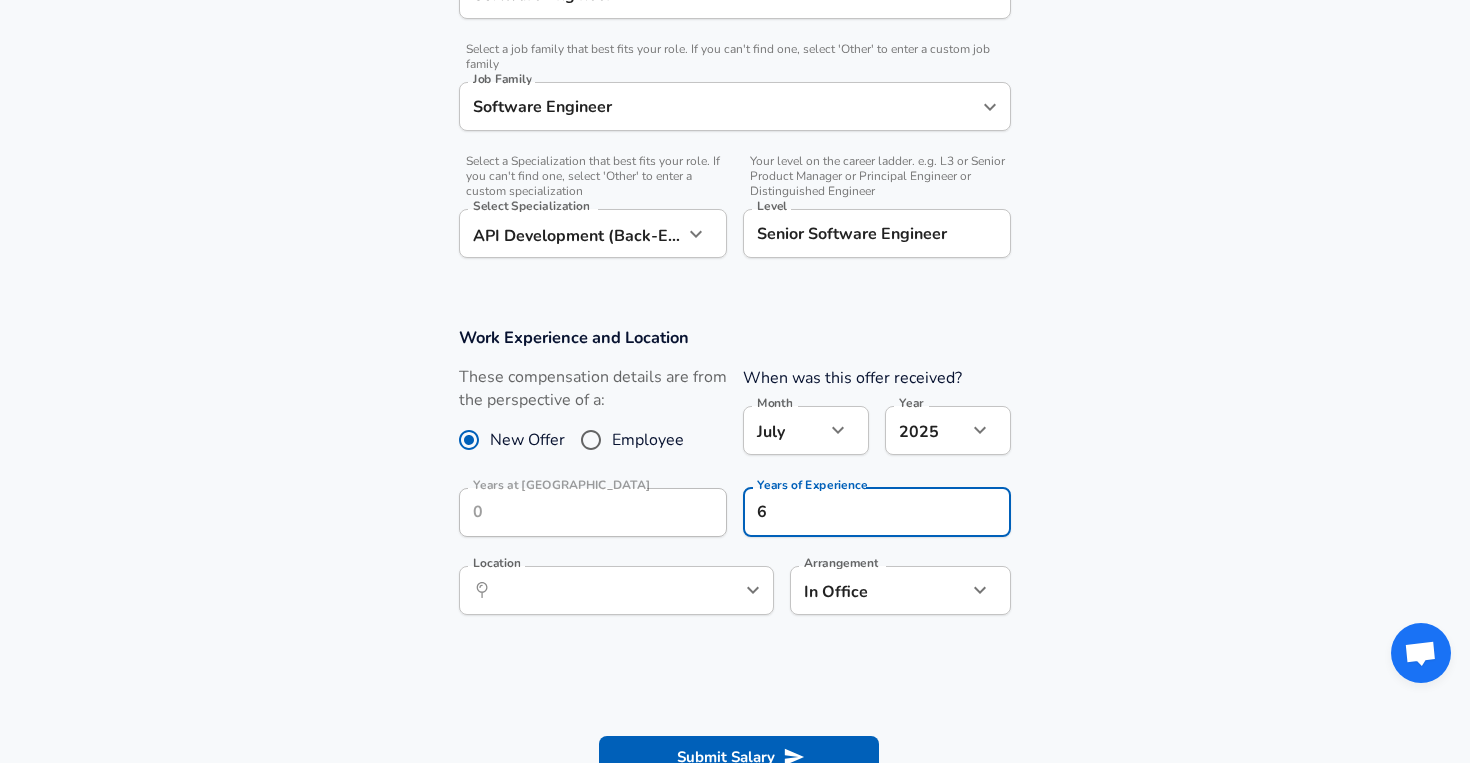 click on "Work Experience and Location These compensation details are from the perspective of a: New Offer Employee When was this offer received? Month [DATE] Month Year [DATE] 2025 Year Years at AstraTech Years at [GEOGRAPHIC_DATA] Years of Experience 6 Years of Experience Location ​ Location Arrangement In Office office Arrangement" at bounding box center [735, 481] 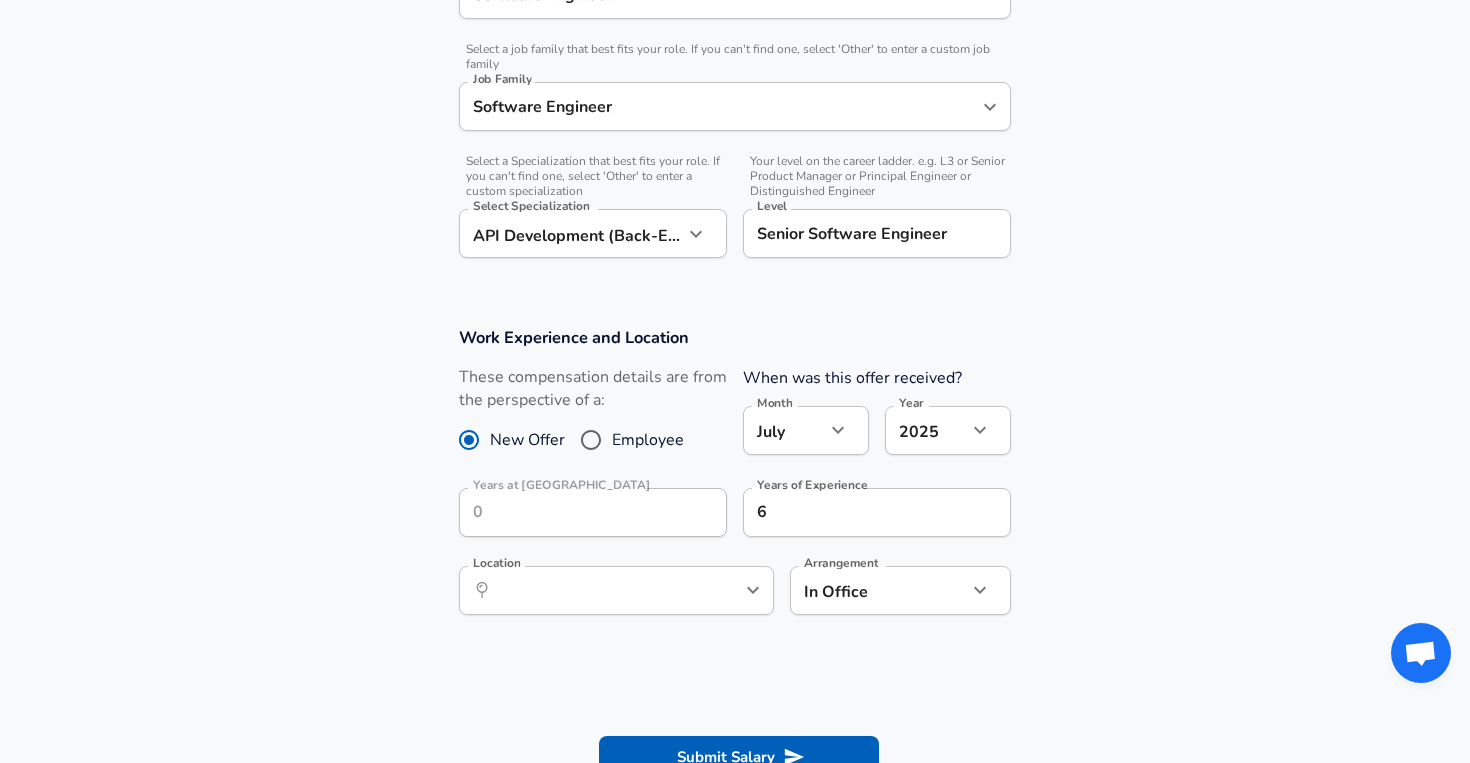 click on "​ Location" at bounding box center [616, 590] 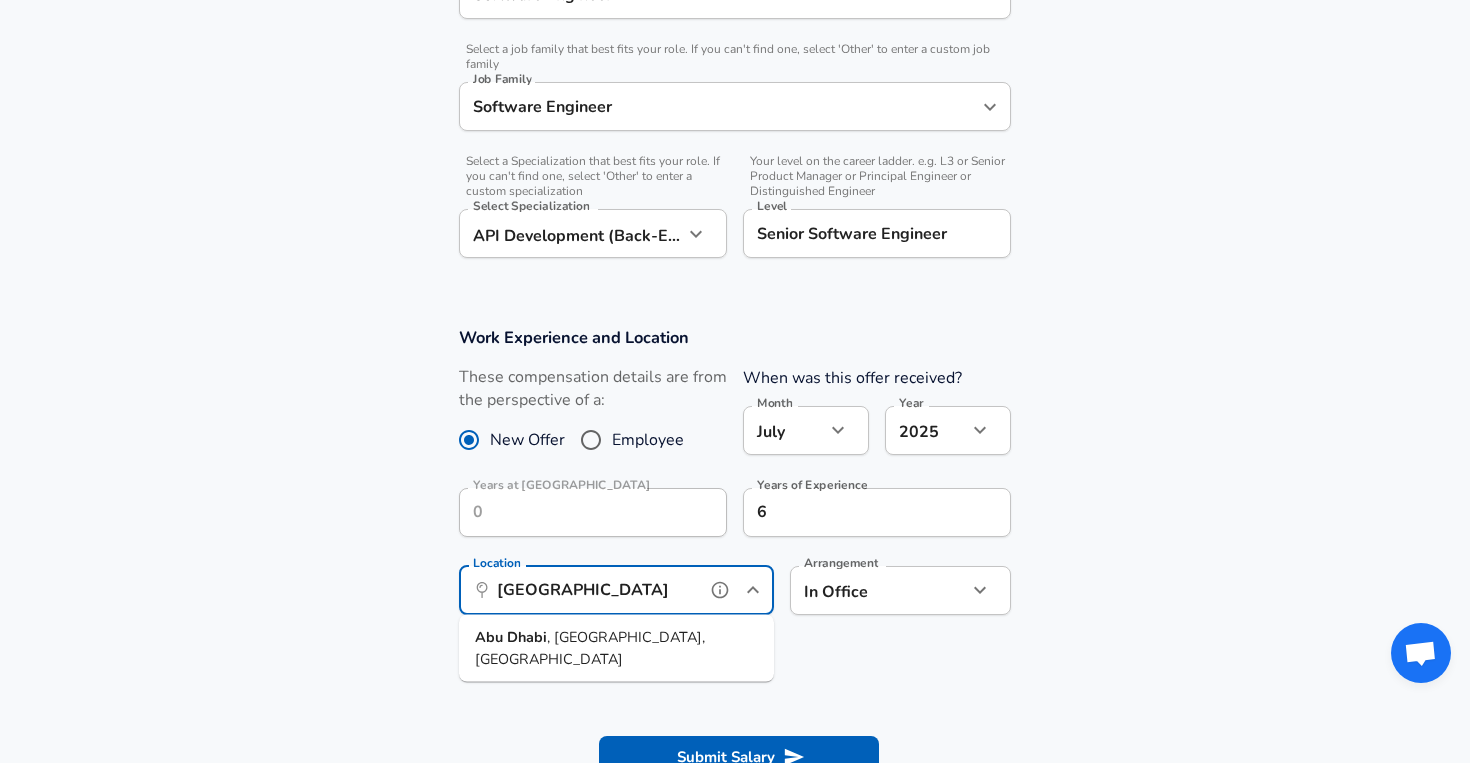 click on ", [GEOGRAPHIC_DATA], [GEOGRAPHIC_DATA]" at bounding box center [590, 648] 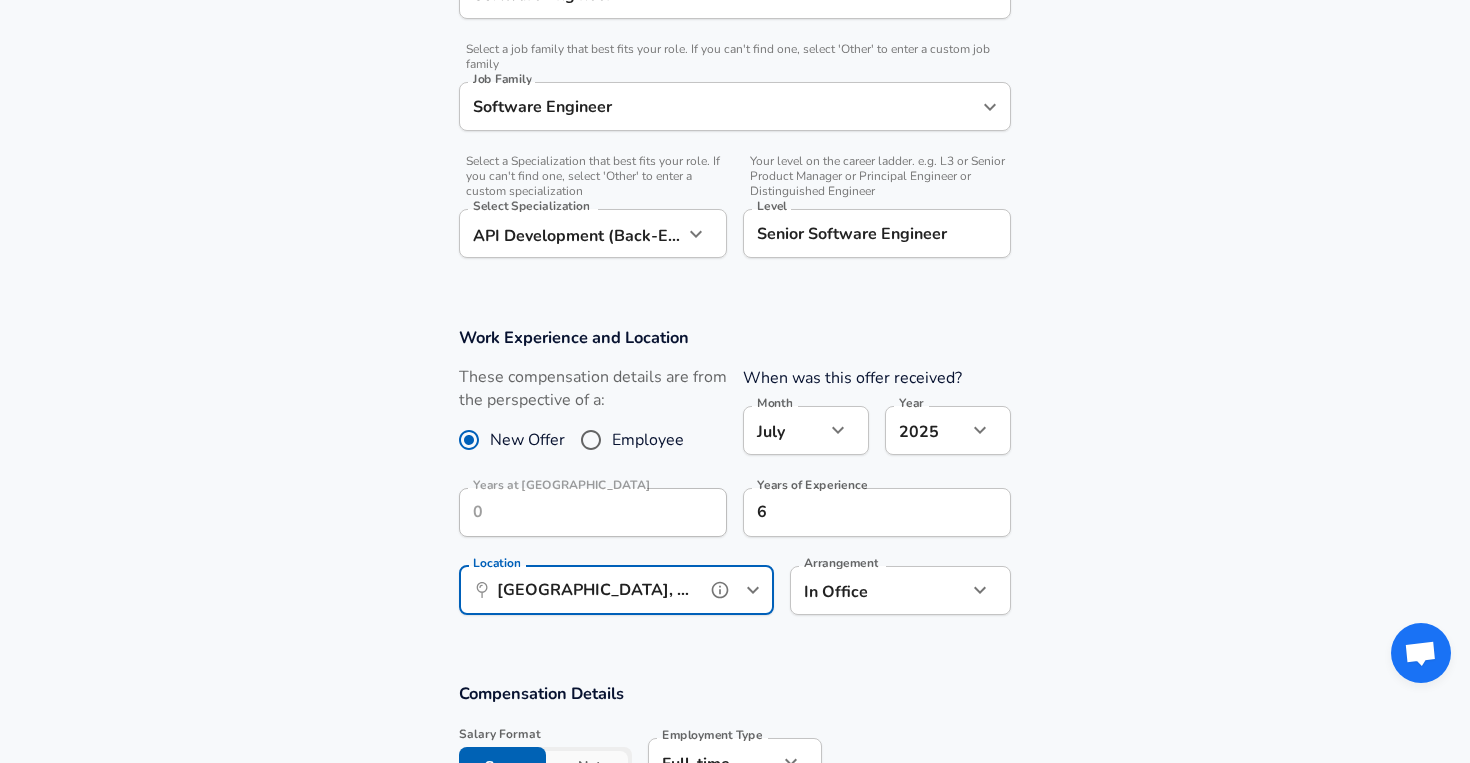 type on "[GEOGRAPHIC_DATA], [GEOGRAPHIC_DATA], [GEOGRAPHIC_DATA]" 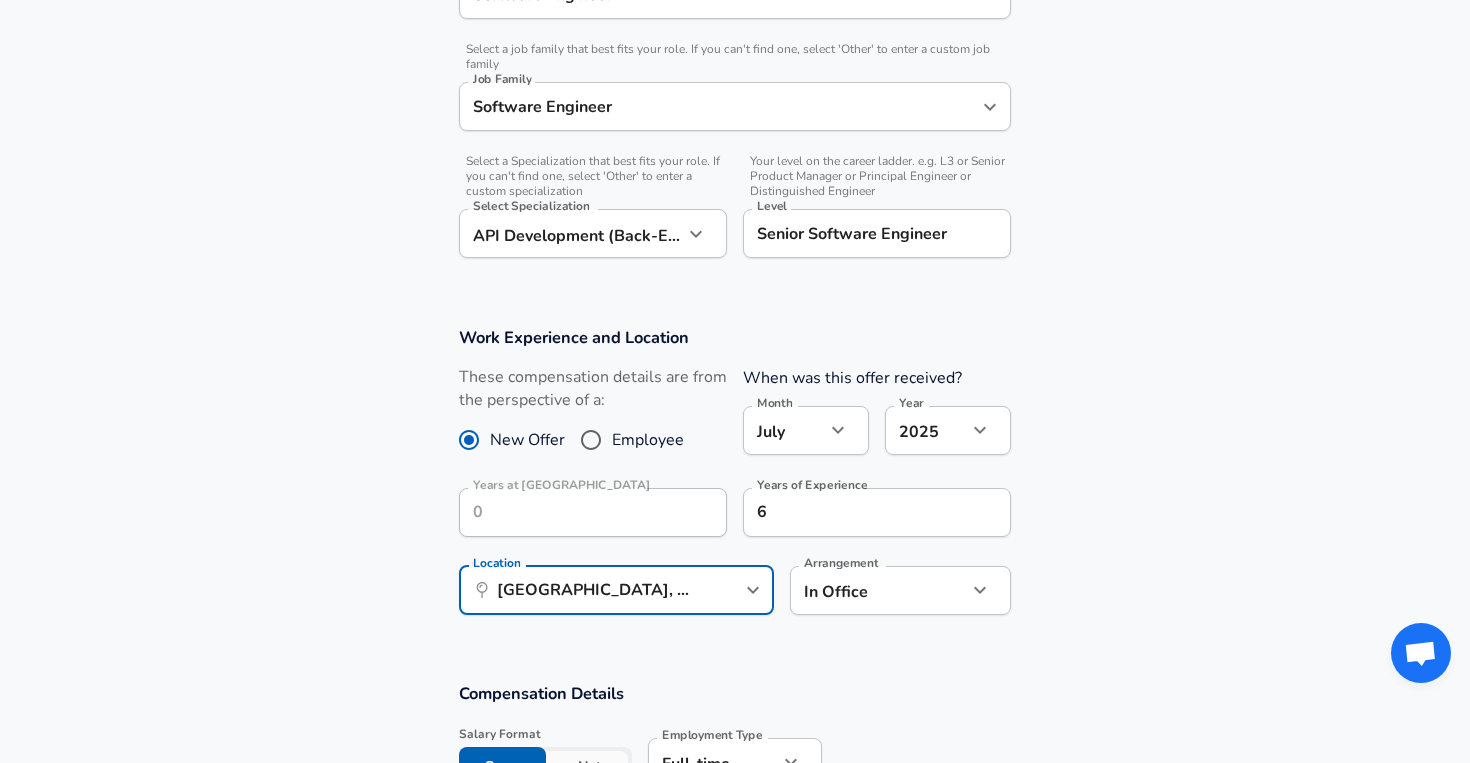 click on "Work Experience and Location These compensation details are from the perspective of a: New Offer Employee When was this offer received? Month [DATE] Month Year [DATE] 2025 Year Years at AstraTech Years at [GEOGRAPHIC_DATA] Years of Experience 6 Years of Experience Location ​ [GEOGRAPHIC_DATA], [GEOGRAPHIC_DATA], [GEOGRAPHIC_DATA] Location Arrangement In Office office Arrangement" at bounding box center (735, 481) 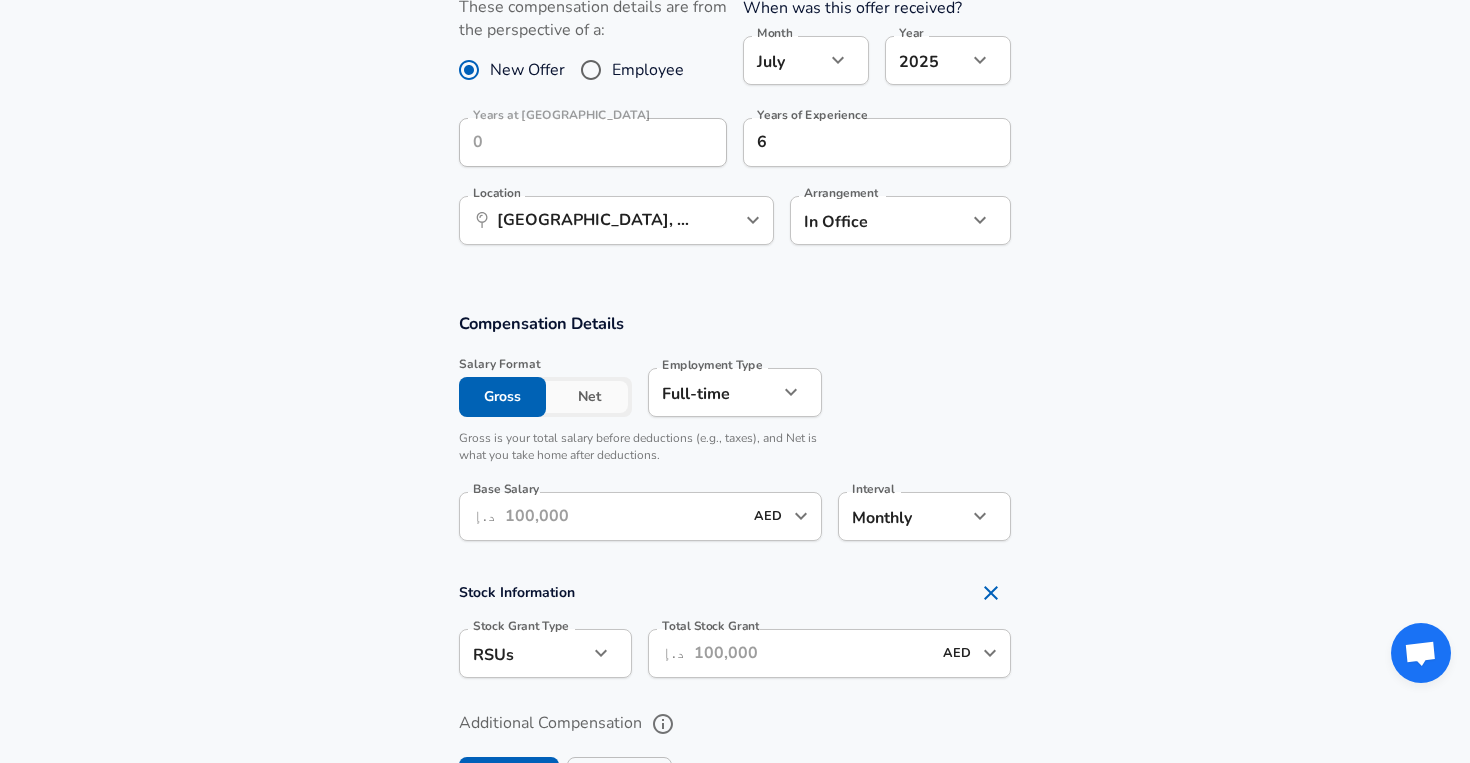 scroll, scrollTop: 957, scrollLeft: 0, axis: vertical 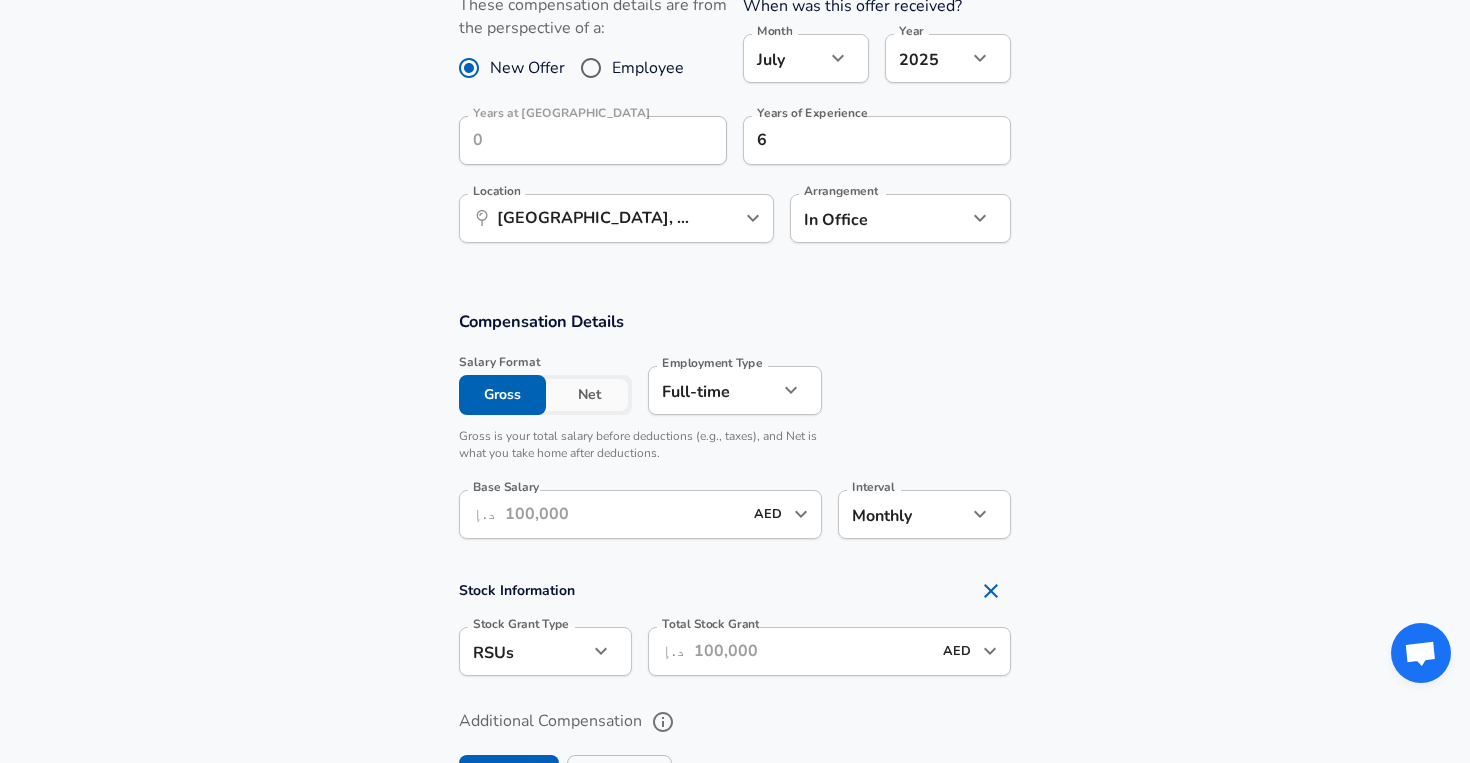 click on "Restart Add Your Salary Upload your offer letter   to verify your submission Enhance Privacy and Anonymity Yes Automatically hides specific fields until there are enough submissions to safely display the full details.   More Details Based on your submission and the data points that we have already collected, we will automatically hide and anonymize specific fields if there aren't enough data points to remain sufficiently anonymous. Company & Title Information   Enter the company you received your offer from Company AstraTech Company   Select the title that closest resembles your official title. This should be similar to the title that was present on your offer letter. Title Software Engineer Title   Select a job family that best fits your role. If you can't find one, select 'Other' to enter a custom job family Job Family Software Engineer Job Family   Select a Specialization that best fits your role. If you can't find one, select 'Other' to enter a custom specialization Select Specialization   Level Level 7 6" at bounding box center [735, -576] 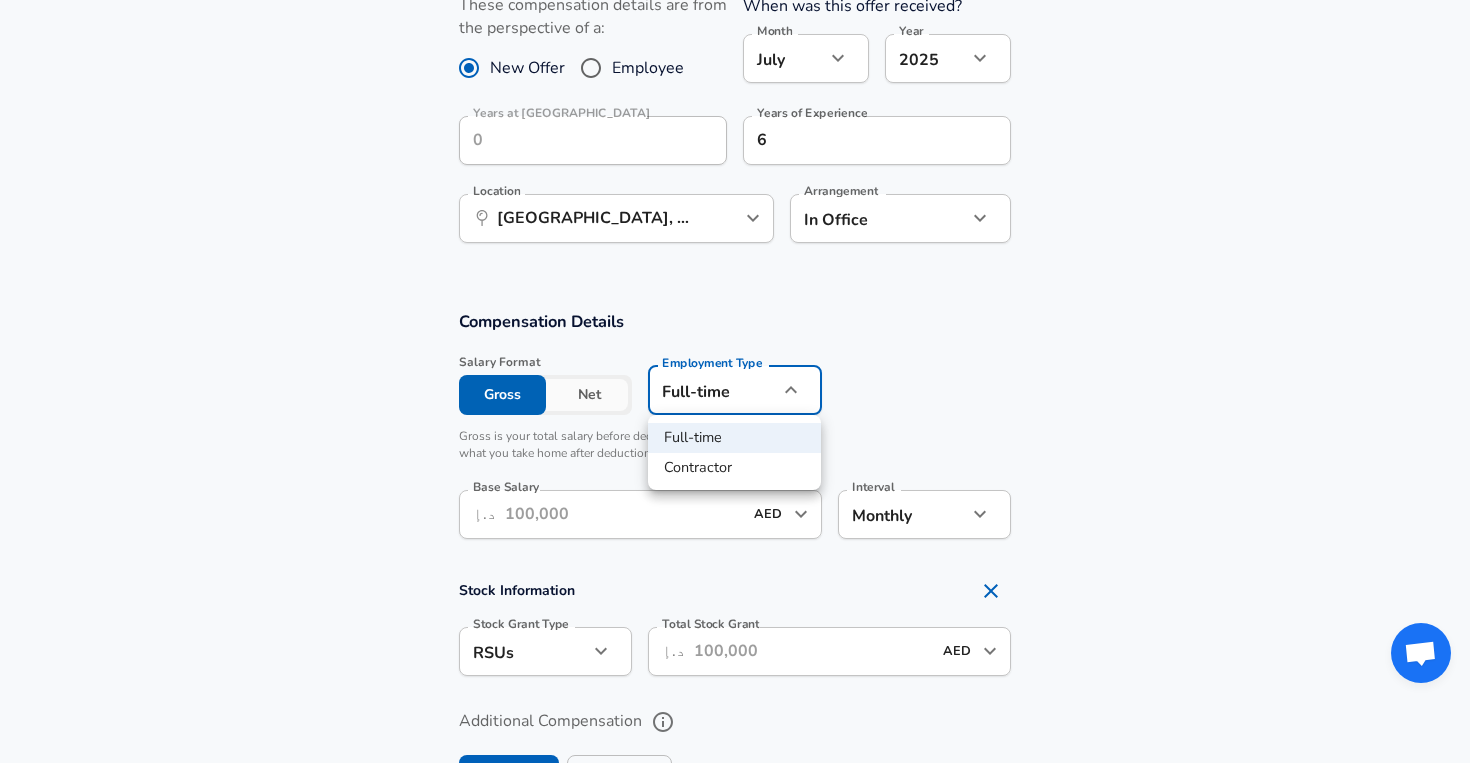 click at bounding box center (735, 381) 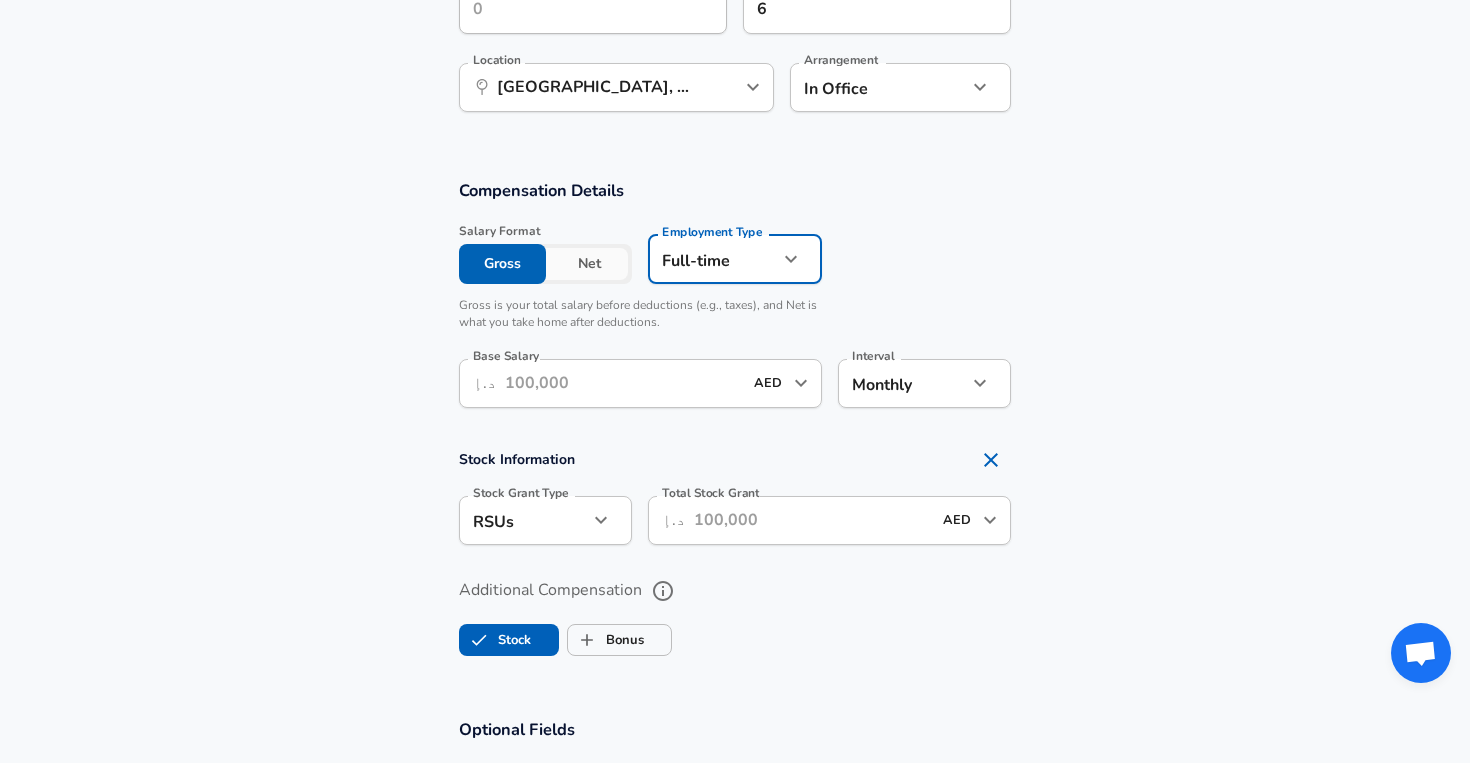 scroll, scrollTop: 1092, scrollLeft: 0, axis: vertical 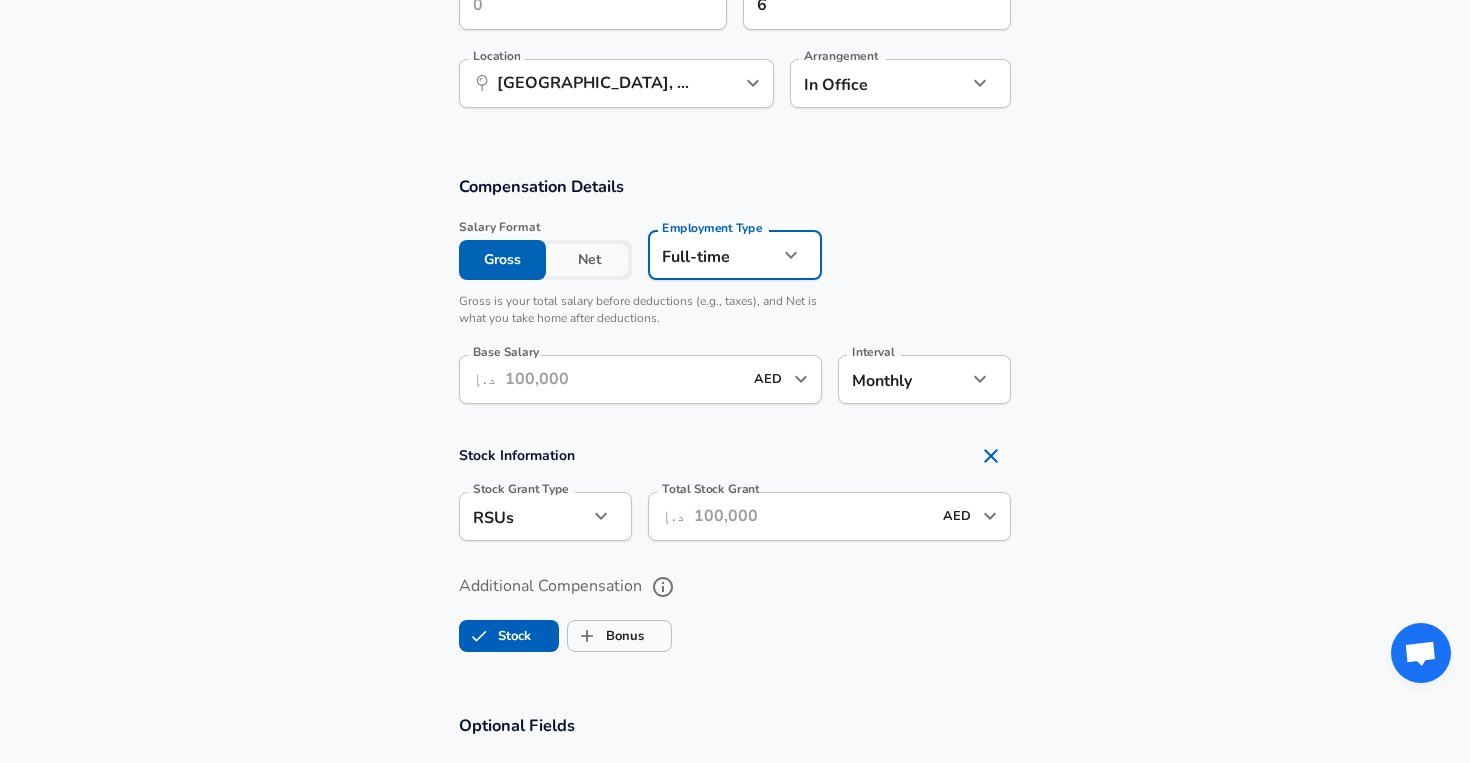 click on "Base Salary" at bounding box center (623, 379) 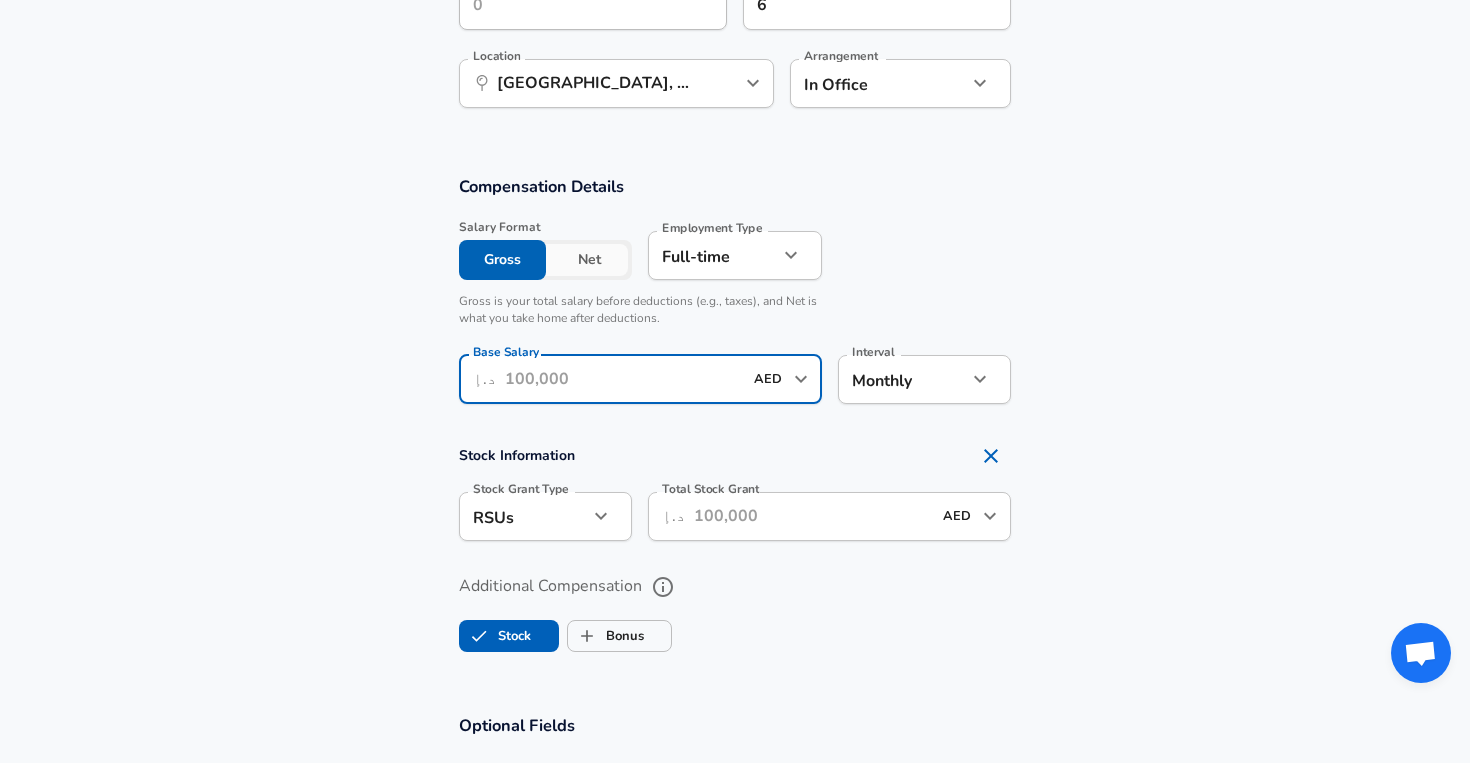 click on "Restart Add Your Salary Upload your offer letter   to verify your submission Enhance Privacy and Anonymity Yes Automatically hides specific fields until there are enough submissions to safely display the full details.   More Details Based on your submission and the data points that we have already collected, we will automatically hide and anonymize specific fields if there aren't enough data points to remain sufficiently anonymous. Company & Title Information   Enter the company you received your offer from Company AstraTech Company   Select the title that closest resembles your official title. This should be similar to the title that was present on your offer letter. Title Software Engineer Title   Select a job family that best fits your role. If you can't find one, select 'Other' to enter a custom job family Job Family Software Engineer Job Family   Select a Specialization that best fits your role. If you can't find one, select 'Other' to enter a custom specialization Select Specialization   Level Level 7 6" at bounding box center [735, -711] 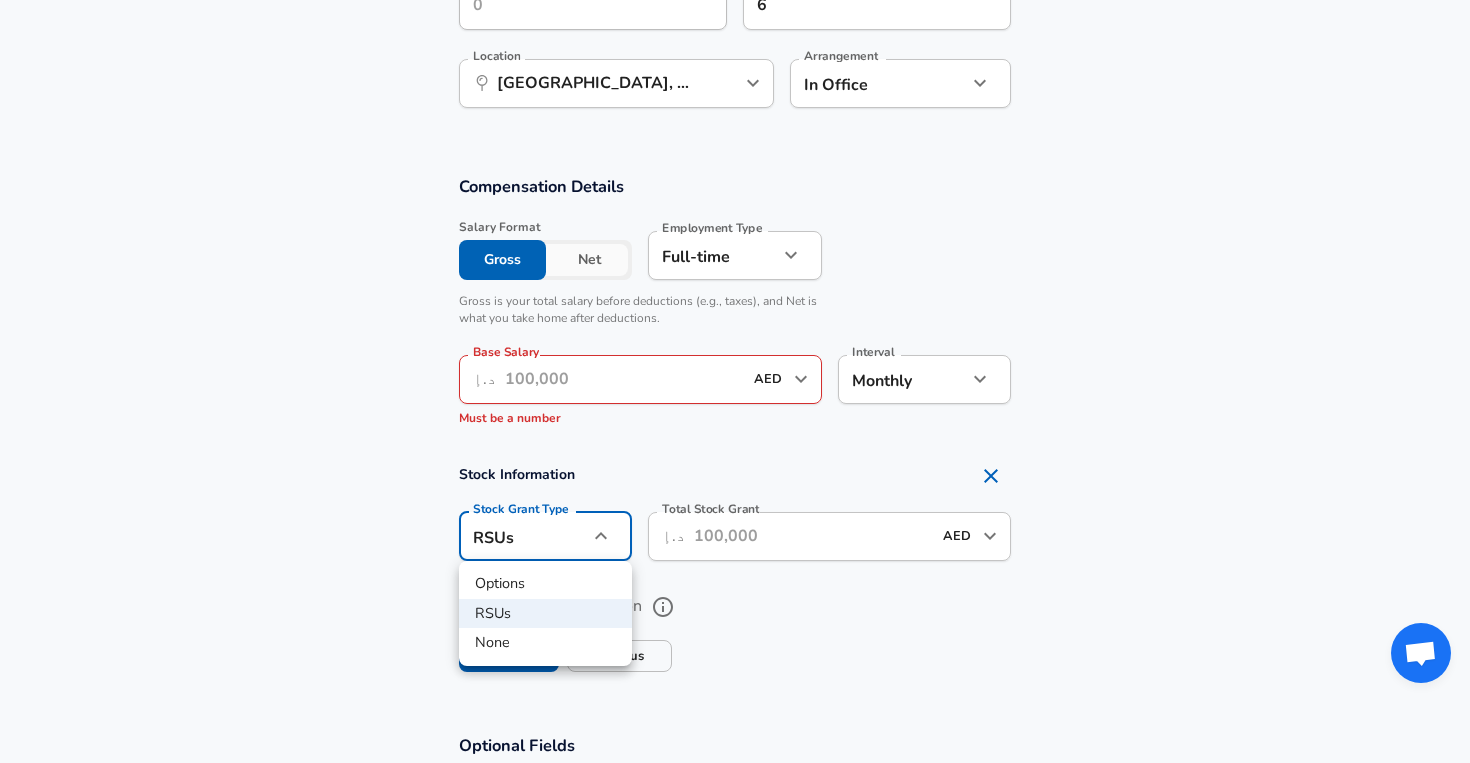 click at bounding box center [735, 381] 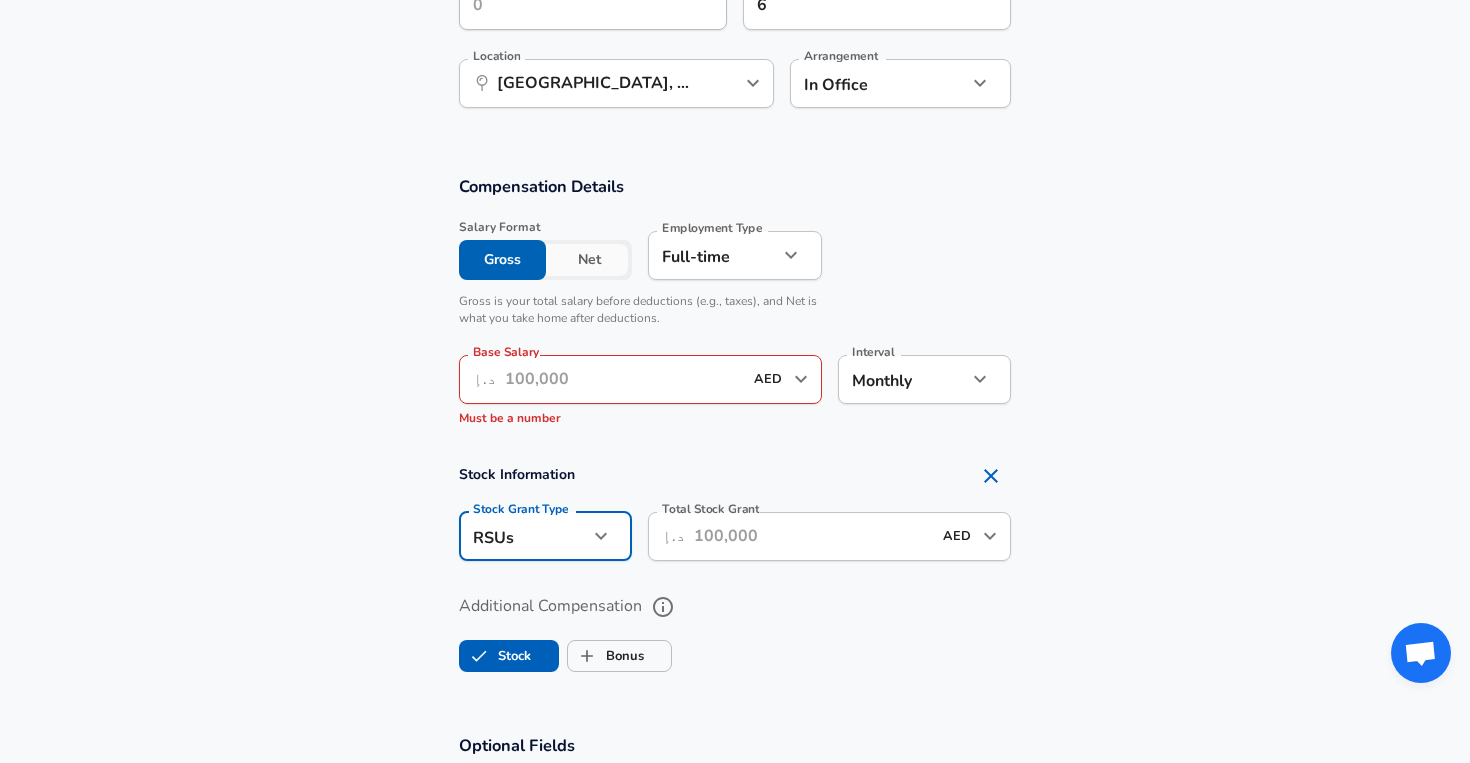 click on "Restart Add Your Salary Upload your offer letter   to verify your submission Enhance Privacy and Anonymity Yes Automatically hides specific fields until there are enough submissions to safely display the full details.   More Details Based on your submission and the data points that we have already collected, we will automatically hide and anonymize specific fields if there aren't enough data points to remain sufficiently anonymous. Company & Title Information   Enter the company you received your offer from Company AstraTech Company   Select the title that closest resembles your official title. This should be similar to the title that was present on your offer letter. Title Software Engineer Title   Select a job family that best fits your role. If you can't find one, select 'Other' to enter a custom job family Job Family Software Engineer Job Family   Select a Specialization that best fits your role. If you can't find one, select 'Other' to enter a custom specialization Select Specialization   Level Level 7 6" at bounding box center (735, -711) 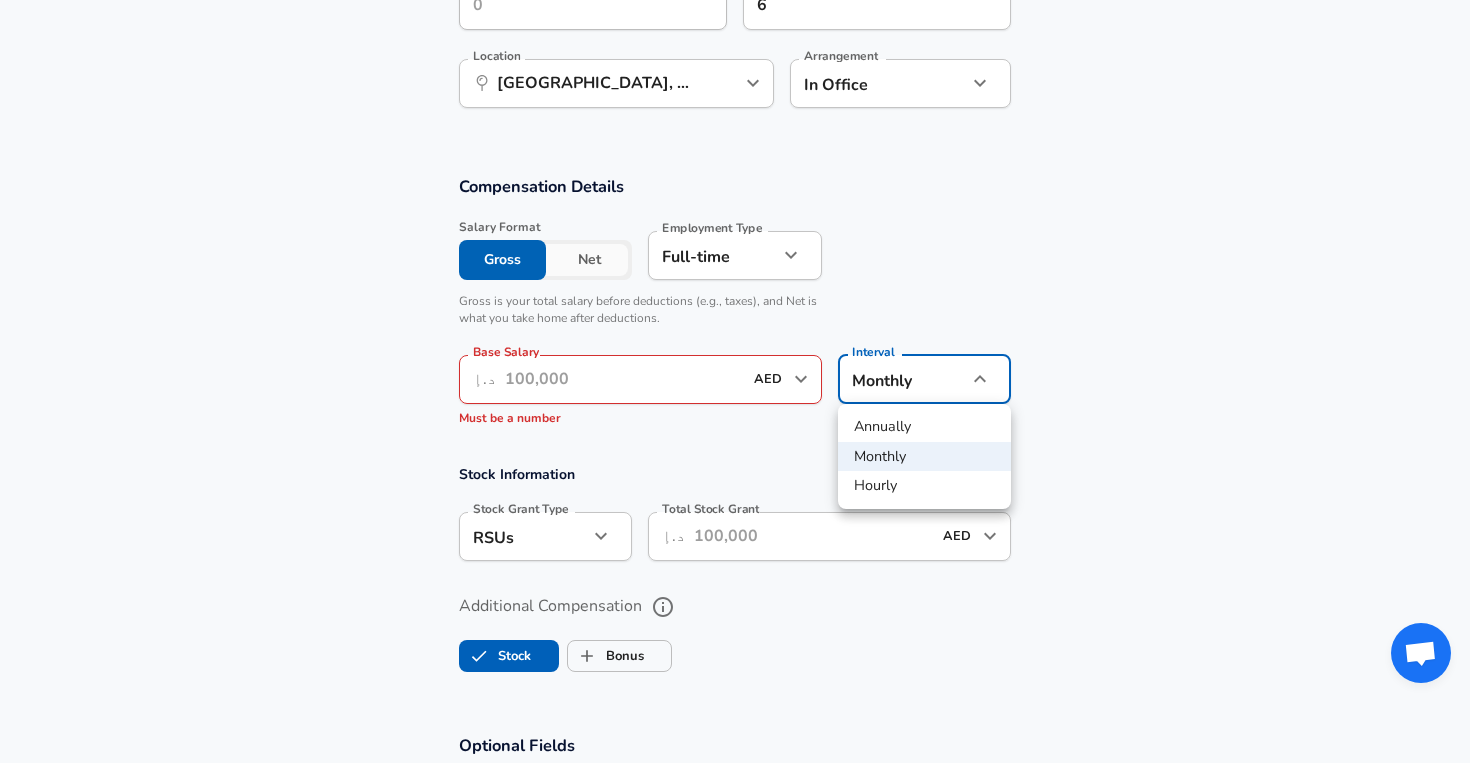 click at bounding box center [735, 381] 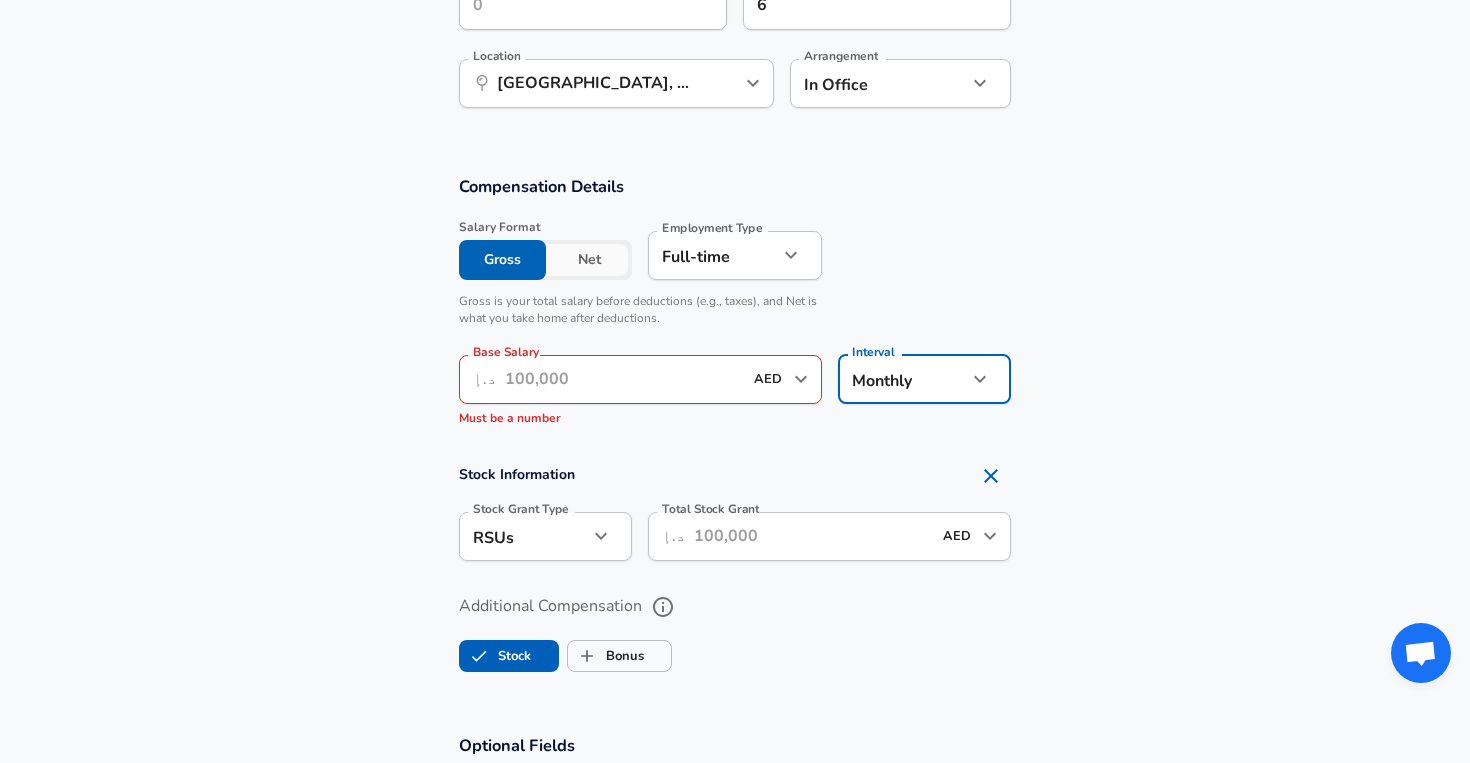 click on "Base Salary" at bounding box center [623, 379] 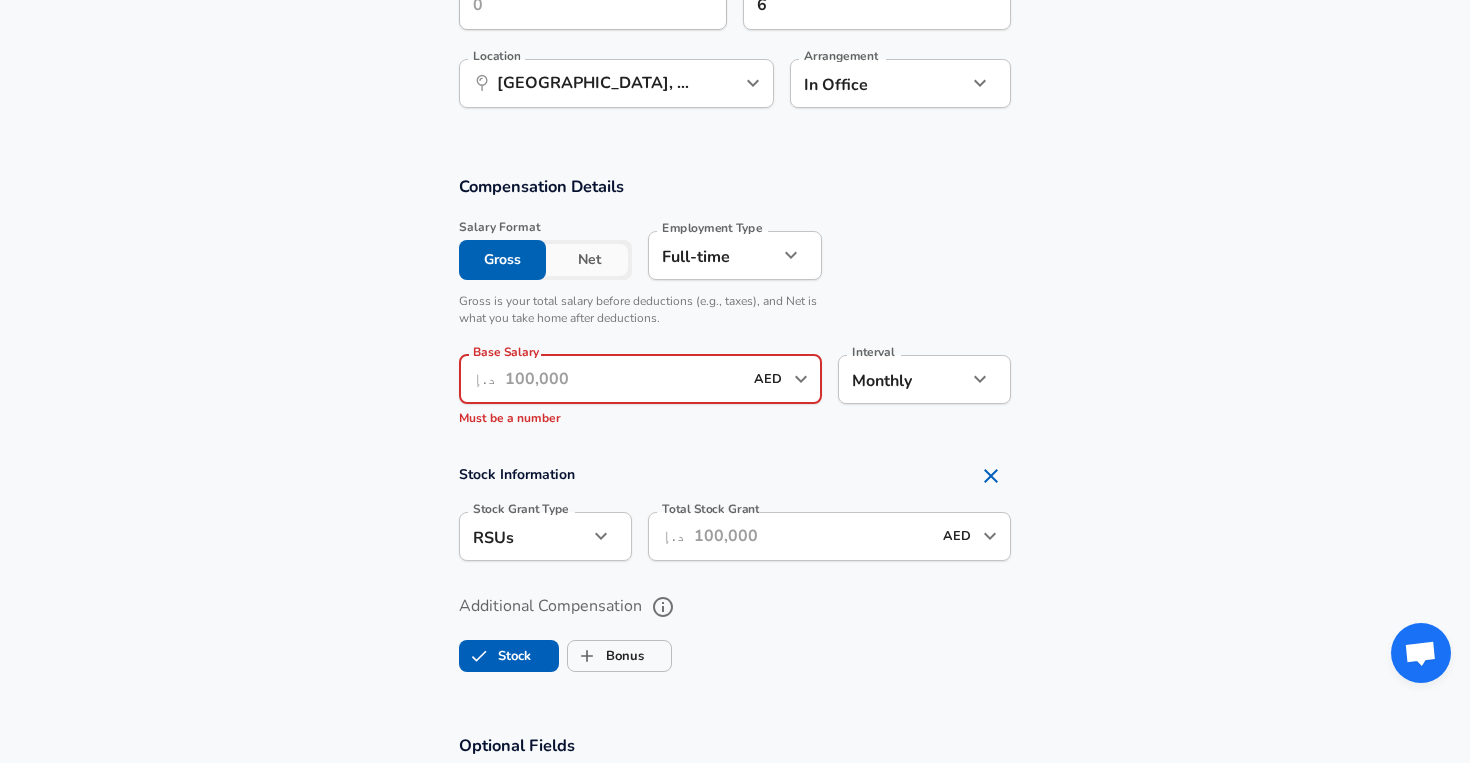 click on "Net" at bounding box center (589, 260) 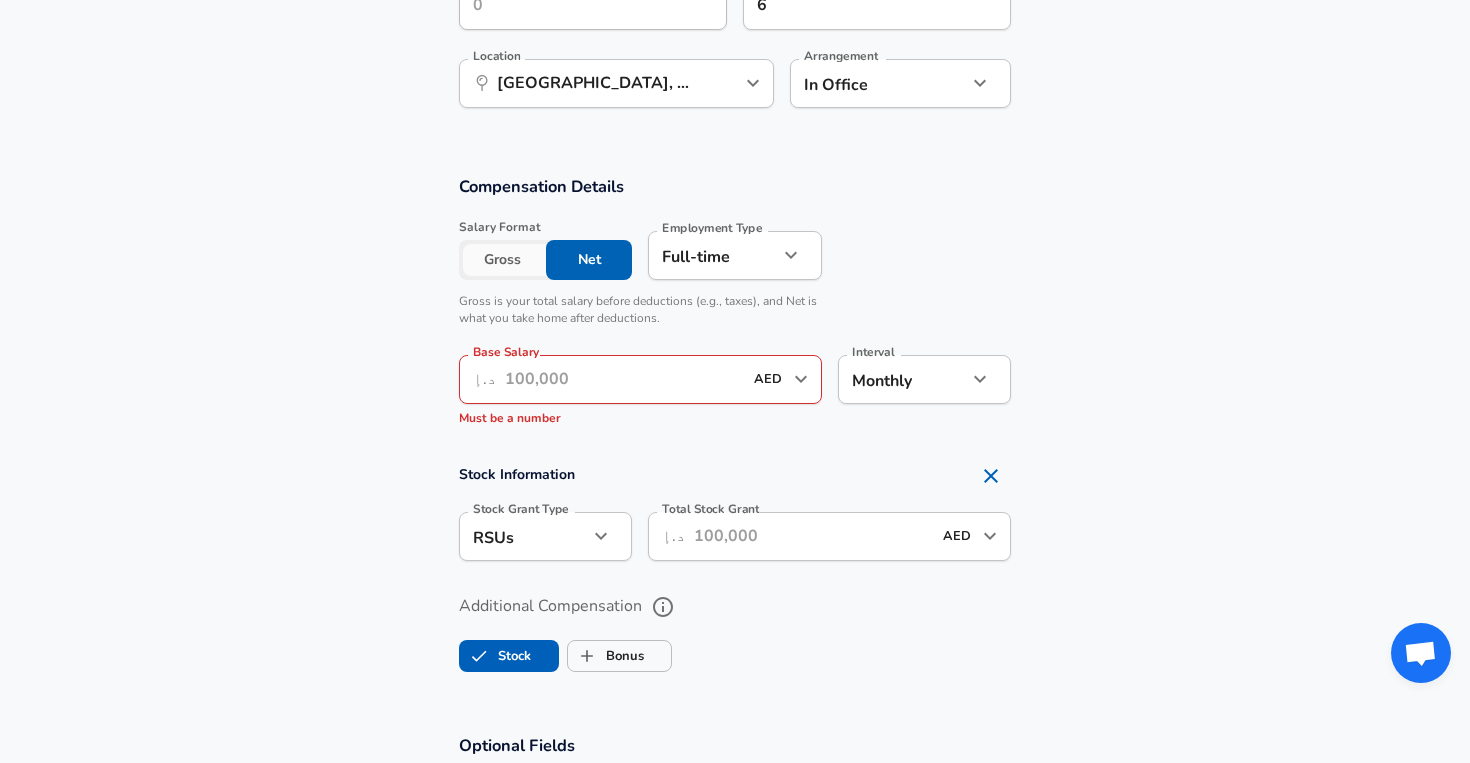 click on "Gross" at bounding box center [502, 260] 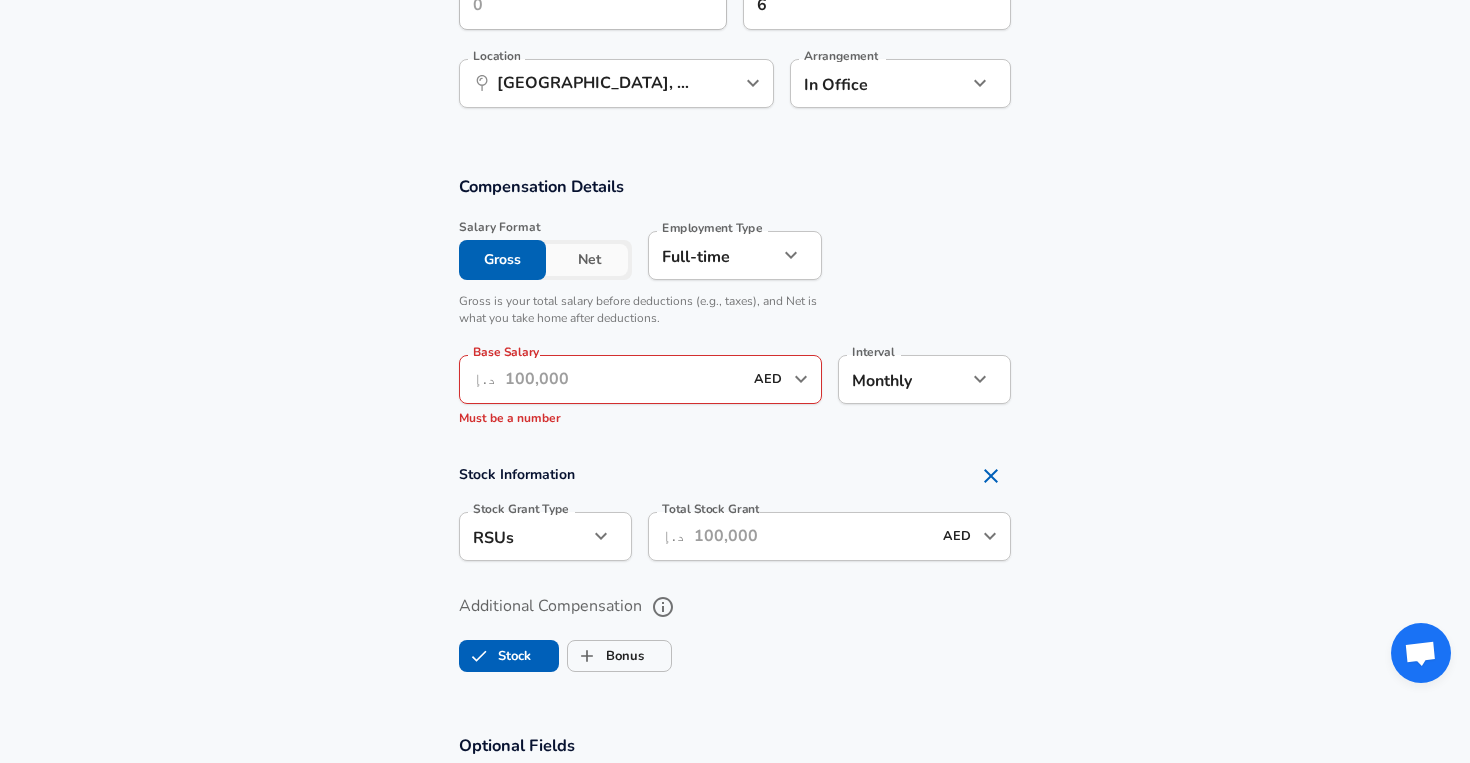 click on "Net" at bounding box center (589, 260) 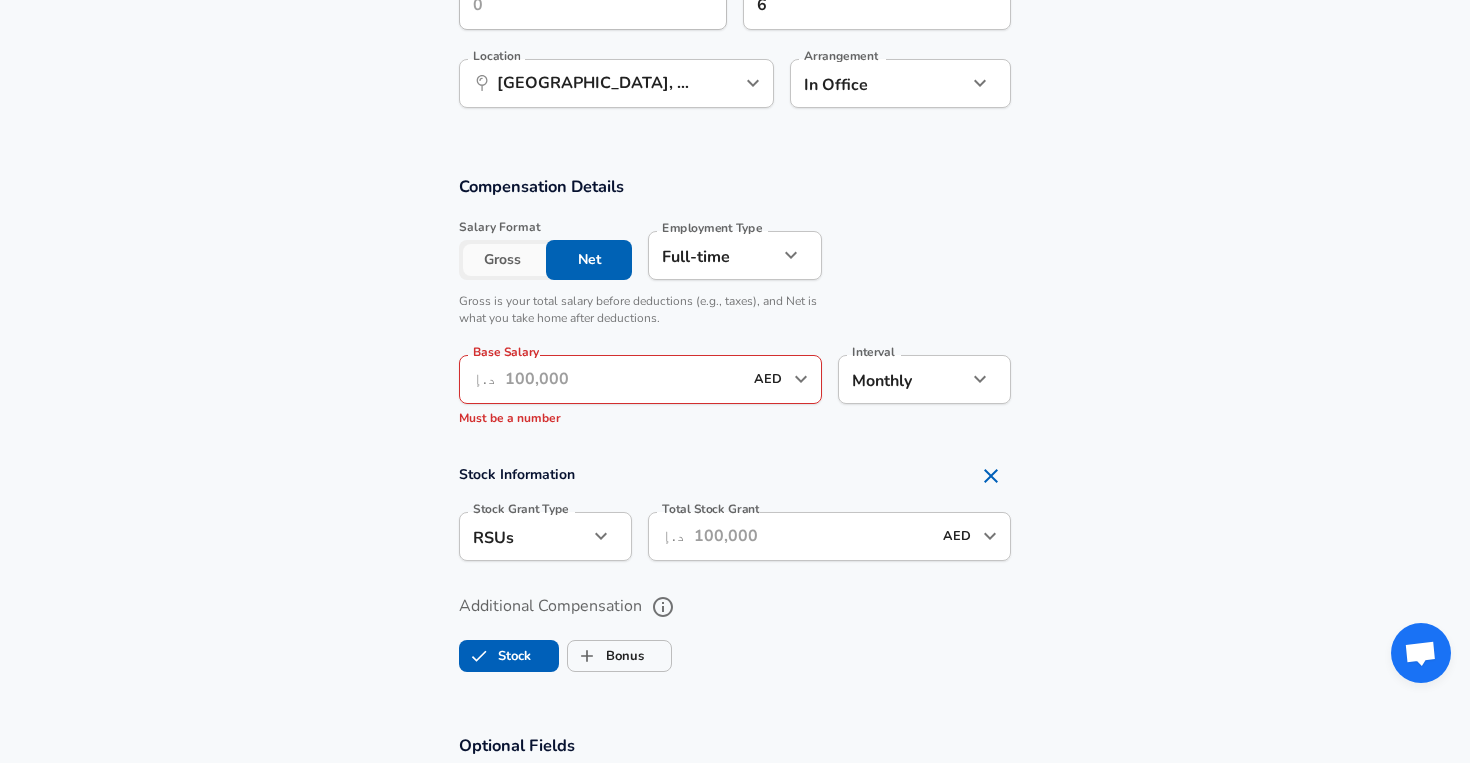 click on "Gross" at bounding box center (502, 260) 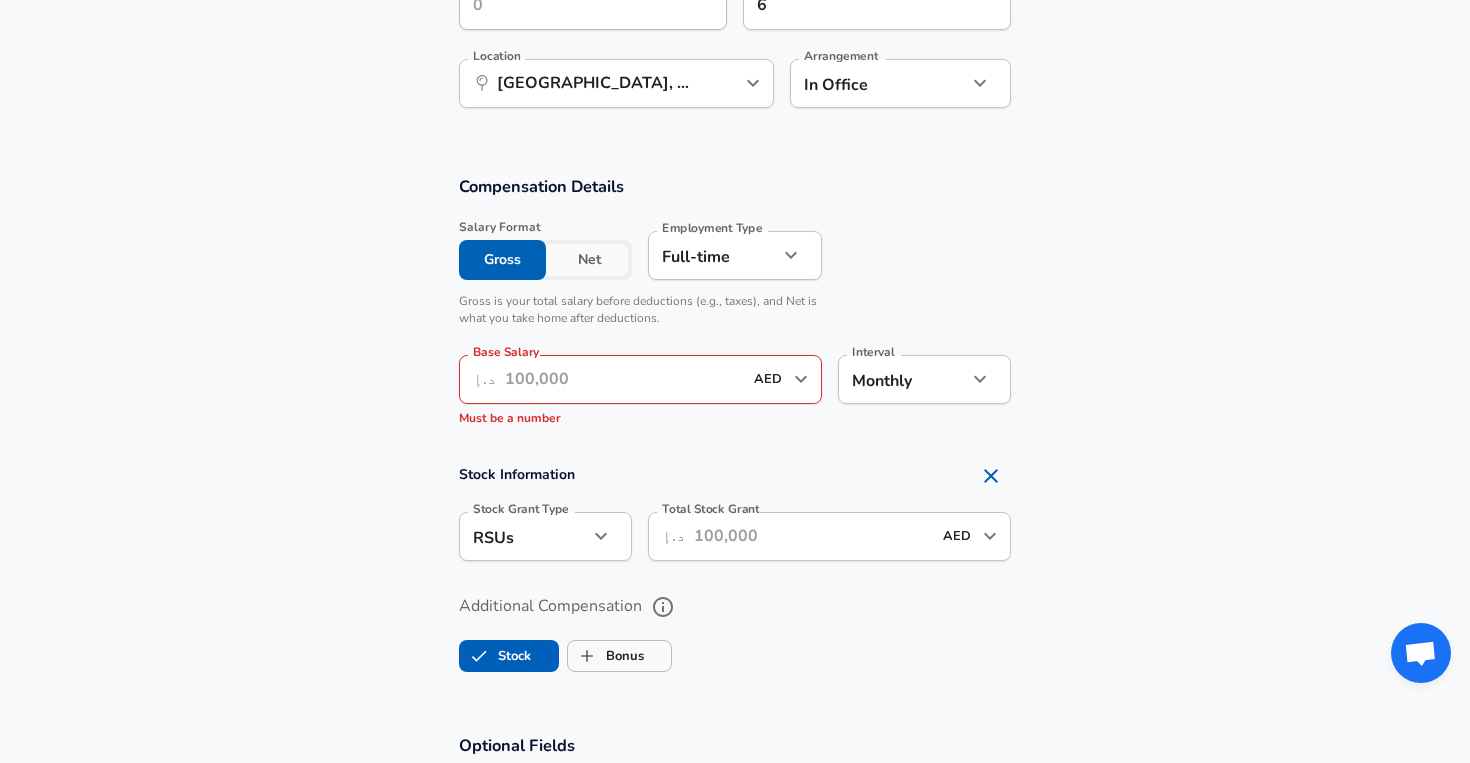 click on "Compensation Details Salary Format Gross   Net Employment Type [DEMOGRAPHIC_DATA] full_time Employment Type Gross is your total salary before deductions (e.g., taxes), and Net is what you take home after deductions. Base Salary ​ د.إ AED ​ Base Salary Must be a number Interval Monthly monthly Interval" at bounding box center (735, 306) 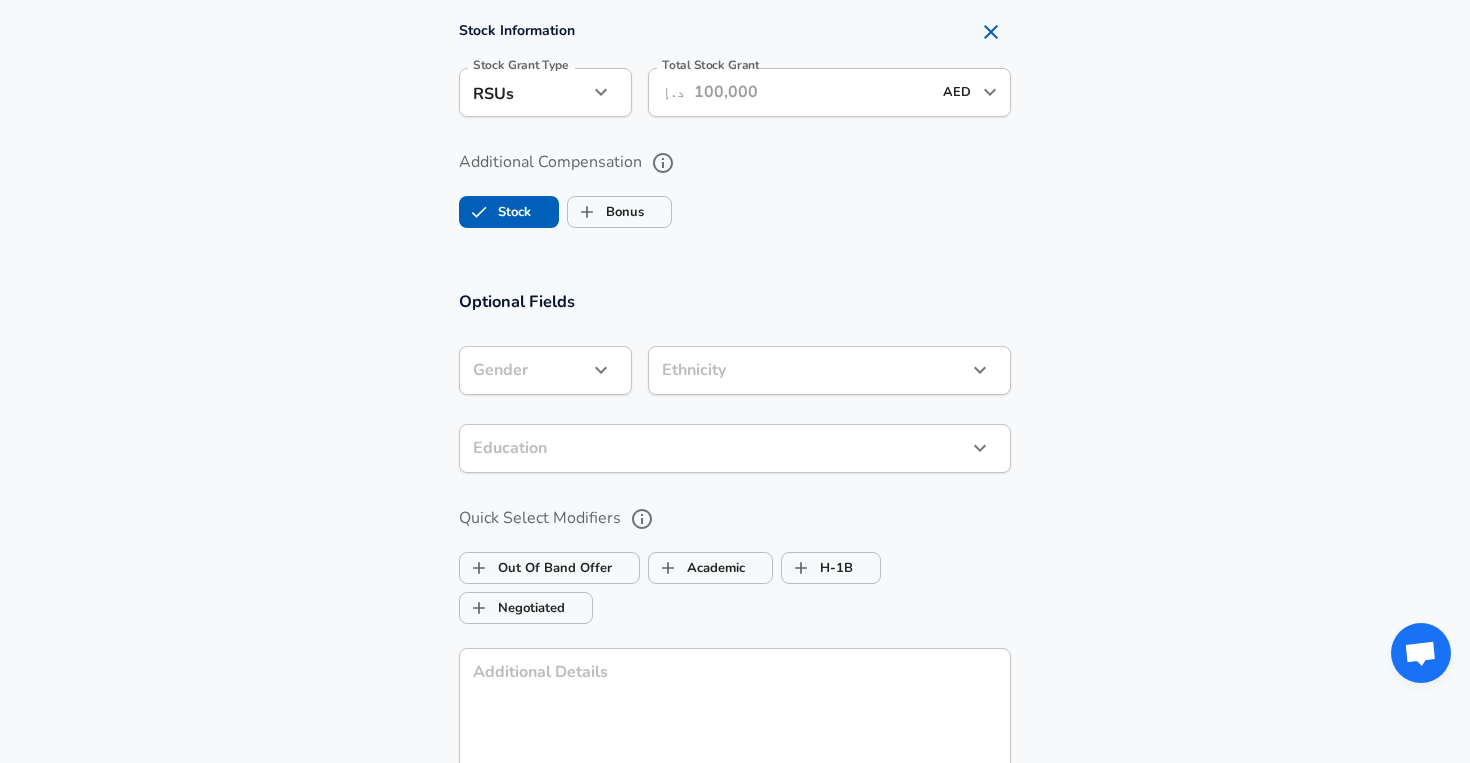 scroll, scrollTop: 1512, scrollLeft: 0, axis: vertical 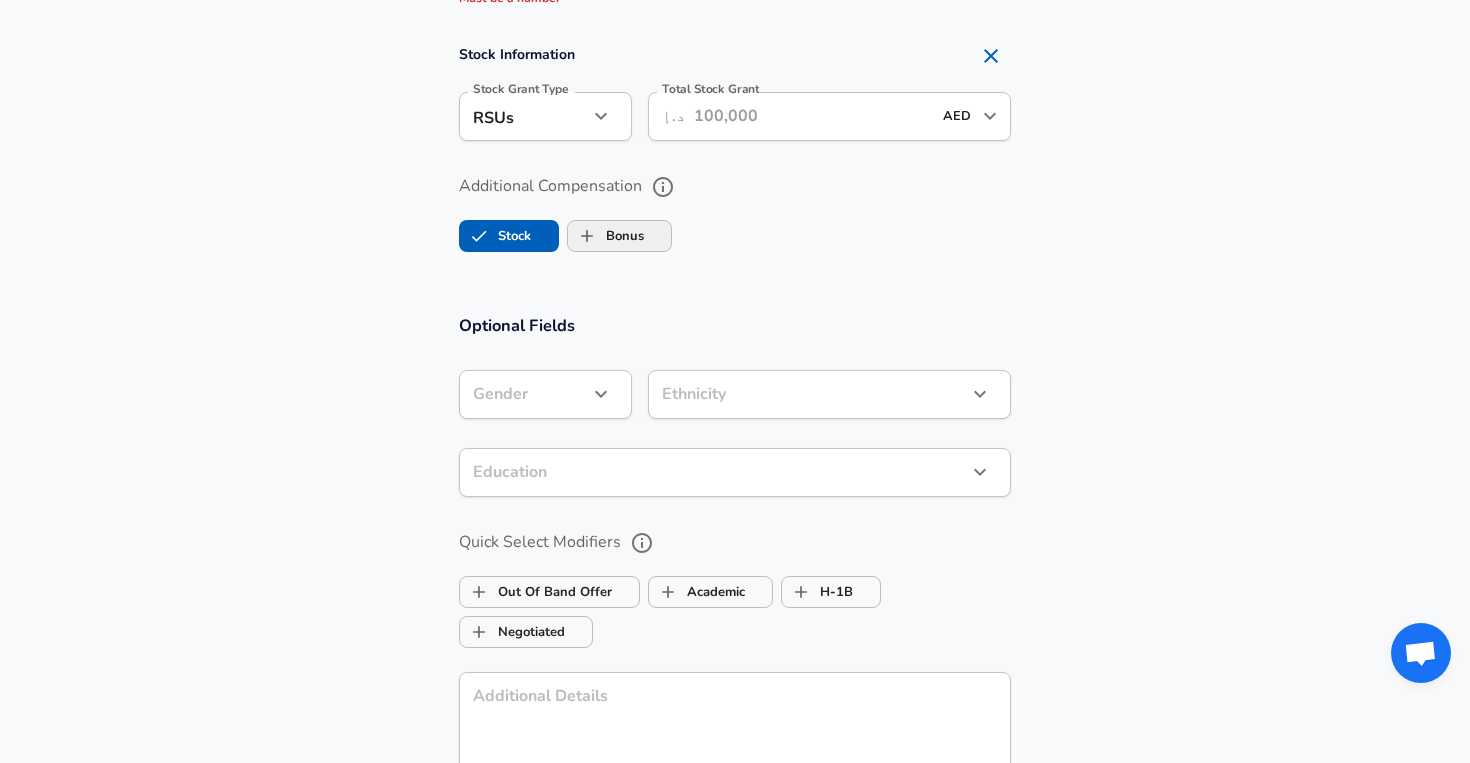 click on "Bonus" at bounding box center (606, 236) 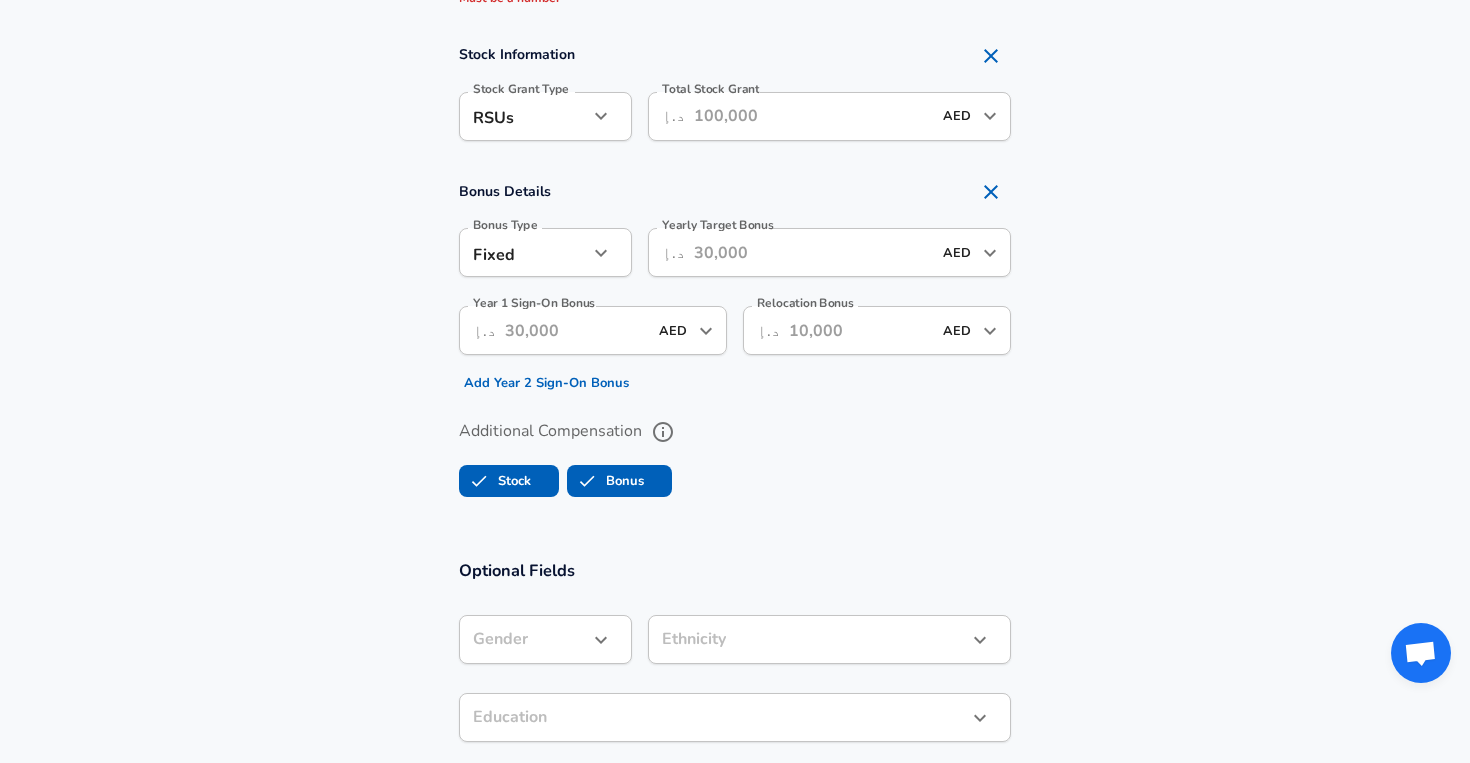 click on "Stock" at bounding box center (495, 481) 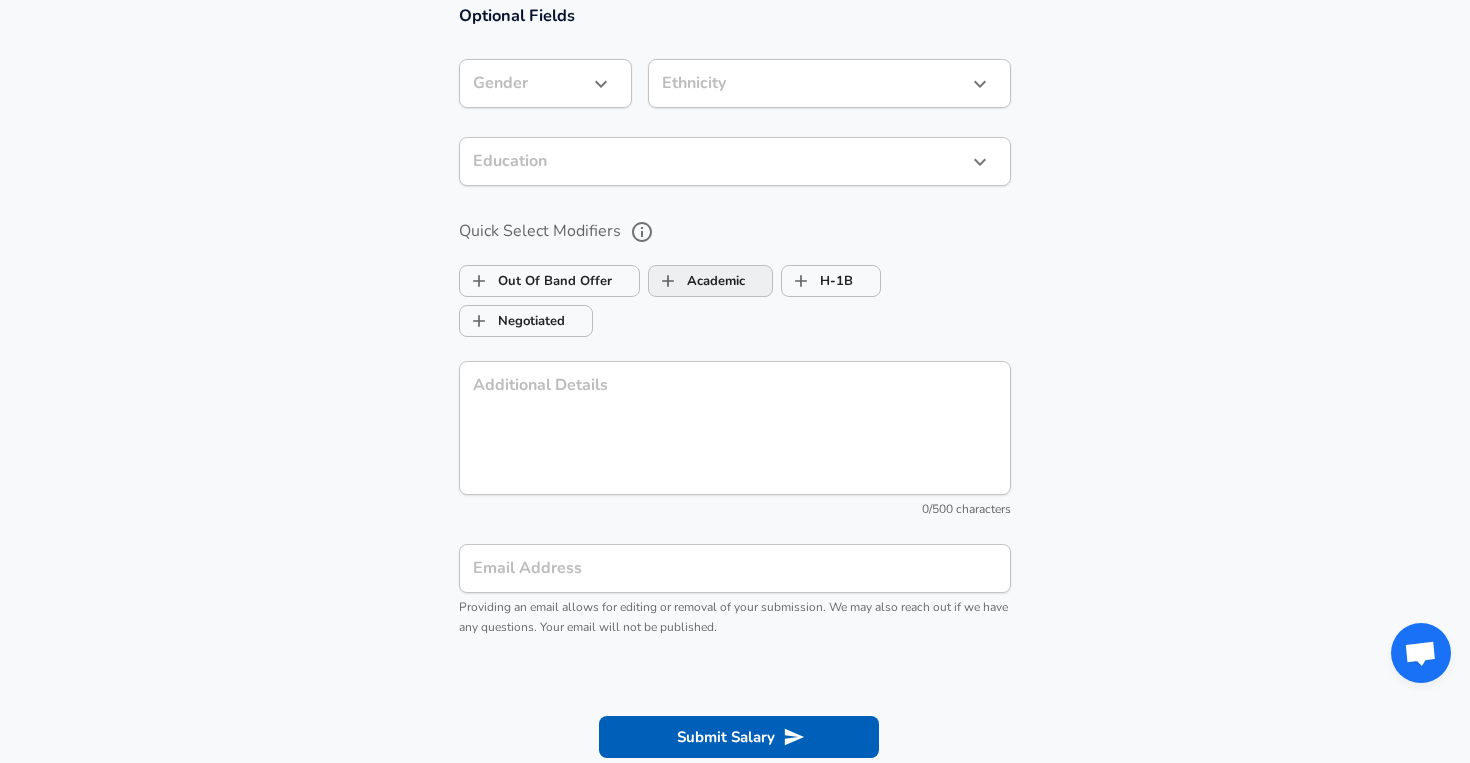 scroll, scrollTop: 1935, scrollLeft: 0, axis: vertical 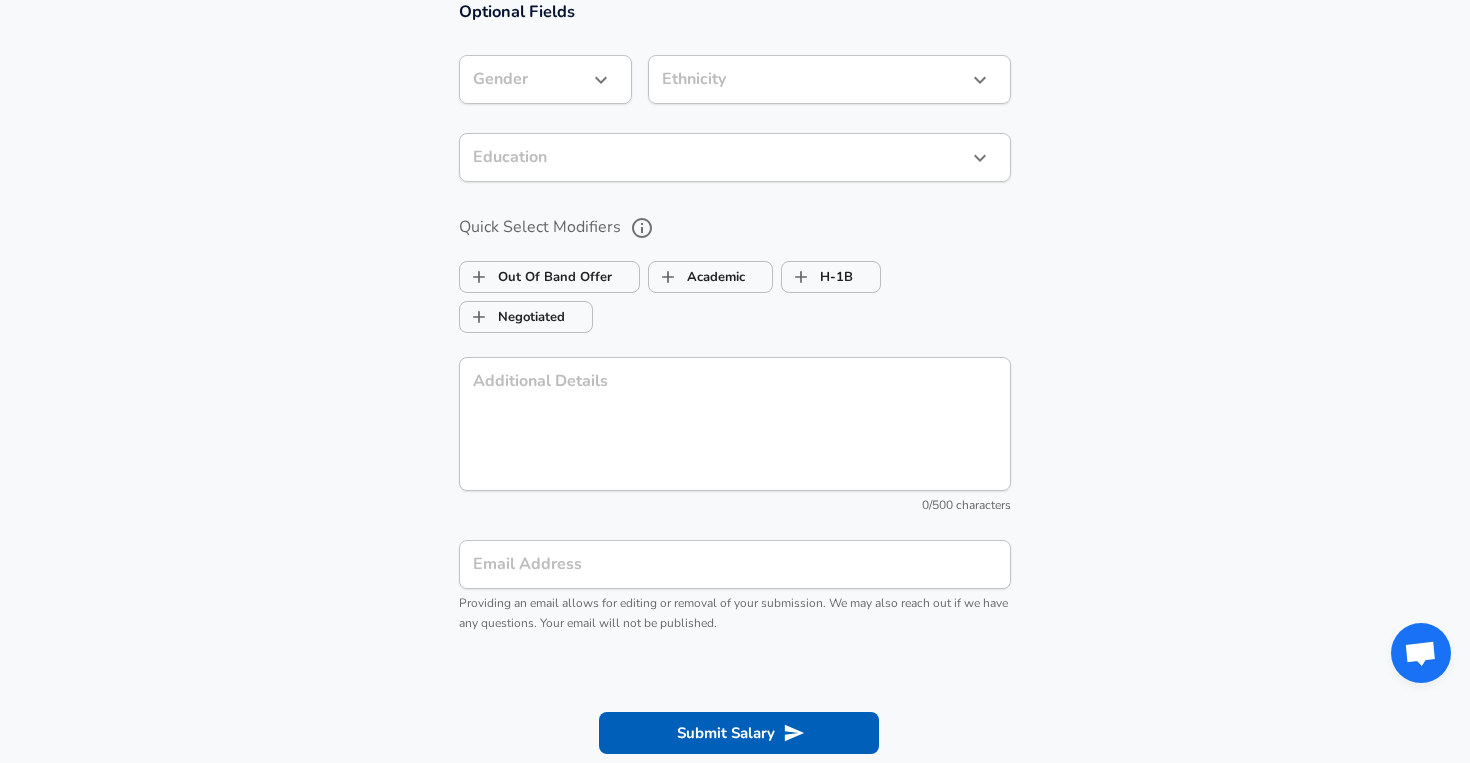 click on "Additional Details x Additional Details 0 /500 characters" at bounding box center (735, 436) 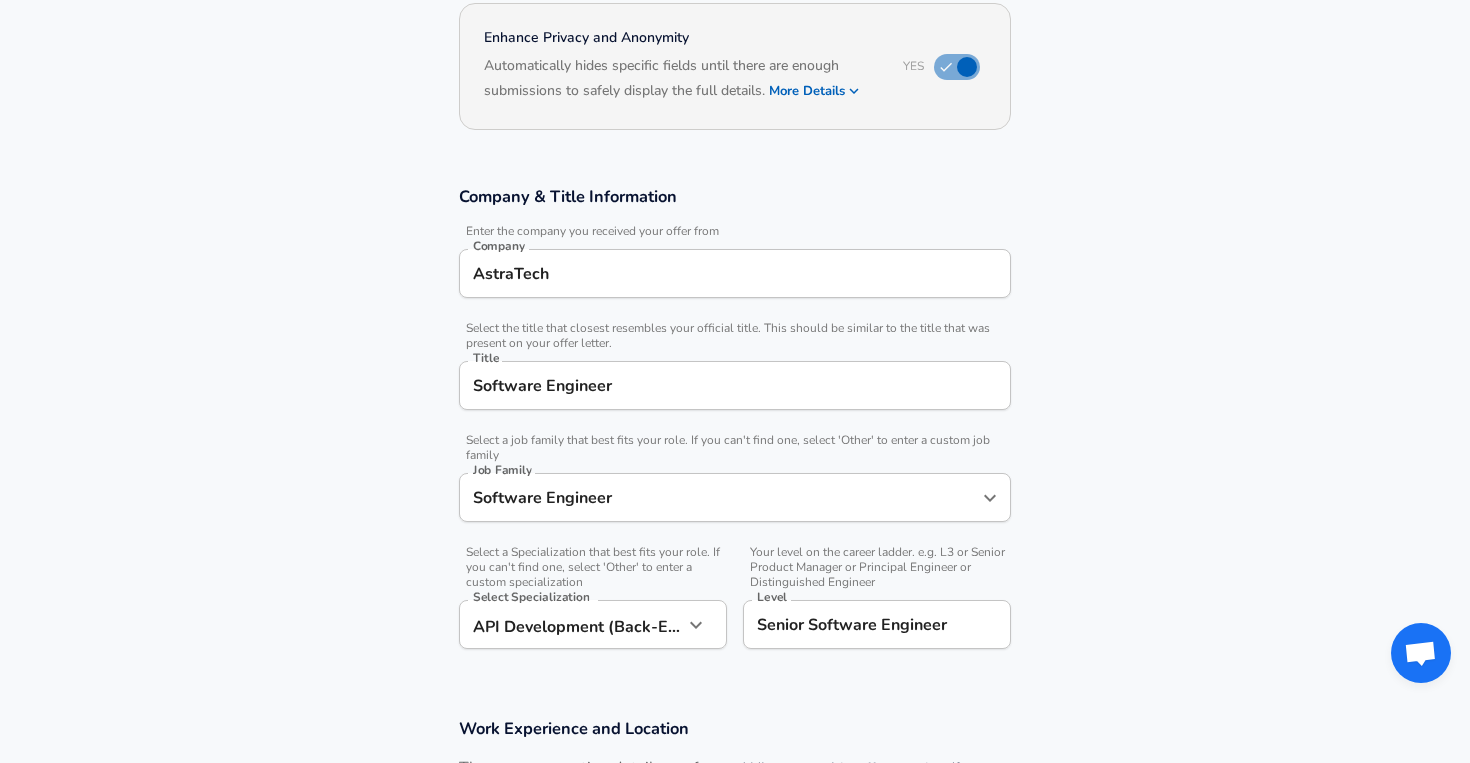 scroll, scrollTop: 120, scrollLeft: 0, axis: vertical 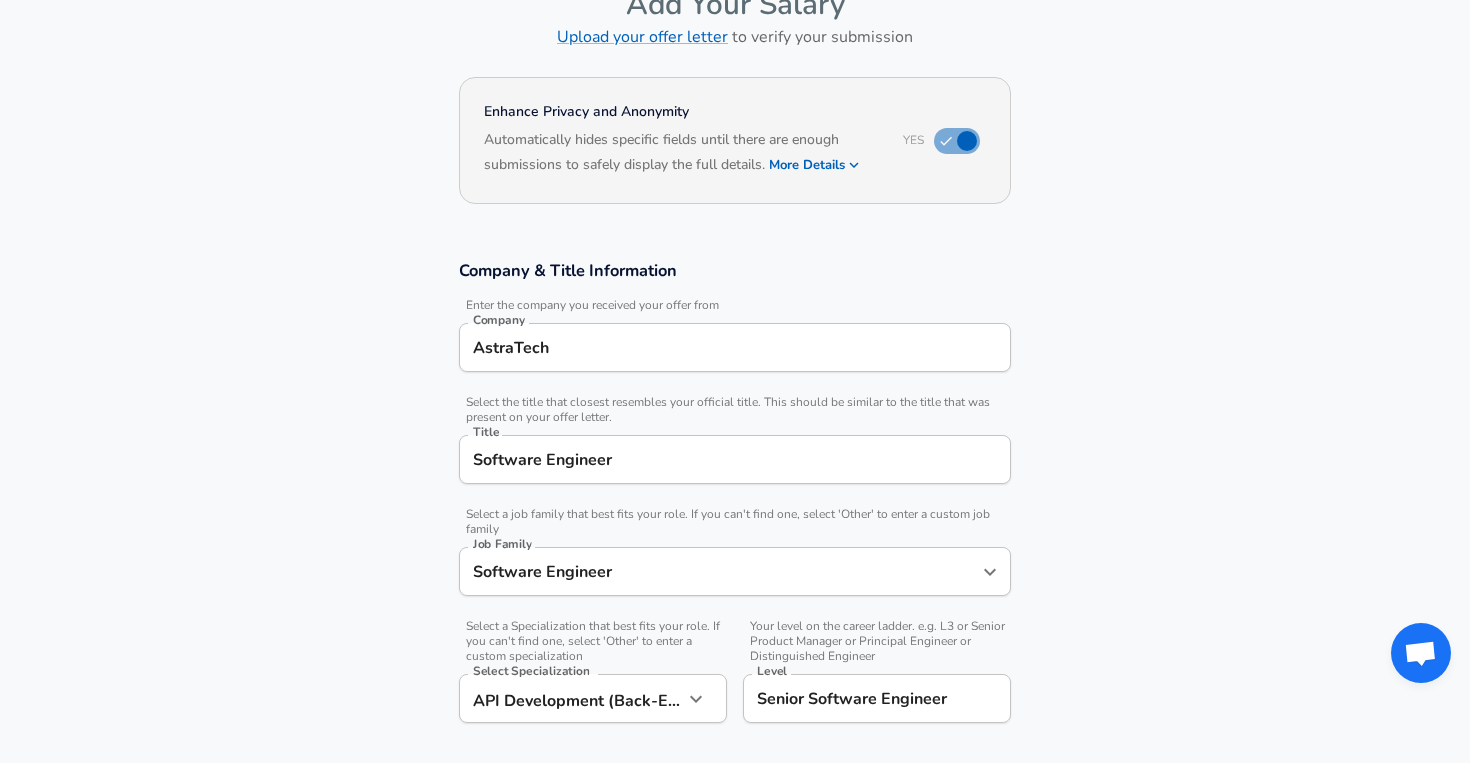 click at bounding box center (967, 141) 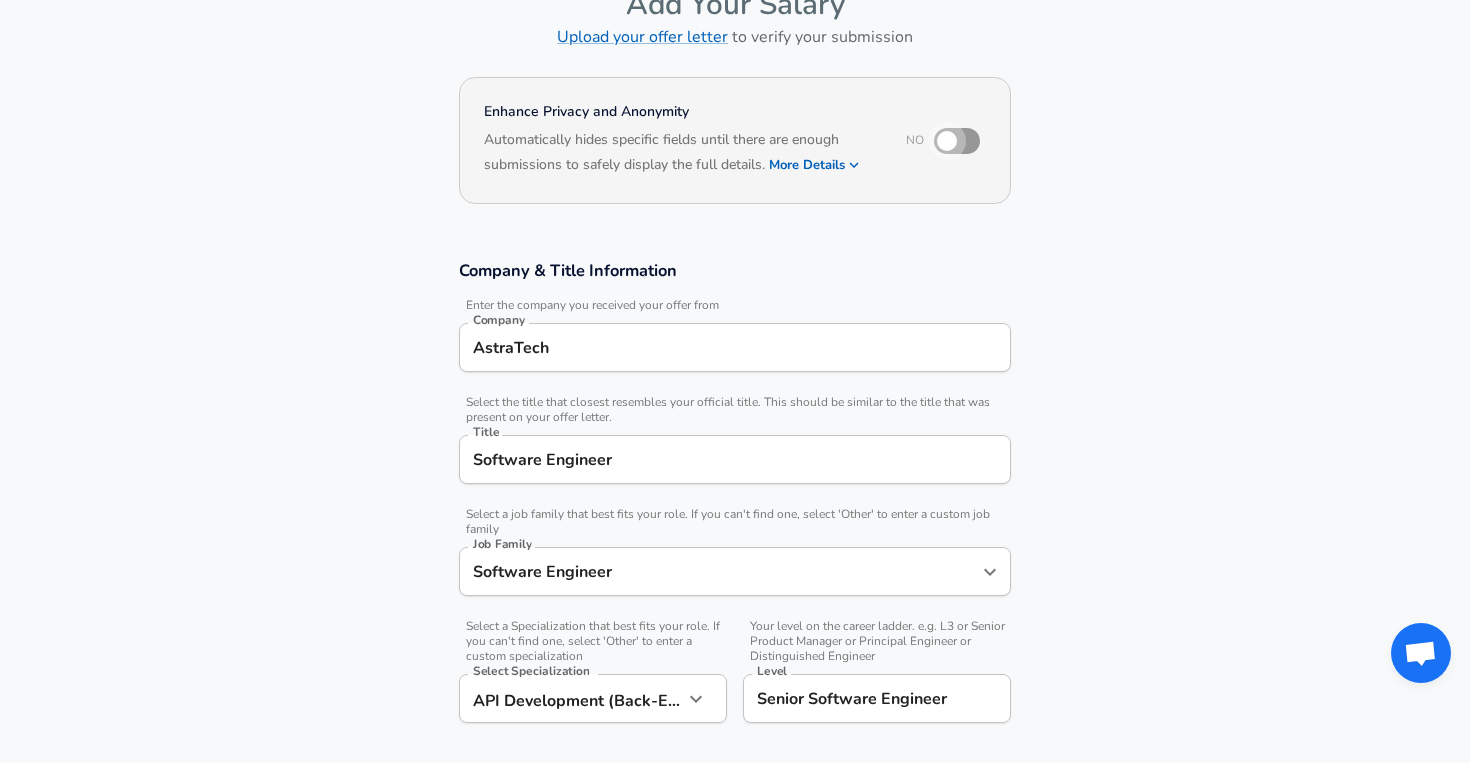 click at bounding box center (947, 141) 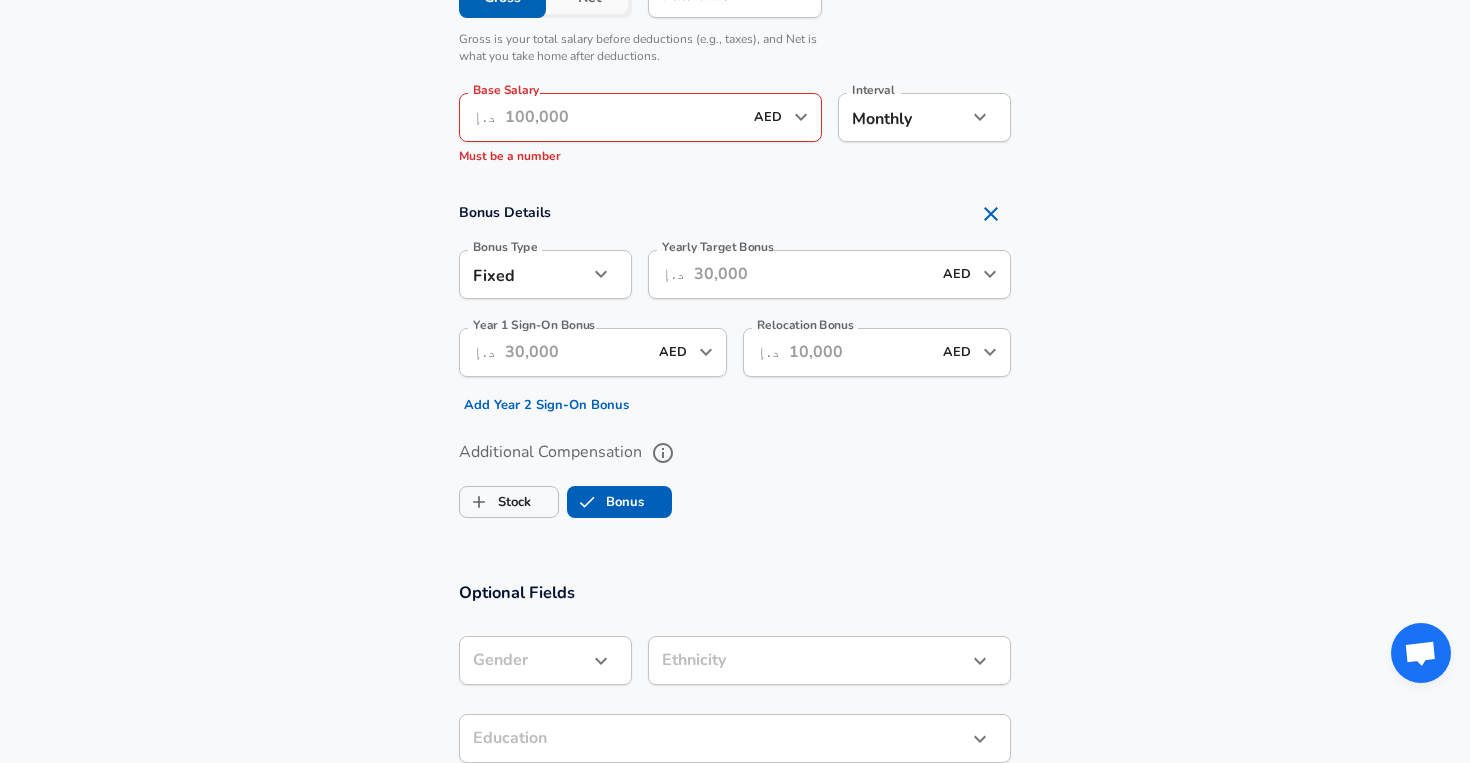 scroll, scrollTop: 1355, scrollLeft: 0, axis: vertical 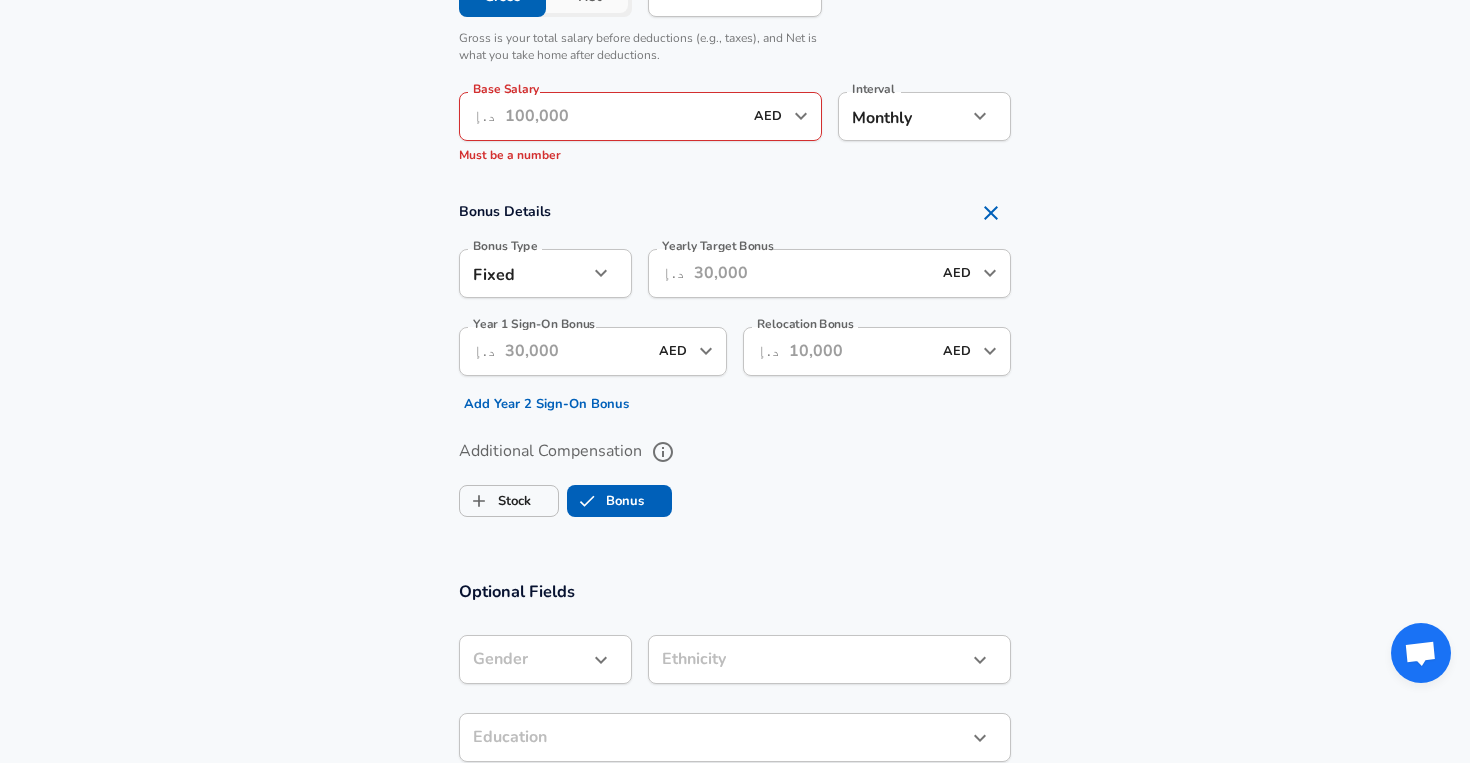 click on "Bonus Details  Bonus Type Fixed fixed Bonus Type Yearly Target Bonus ​ د.إ AED ​ Yearly Target Bonus Year 1 Sign-On Bonus ​ د.إ AED ​ Year 1 Sign-On Bonus Add Year 2 Sign-On Bonus Relocation Bonus ​ د.إ AED ​ Relocation Bonus" at bounding box center (735, 306) 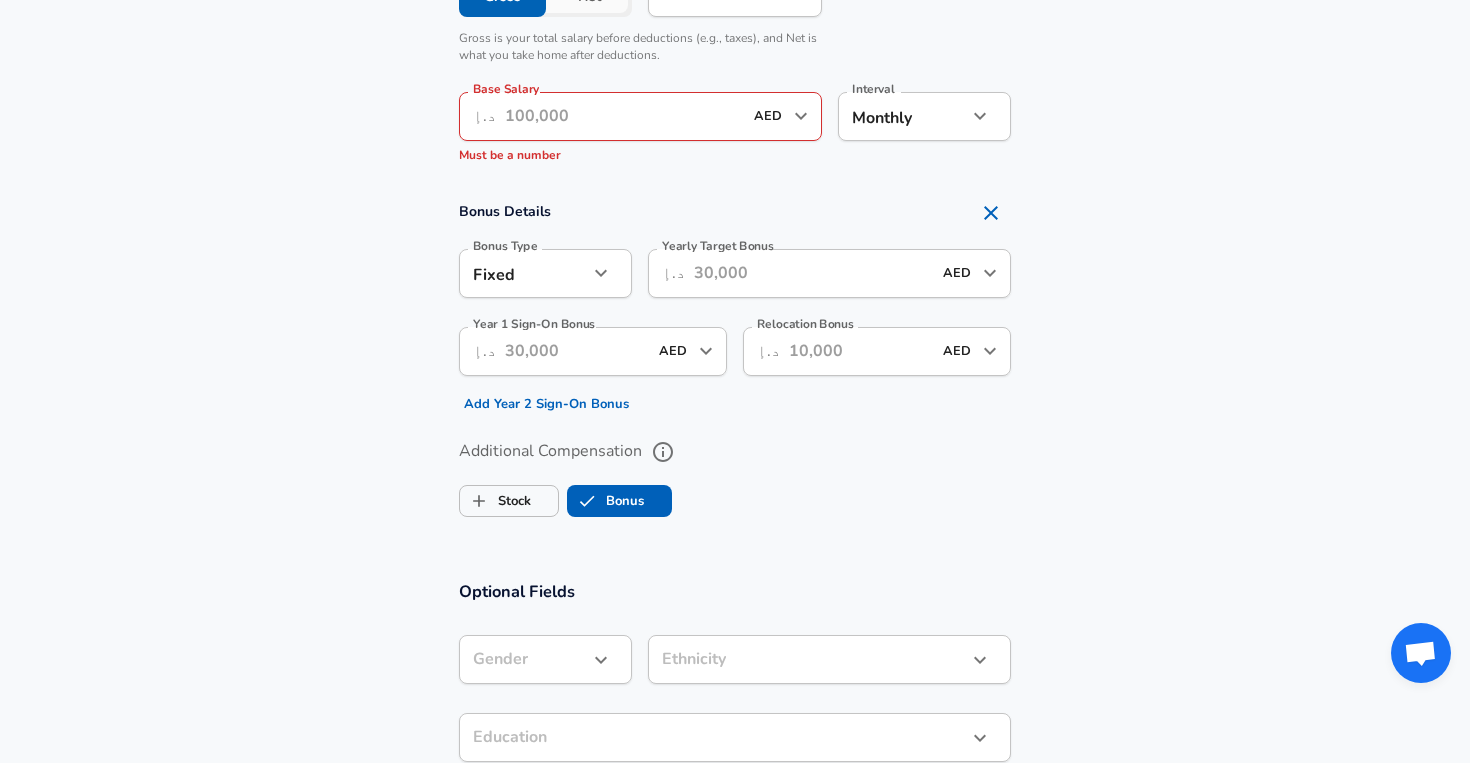 click on "Restart Add Your Salary Upload your offer letter   to verify your submission Enhance Privacy and Anonymity Yes Automatically hides specific fields until there are enough submissions to safely display the full details.   More Details Based on your submission and the data points that we have already collected, we will automatically hide and anonymize specific fields if there aren't enough data points to remain sufficiently anonymous. Company & Title Information   Enter the company you received your offer from Company AstraTech Company   Select the title that closest resembles your official title. This should be similar to the title that was present on your offer letter. Title Software Engineer Title   Select a job family that best fits your role. If you can't find one, select 'Other' to enter a custom job family Job Family Software Engineer Job Family   Select a Specialization that best fits your role. If you can't find one, select 'Other' to enter a custom specialization Select Specialization   Level Level 7 6" at bounding box center [735, -974] 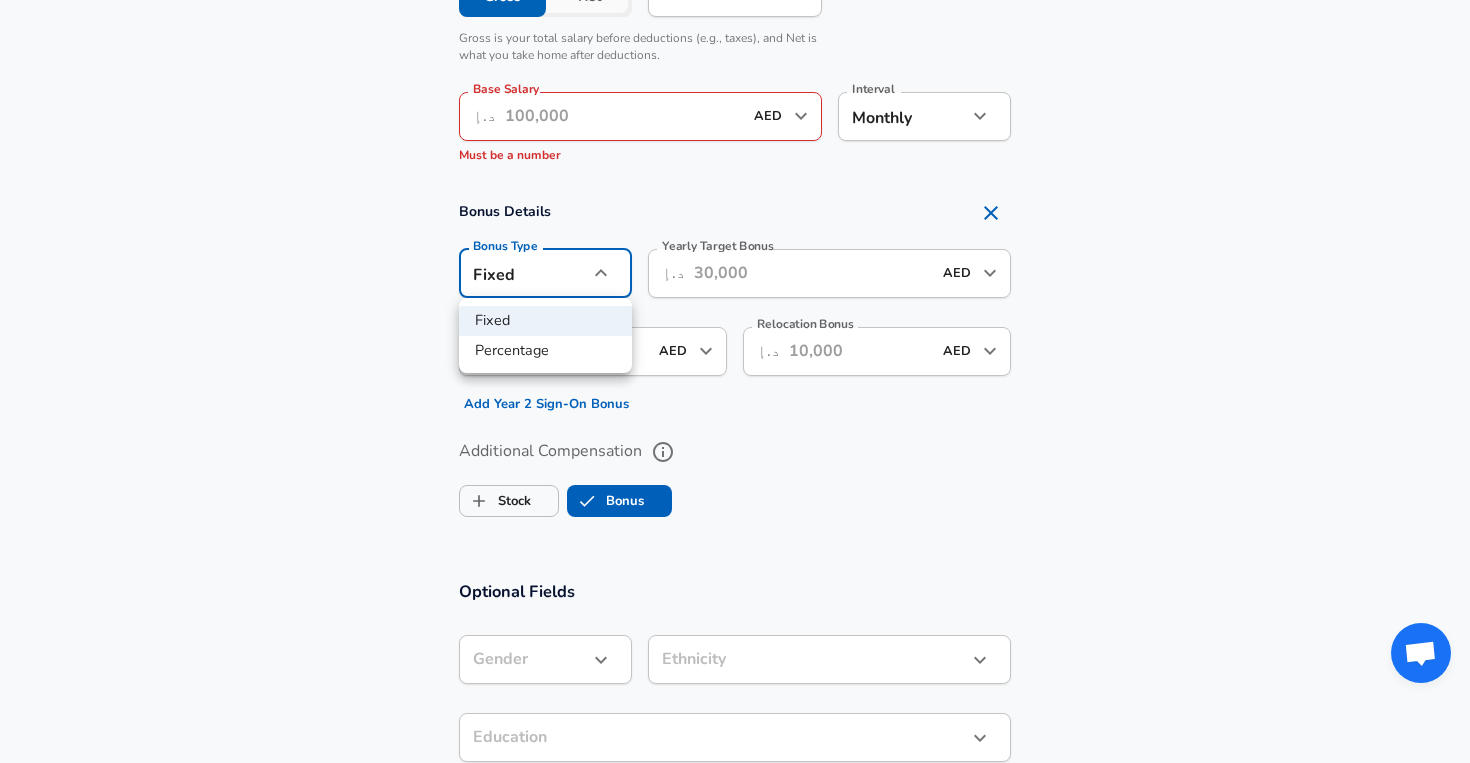 click on "Percentage" at bounding box center (545, 351) 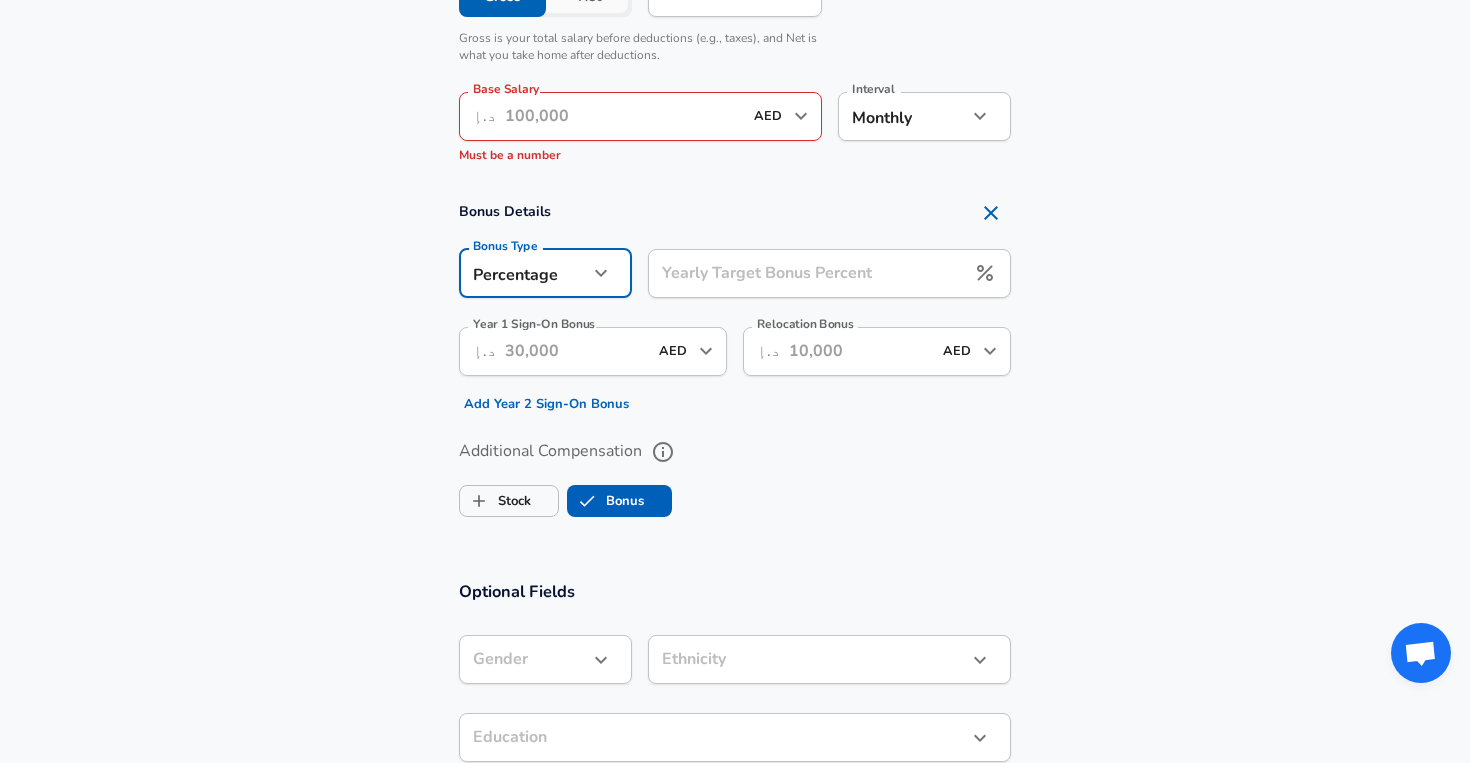 click on "Yearly Target Bonus Percent" at bounding box center [806, 273] 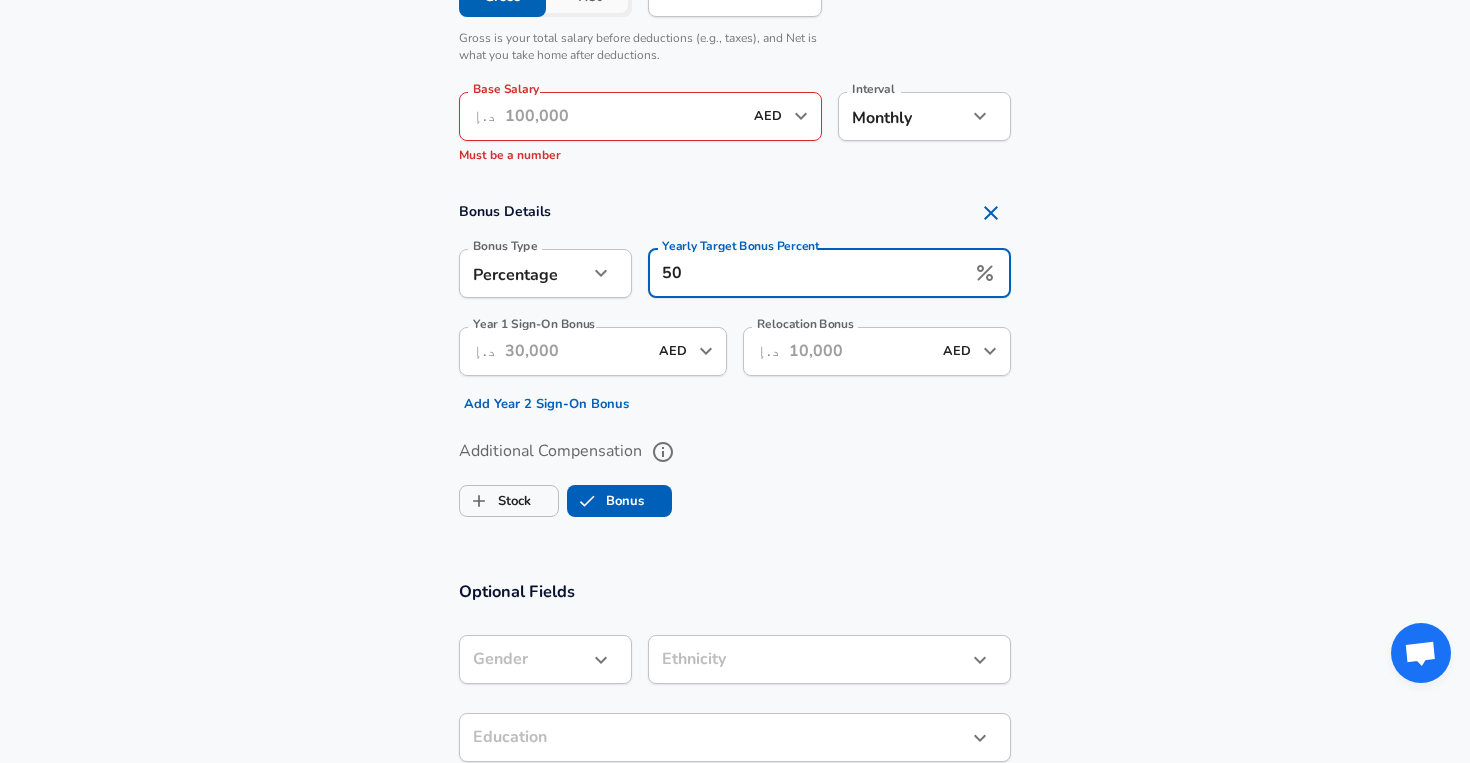 type on "50" 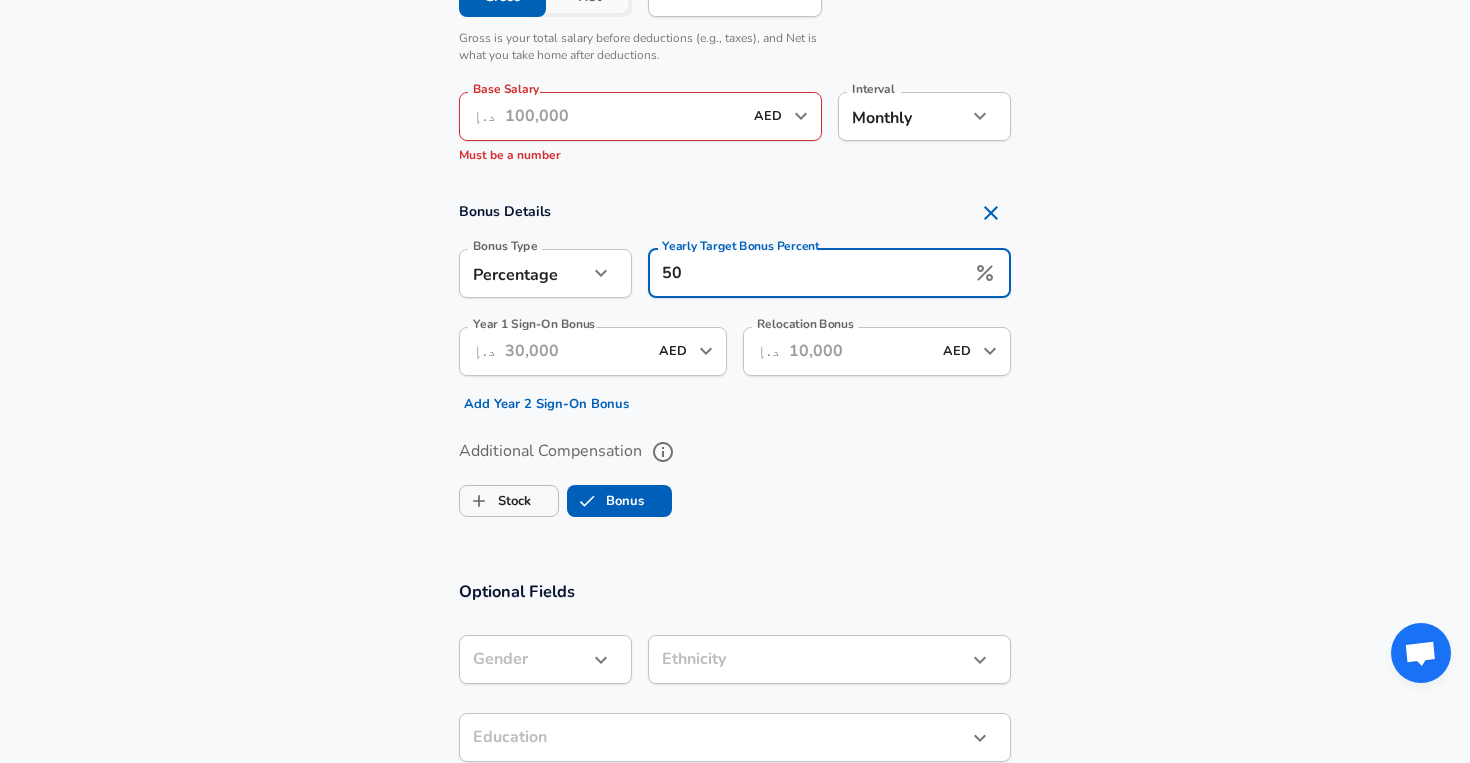click on "Bonus Details  Bonus Type Percentage percentage Bonus Type Yearly Target Bonus Percent 50 Yearly Target Bonus Percent Year 1 Sign-On Bonus ​ د.إ AED ​ Year 1 Sign-On Bonus Add Year 2 Sign-On Bonus Relocation Bonus ​ د.إ AED ​ Relocation Bonus" at bounding box center [735, 306] 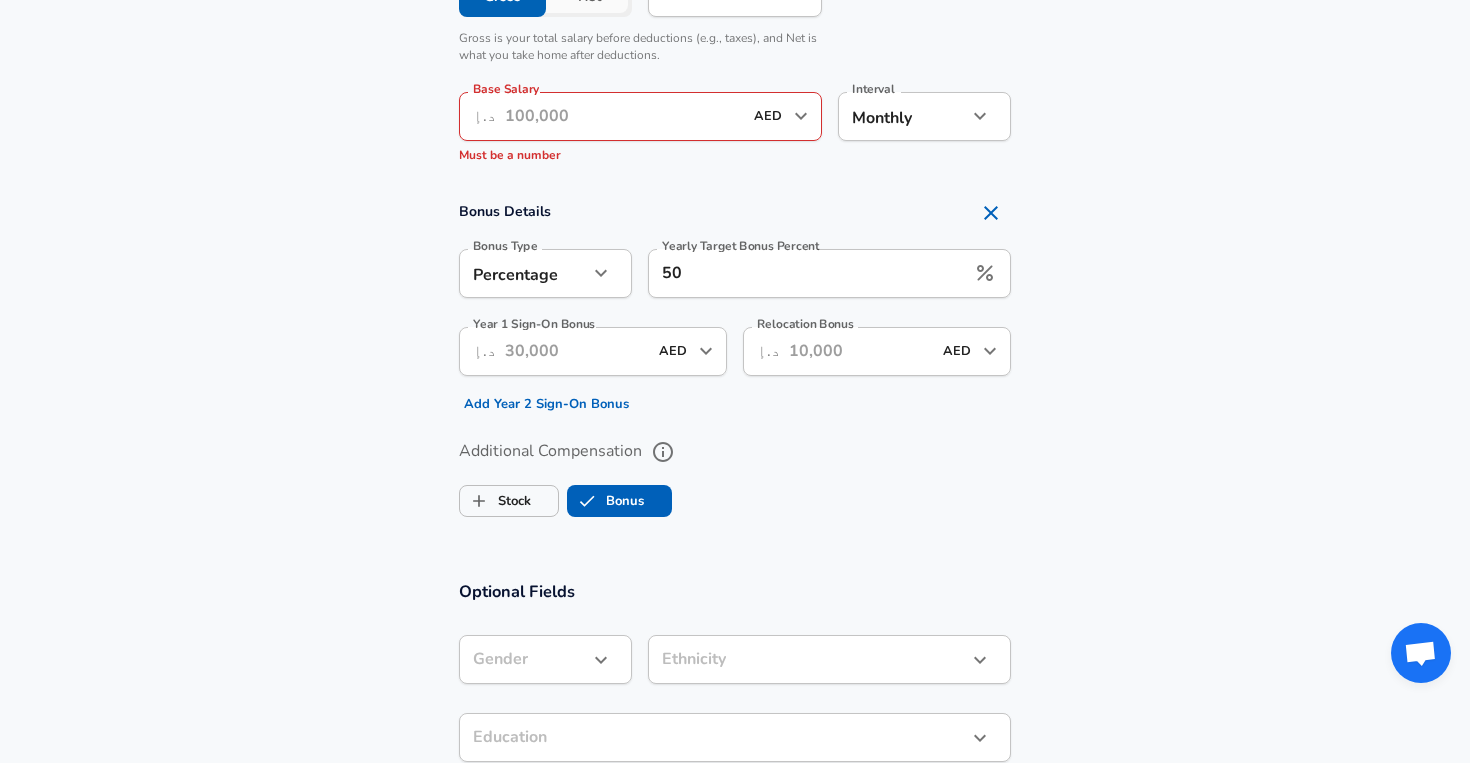 click on "Base Salary" at bounding box center [623, 116] 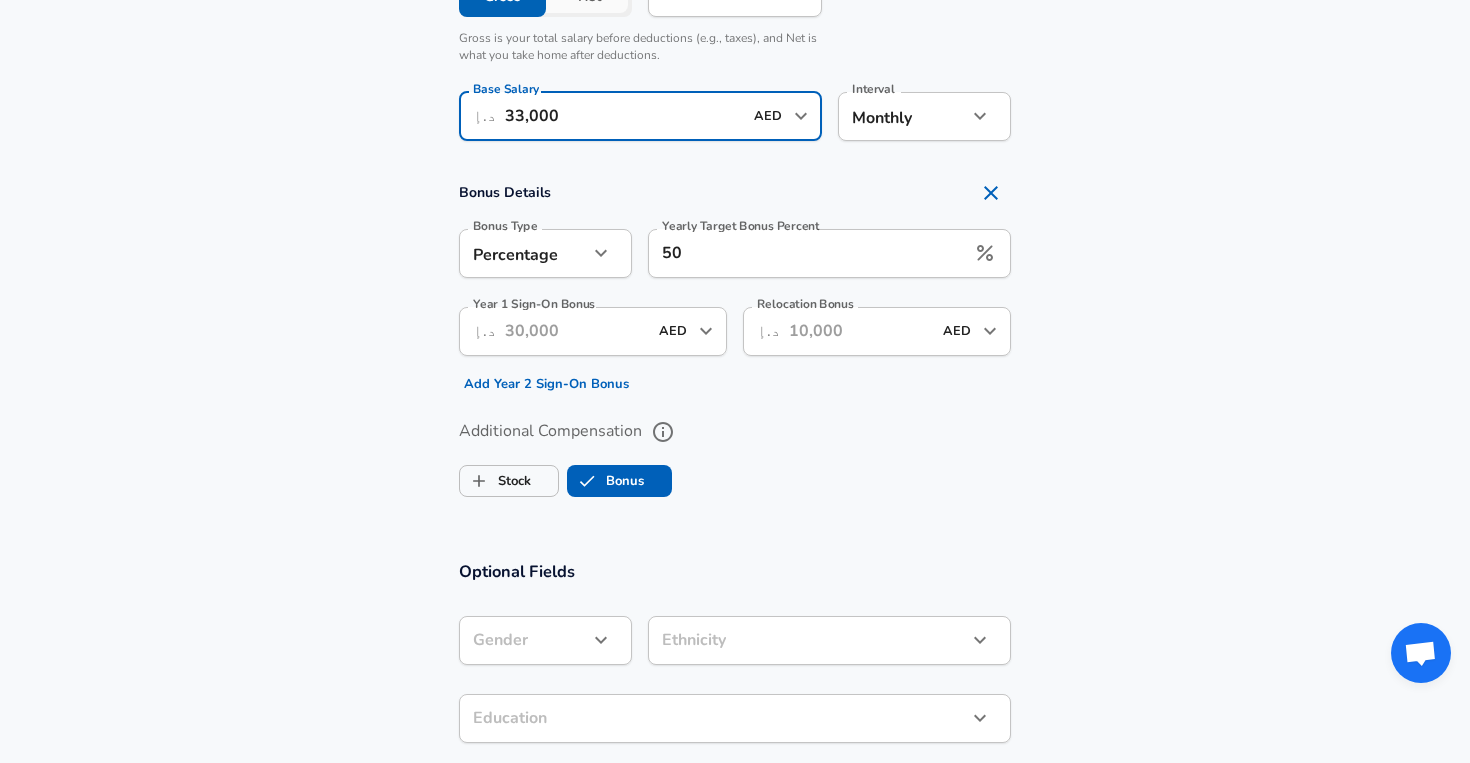 type on "33,000" 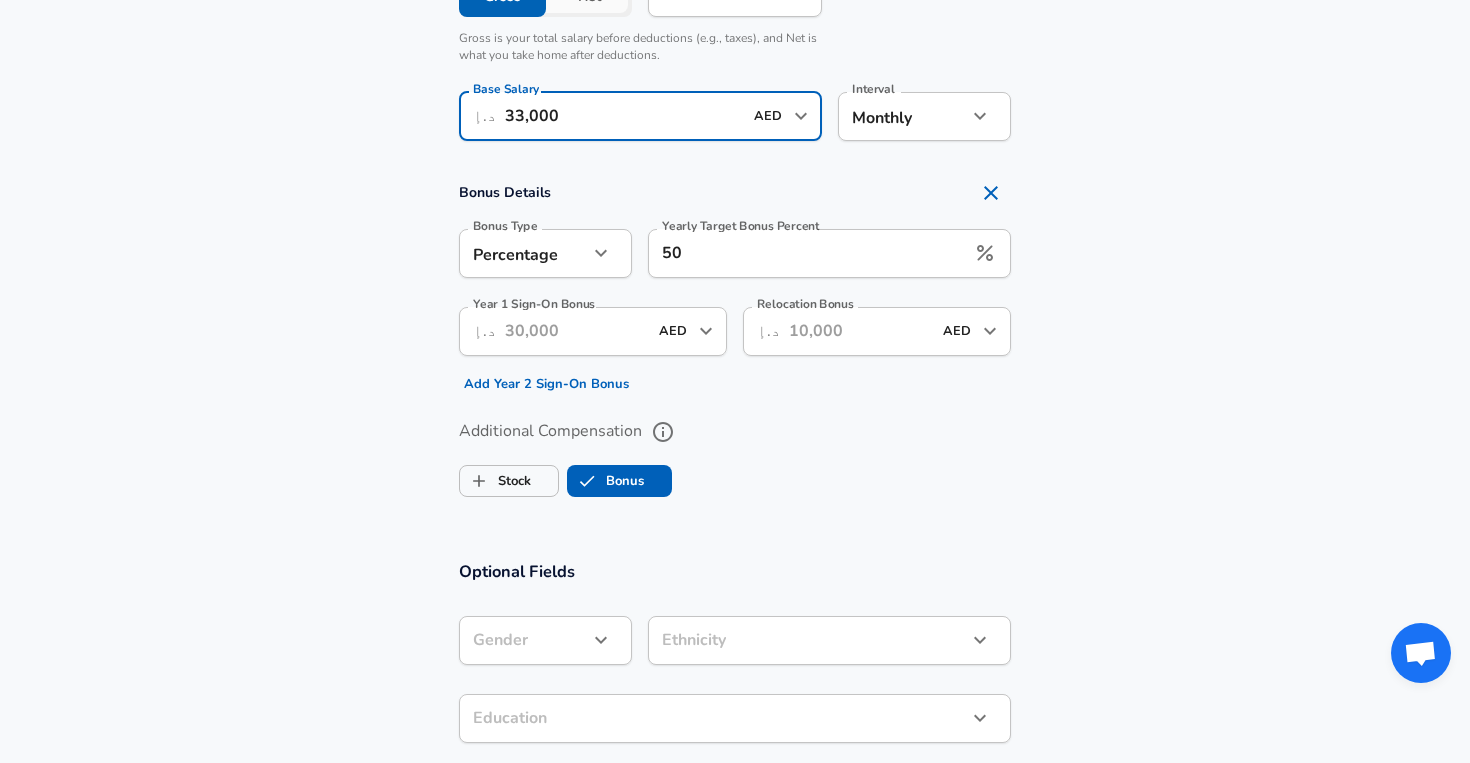 click on "Bonus Details  Bonus Type Percentage percentage Bonus Type Yearly Target Bonus Percent 50 Yearly Target Bonus Percent Year 1 Sign-On Bonus ​ د.إ AED ​ Year 1 Sign-On Bonus Add Year 2 Sign-On Bonus Relocation Bonus ​ د.إ AED ​ Relocation Bonus" at bounding box center (735, 286) 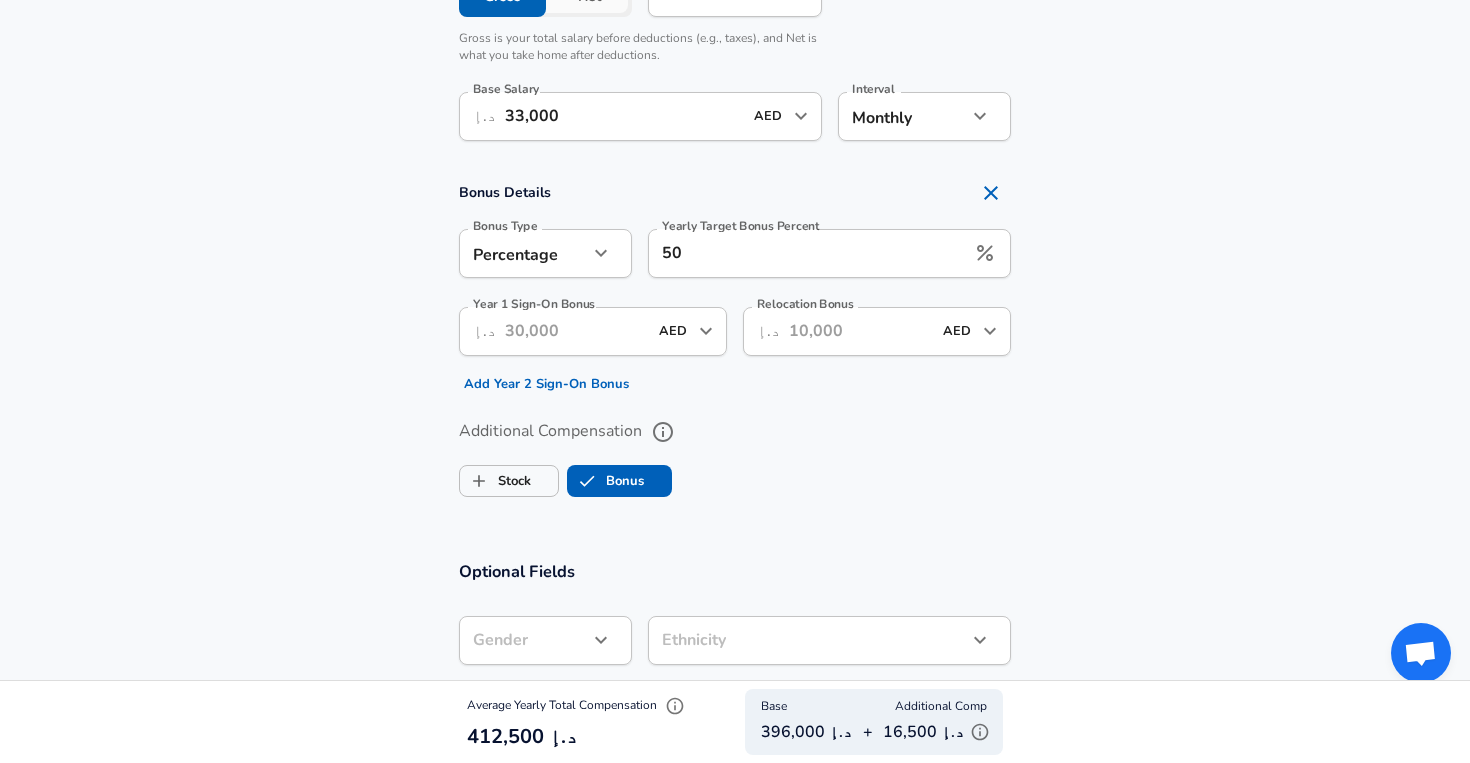 click on "Relocation Bonus" at bounding box center [860, 331] 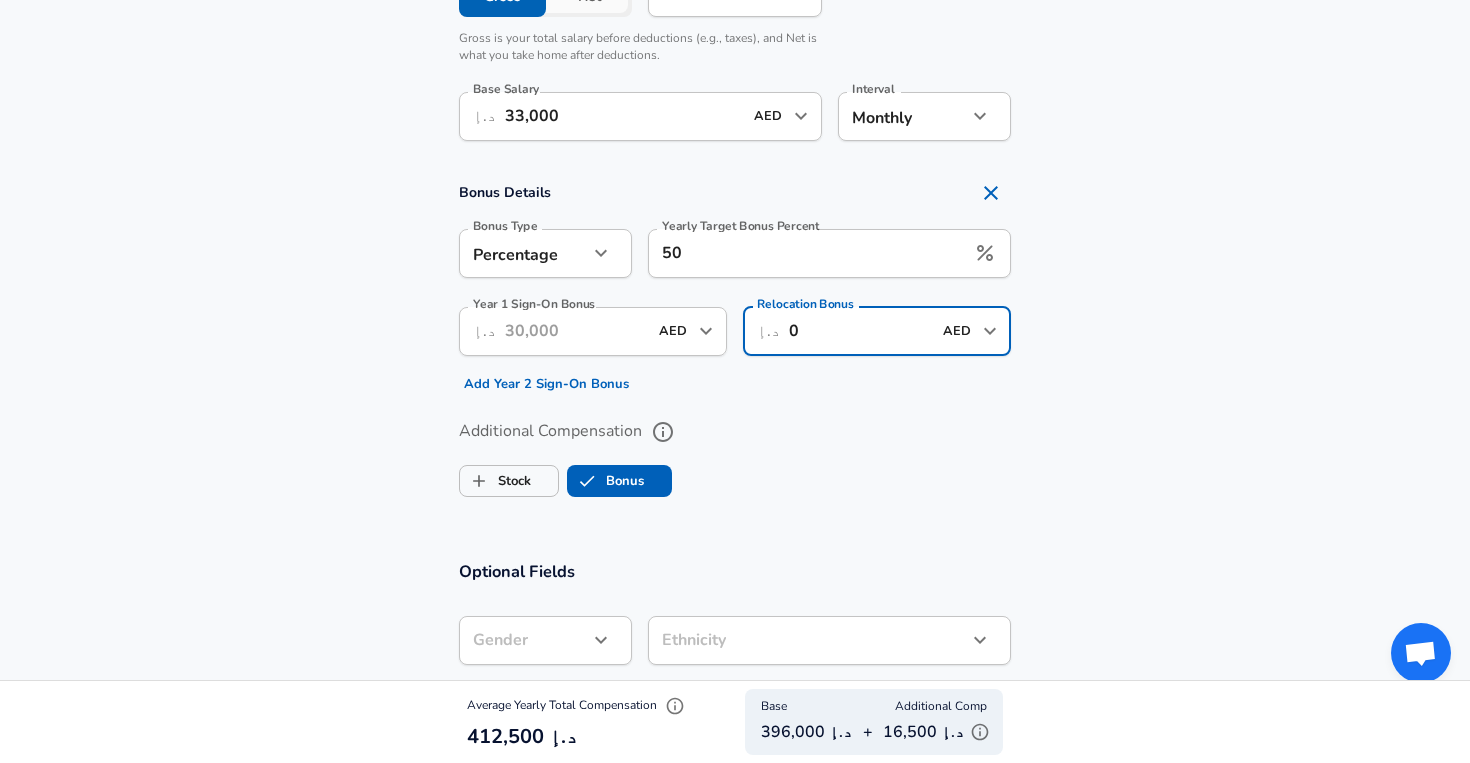 type on "0" 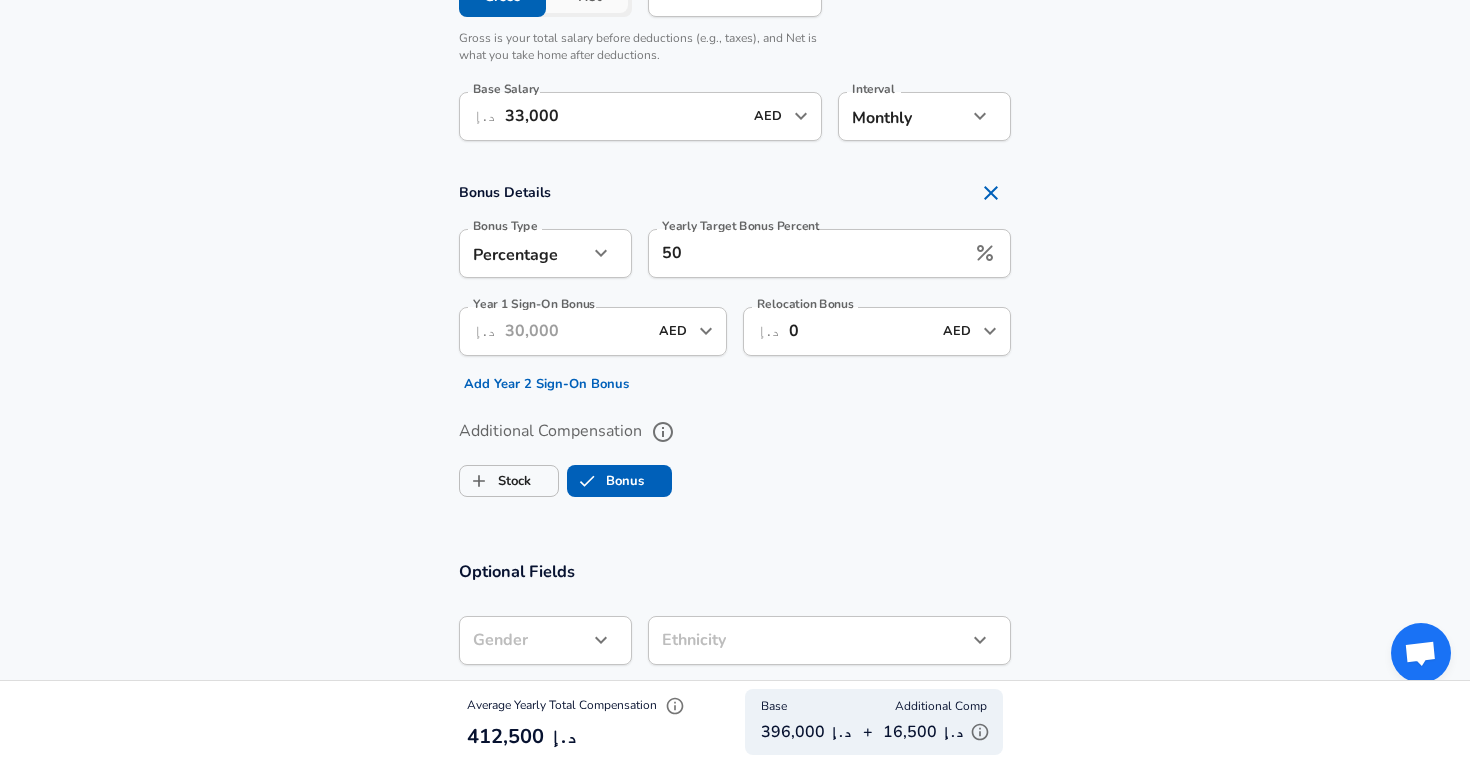 click on "Bonus Details  Bonus Type Percentage percentage Bonus Type Yearly Target Bonus Percent 50 Yearly Target Bonus Percent Year 1 Sign-On Bonus ​ د.إ AED ​ Year 1 Sign-On Bonus Add Year 2 Sign-On Bonus Relocation Bonus ​ د.إ 0 AED ​ Relocation Bonus" at bounding box center (735, 286) 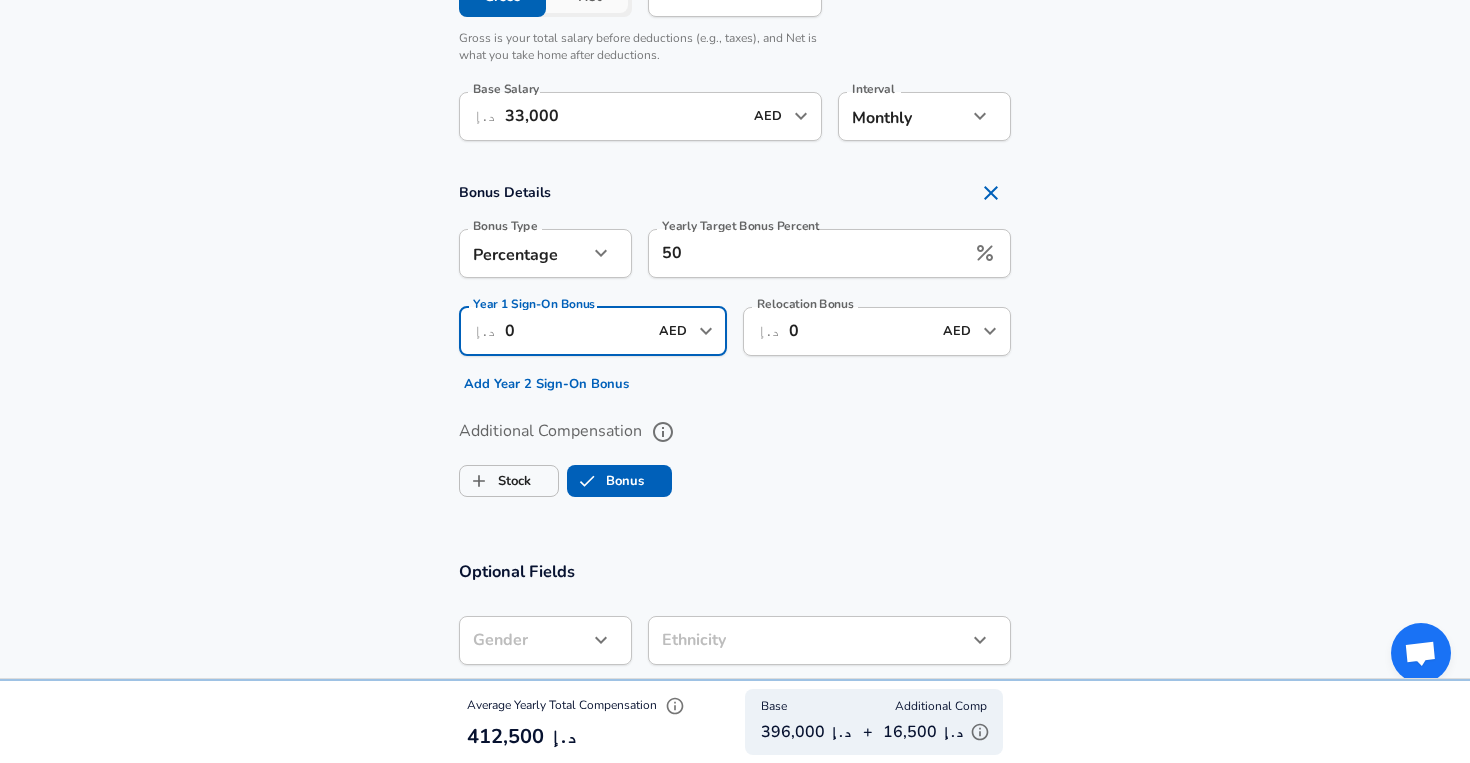 type on "0" 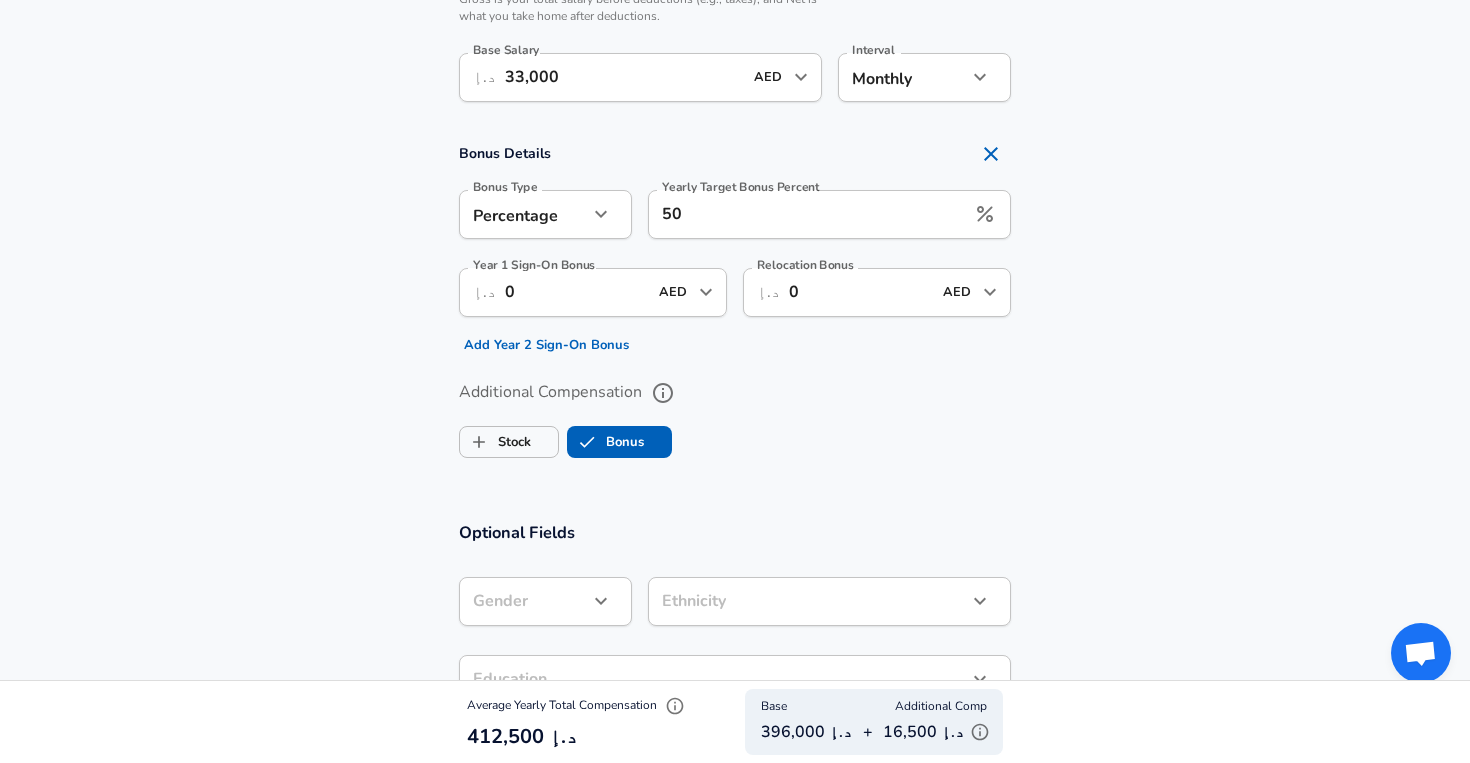 scroll, scrollTop: 1396, scrollLeft: 0, axis: vertical 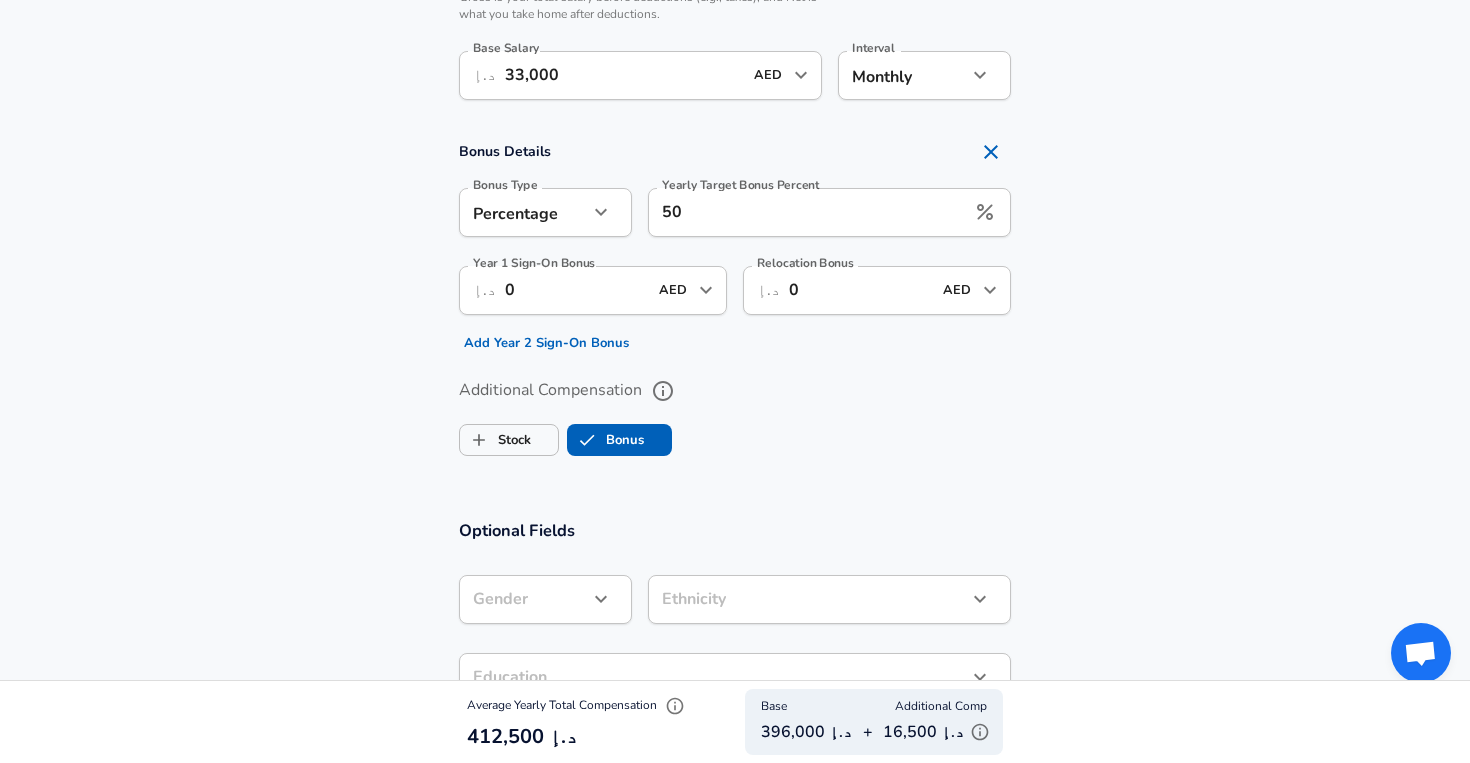 click on "Additional Compensation" at bounding box center (735, 391) 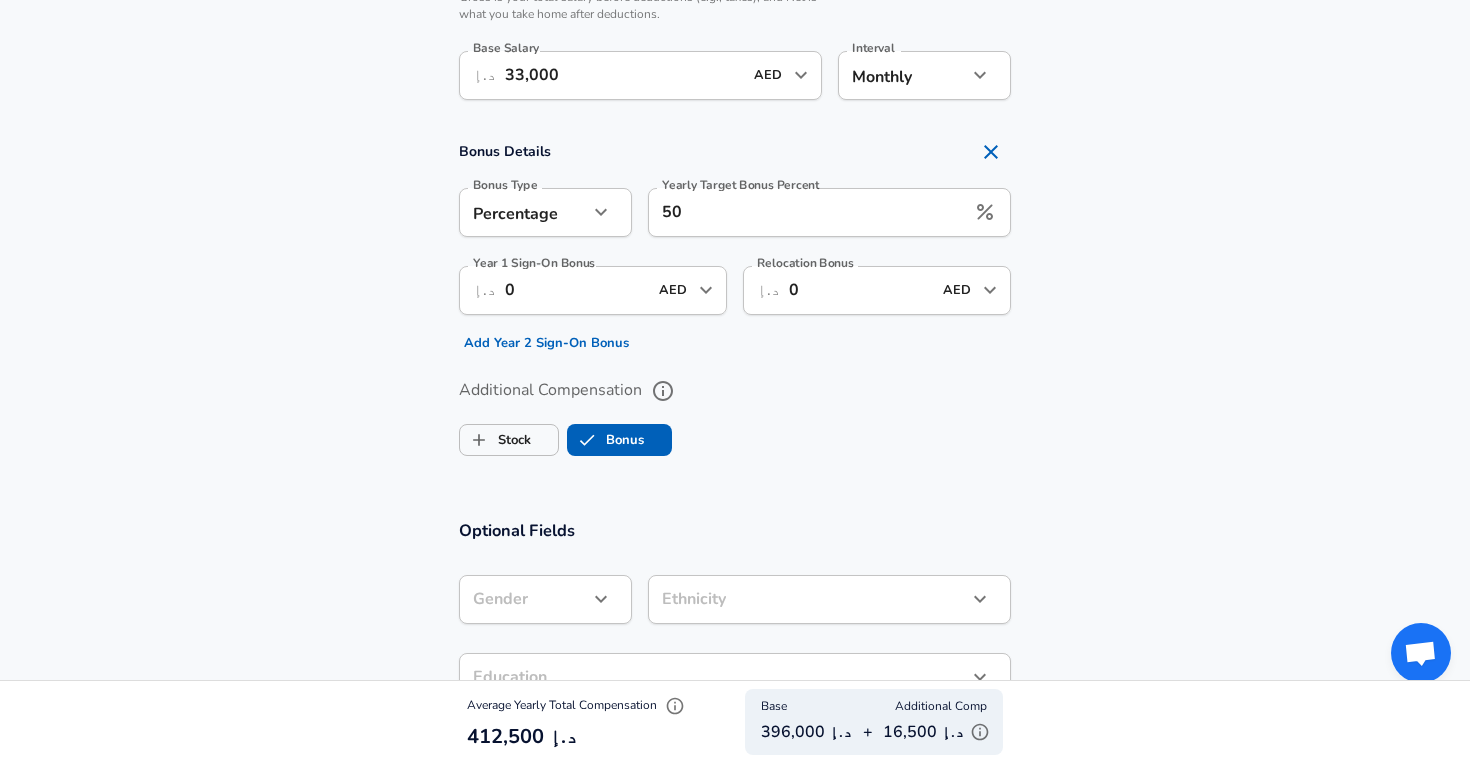 click on "Additional Compensation" at bounding box center [663, 391] 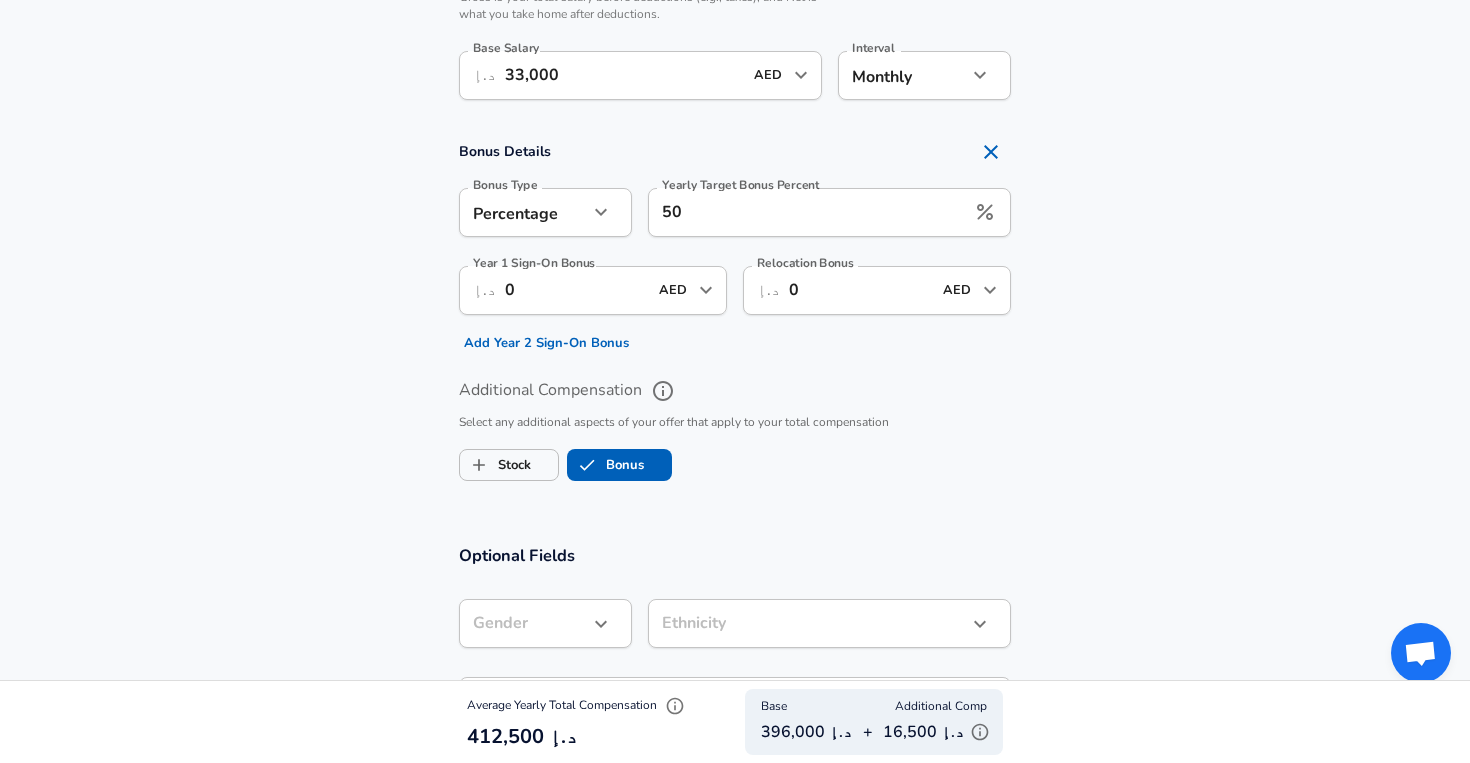 click 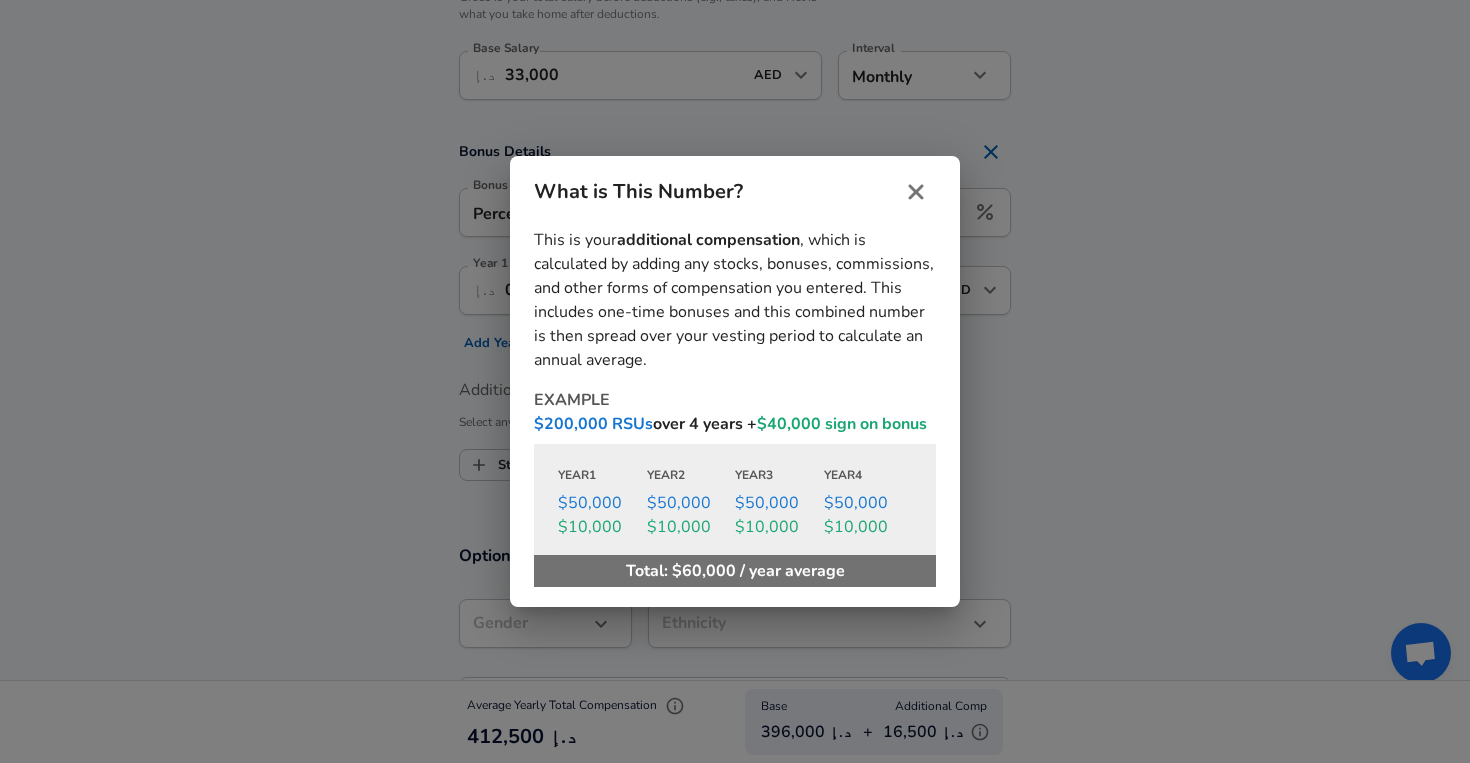 click on "$50,000" at bounding box center [602, 503] 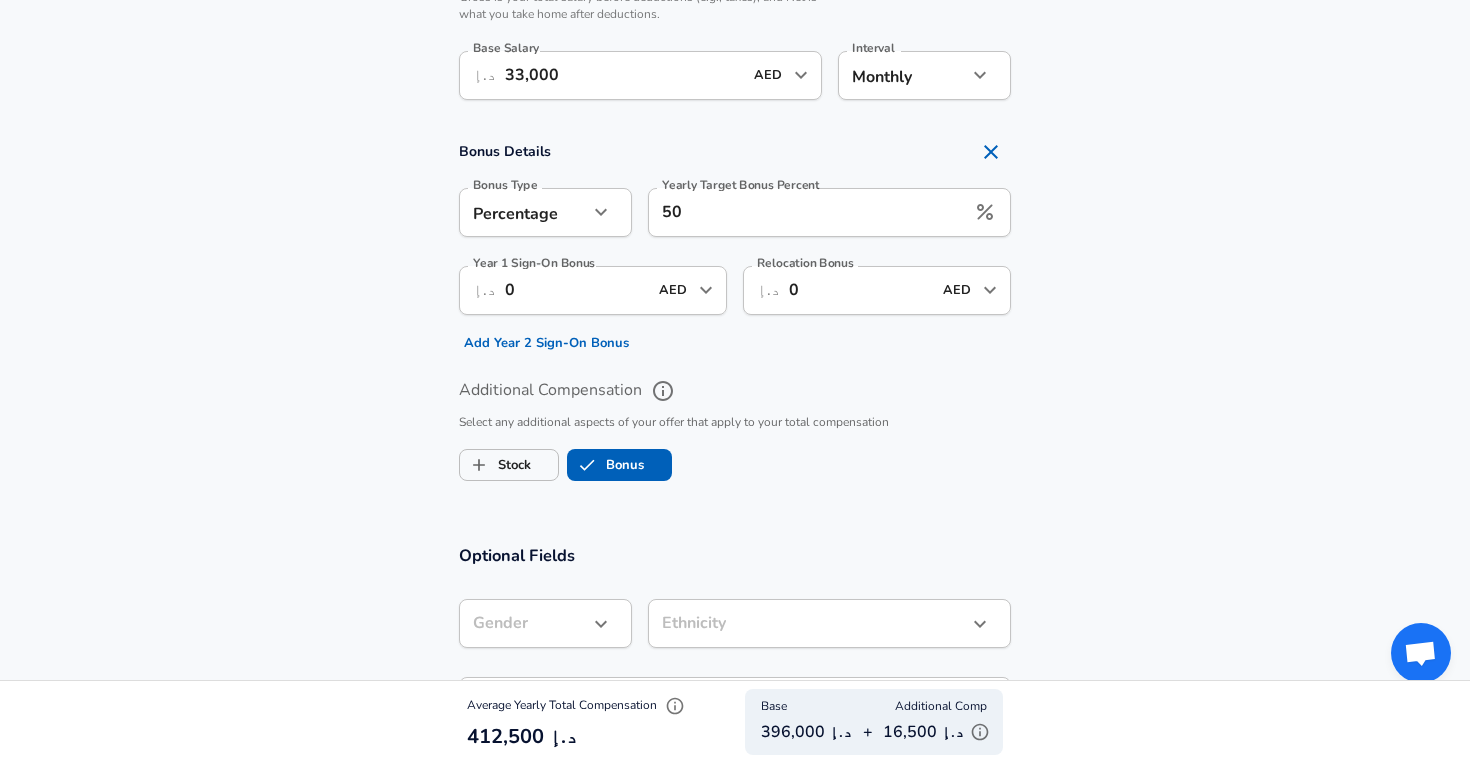 click on "د.إ 396,000" at bounding box center (807, 732) 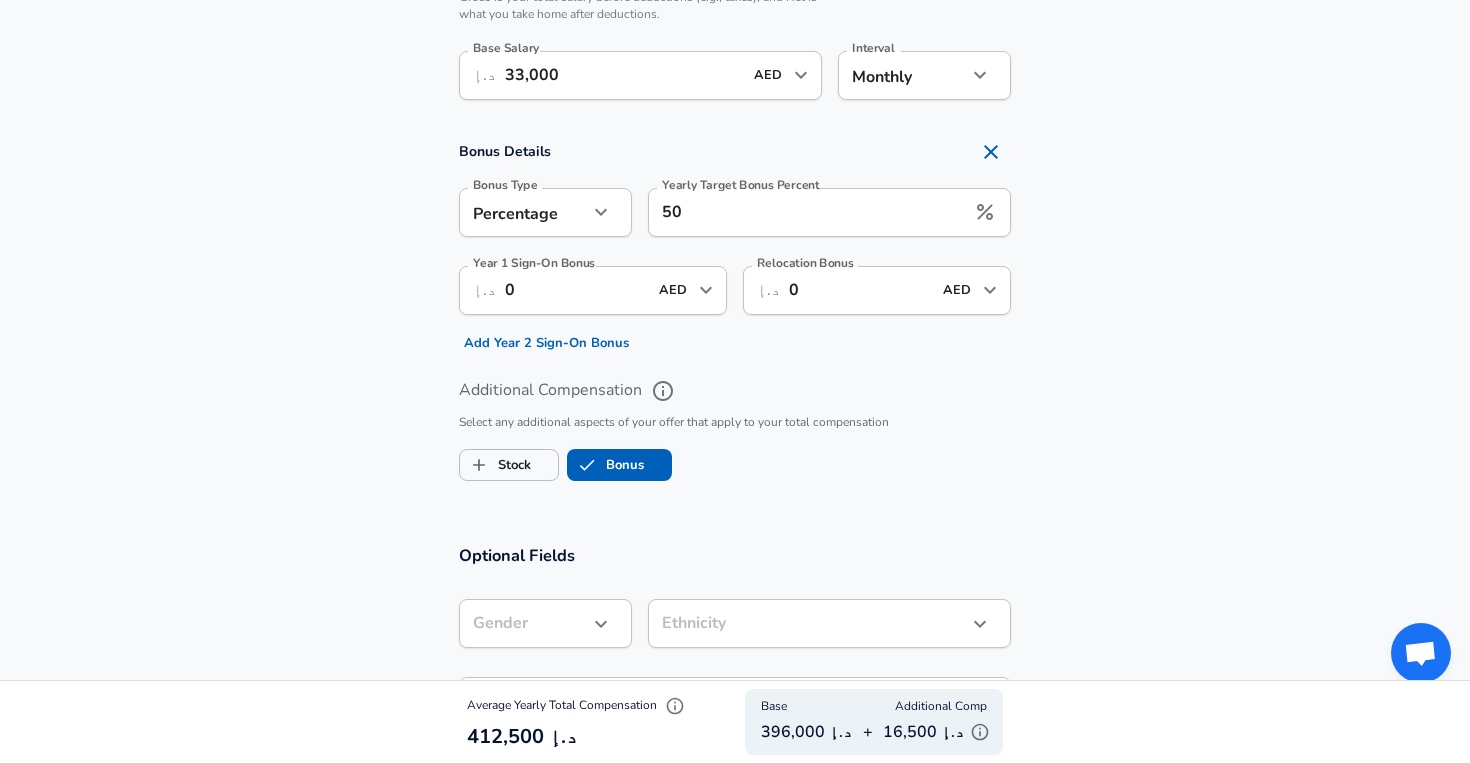 click on "د.إ 16,500" at bounding box center (939, 732) 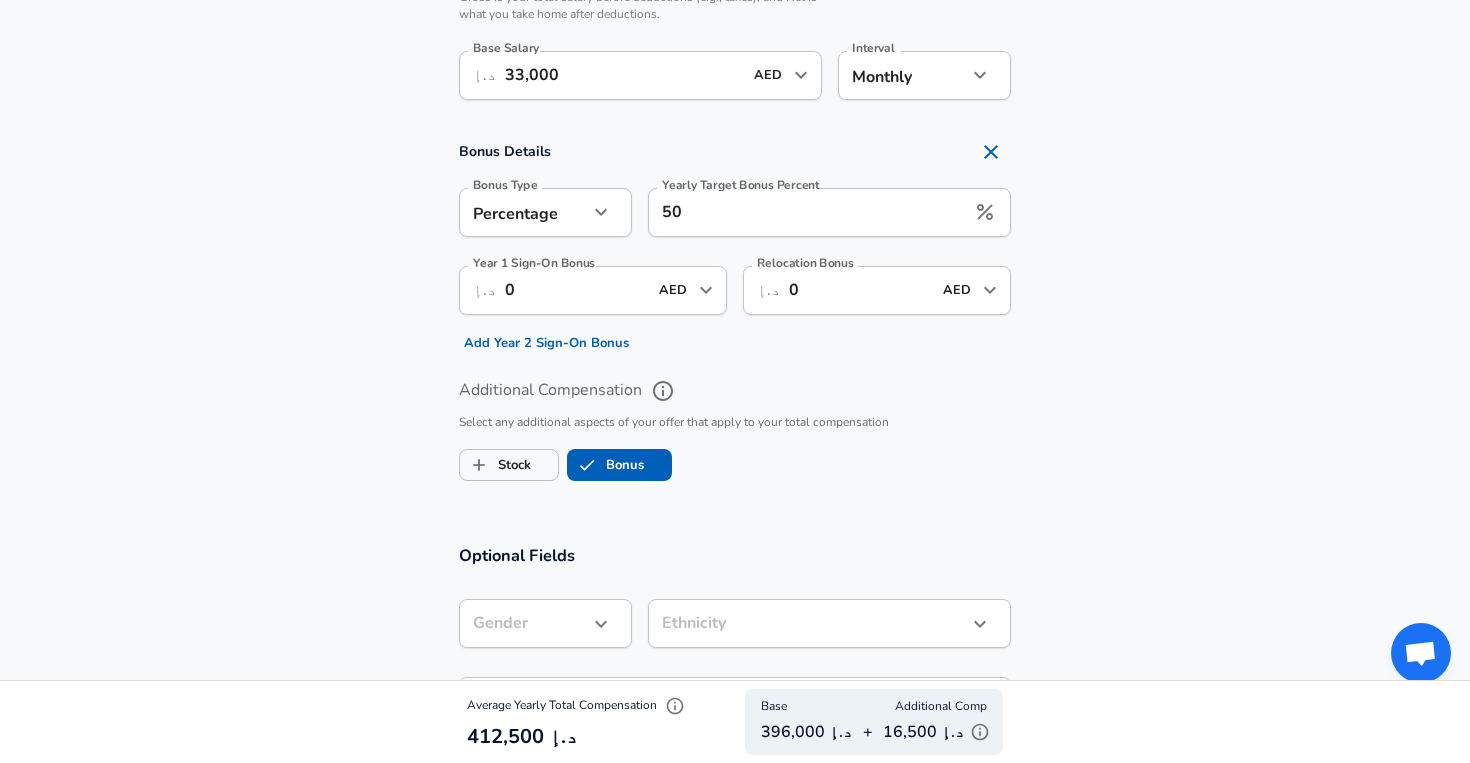 click on "Additional Compensation   Select any additional aspects of your offer that apply to your total compensation Stock Bonus" at bounding box center [735, 423] 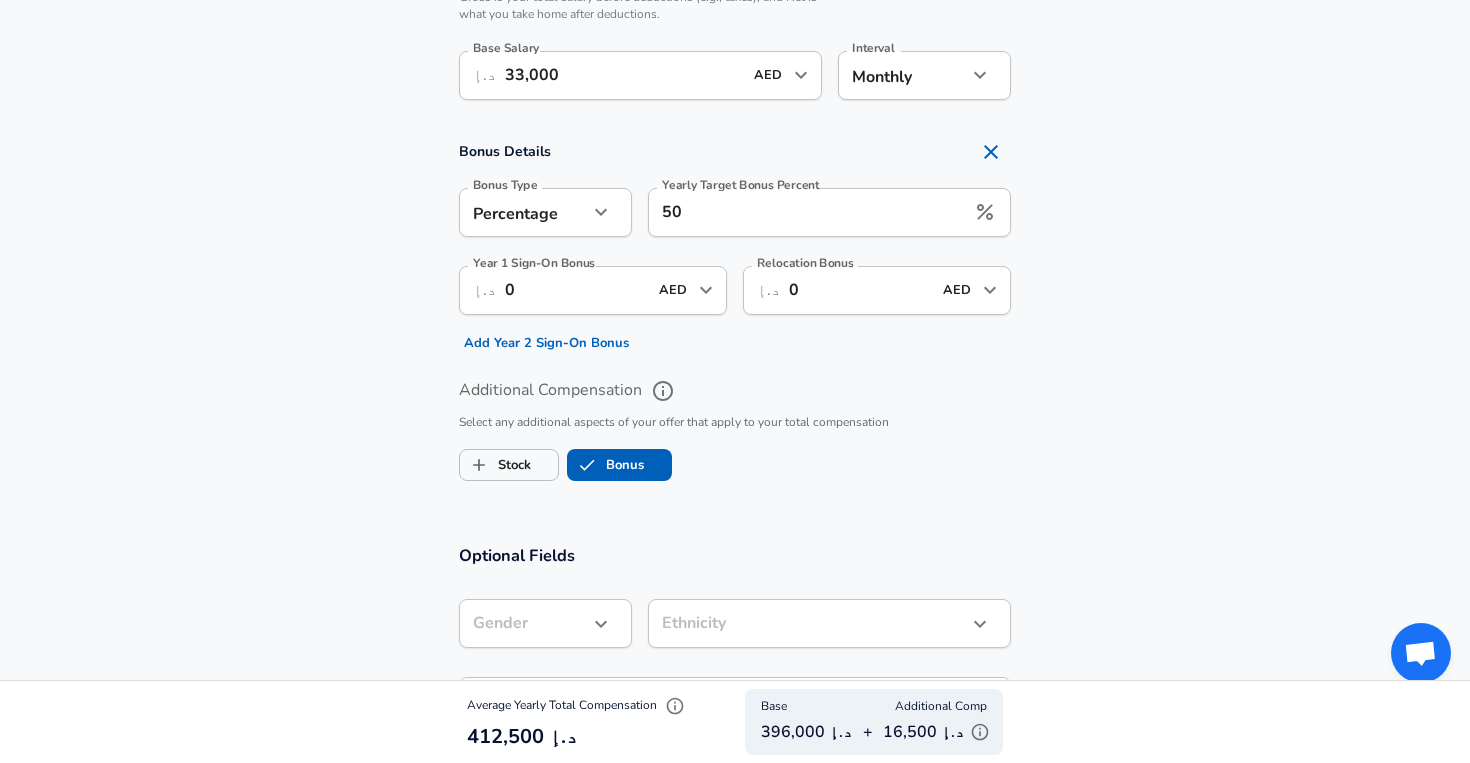 click on "Restart Add Your Salary Upload your offer letter   to verify your submission Enhance Privacy and Anonymity Yes Automatically hides specific fields until there are enough submissions to safely display the full details.   More Details Based on your submission and the data points that we have already collected, we will automatically hide and anonymize specific fields if there aren't enough data points to remain sufficiently anonymous. Company & Title Information   Enter the company you received your offer from Company AstraTech Company   Select the title that closest resembles your official title. This should be similar to the title that was present on your offer letter. Title Software Engineer Title   Select a job family that best fits your role. If you can't find one, select 'Other' to enter a custom job family Job Family Software Engineer Job Family   Select a Specialization that best fits your role. If you can't find one, select 'Other' to enter a custom specialization Select Specialization   Level Level 7 6" at bounding box center (735, -1015) 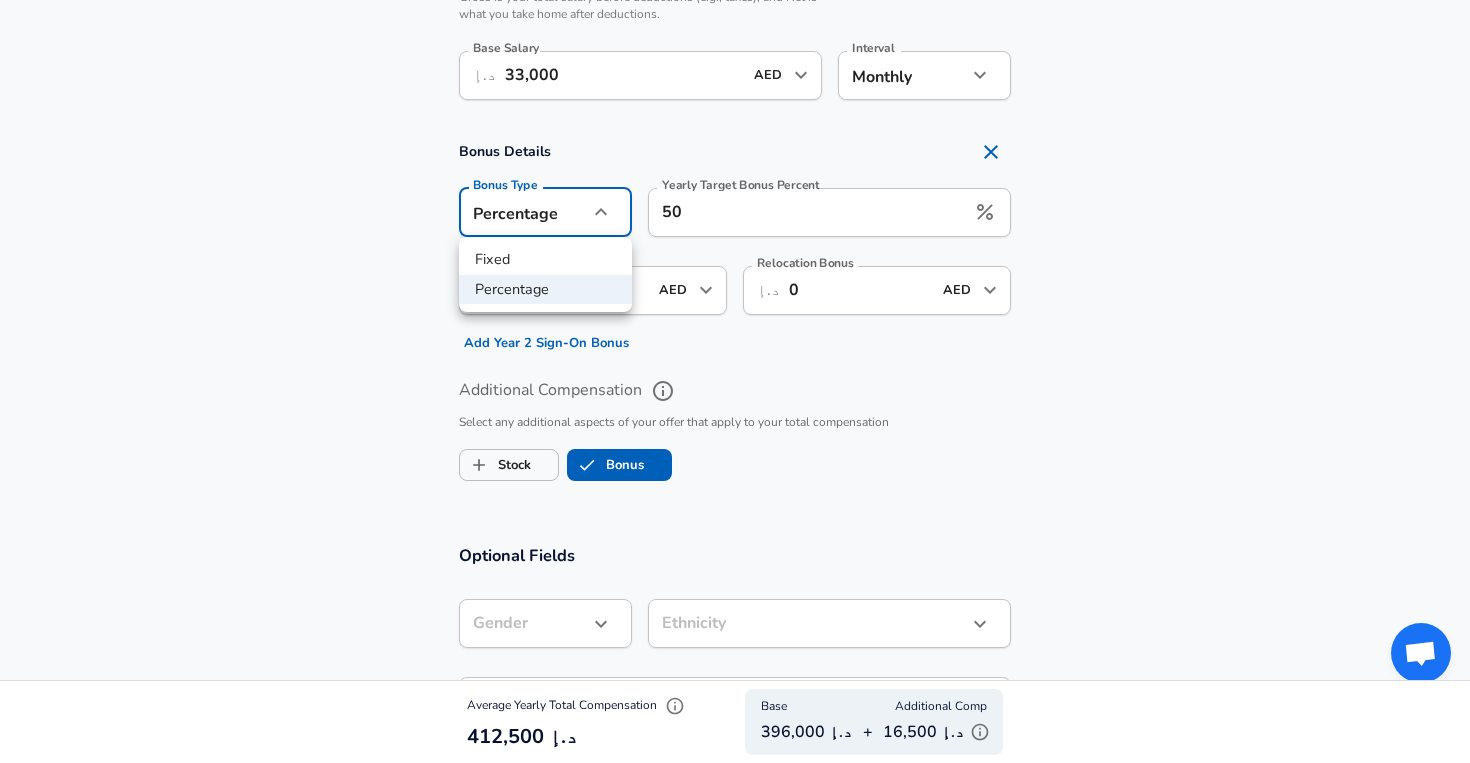 click at bounding box center [735, 381] 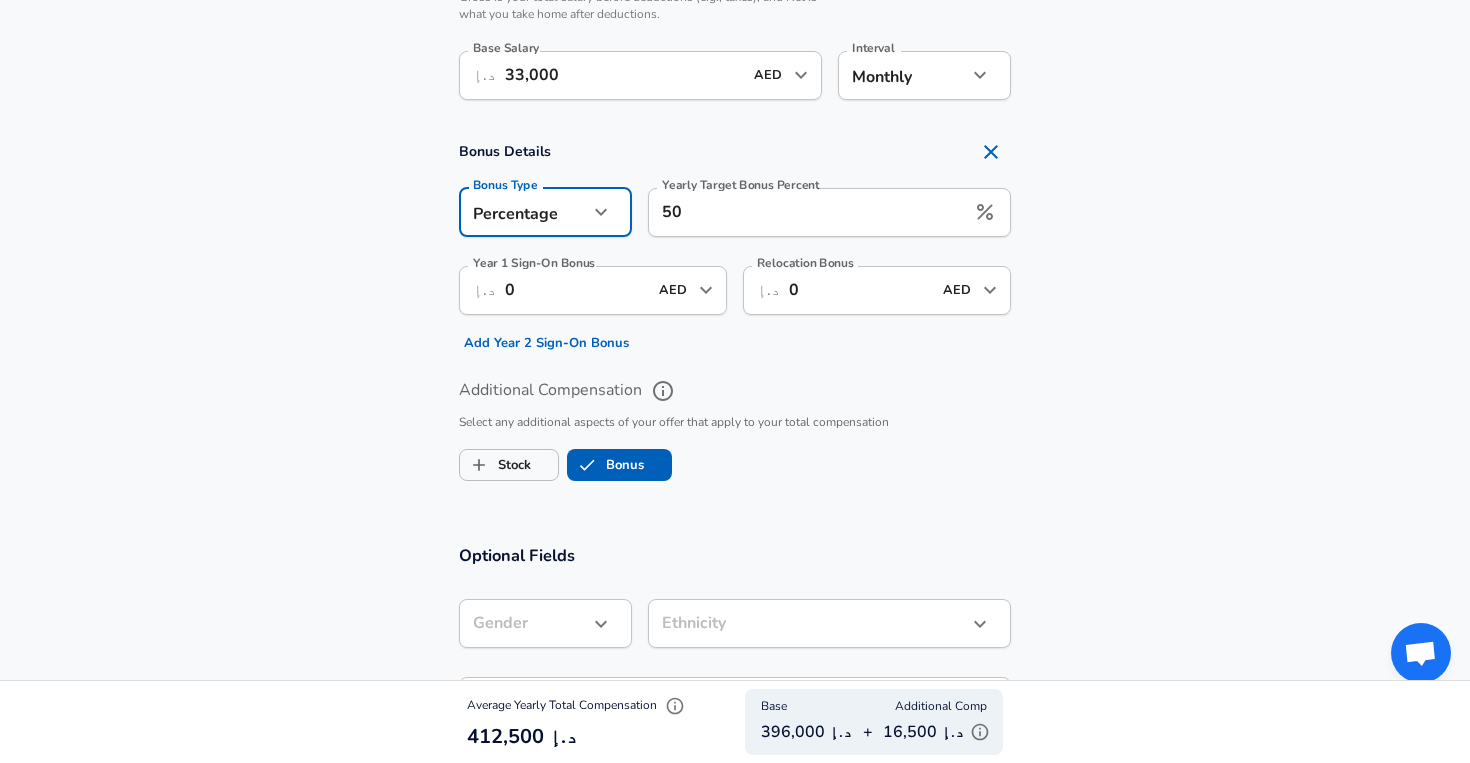 click on "Bonus Details  Bonus Type Percentage percentage Bonus Type Yearly Target Bonus Percent 50 Yearly Target Bonus Percent Year 1 Sign-On Bonus ​ د.إ 0 AED ​ Year 1 Sign-On Bonus Add Year 2 Sign-On Bonus Relocation Bonus ​ د.إ 0 AED ​ Relocation Bonus" at bounding box center (735, 245) 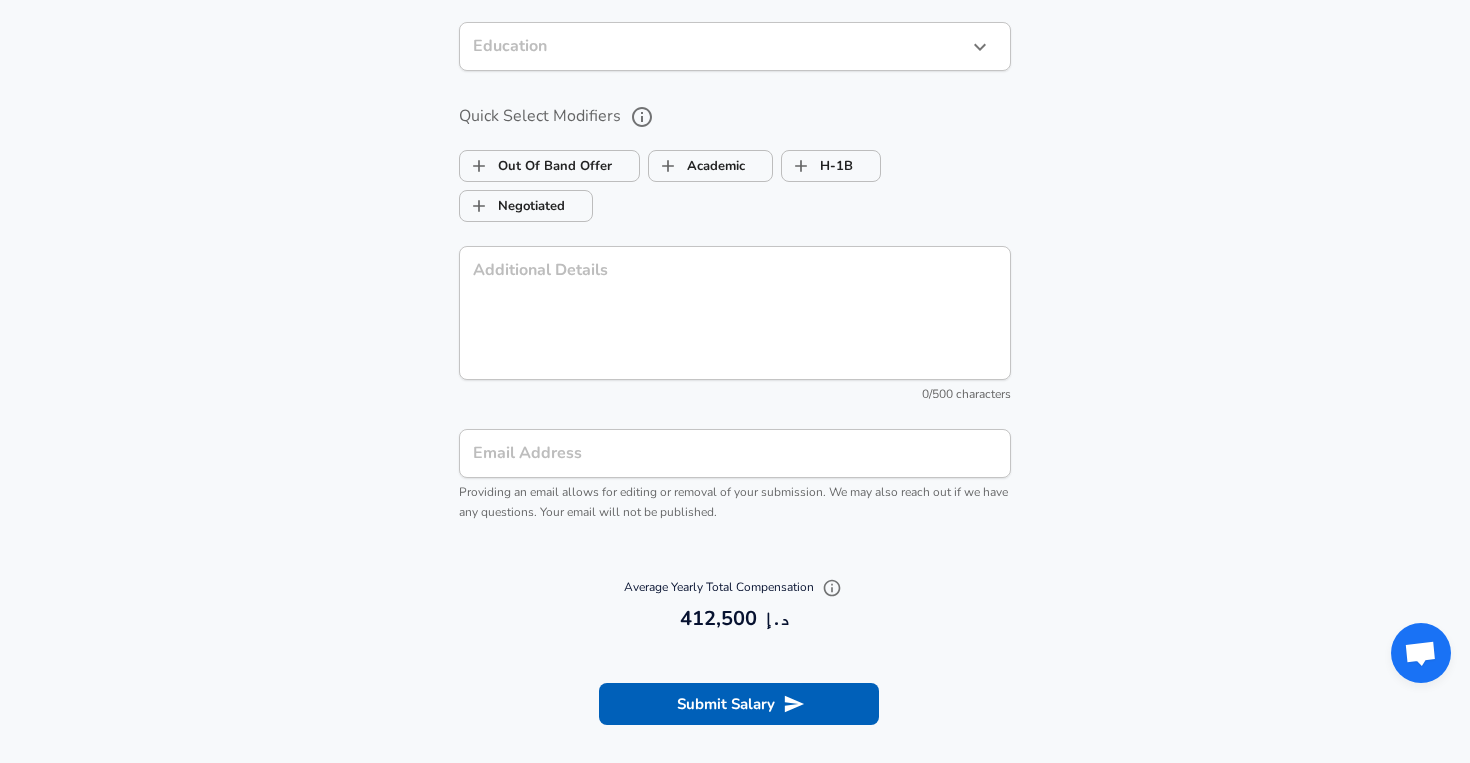 scroll, scrollTop: 2047, scrollLeft: 0, axis: vertical 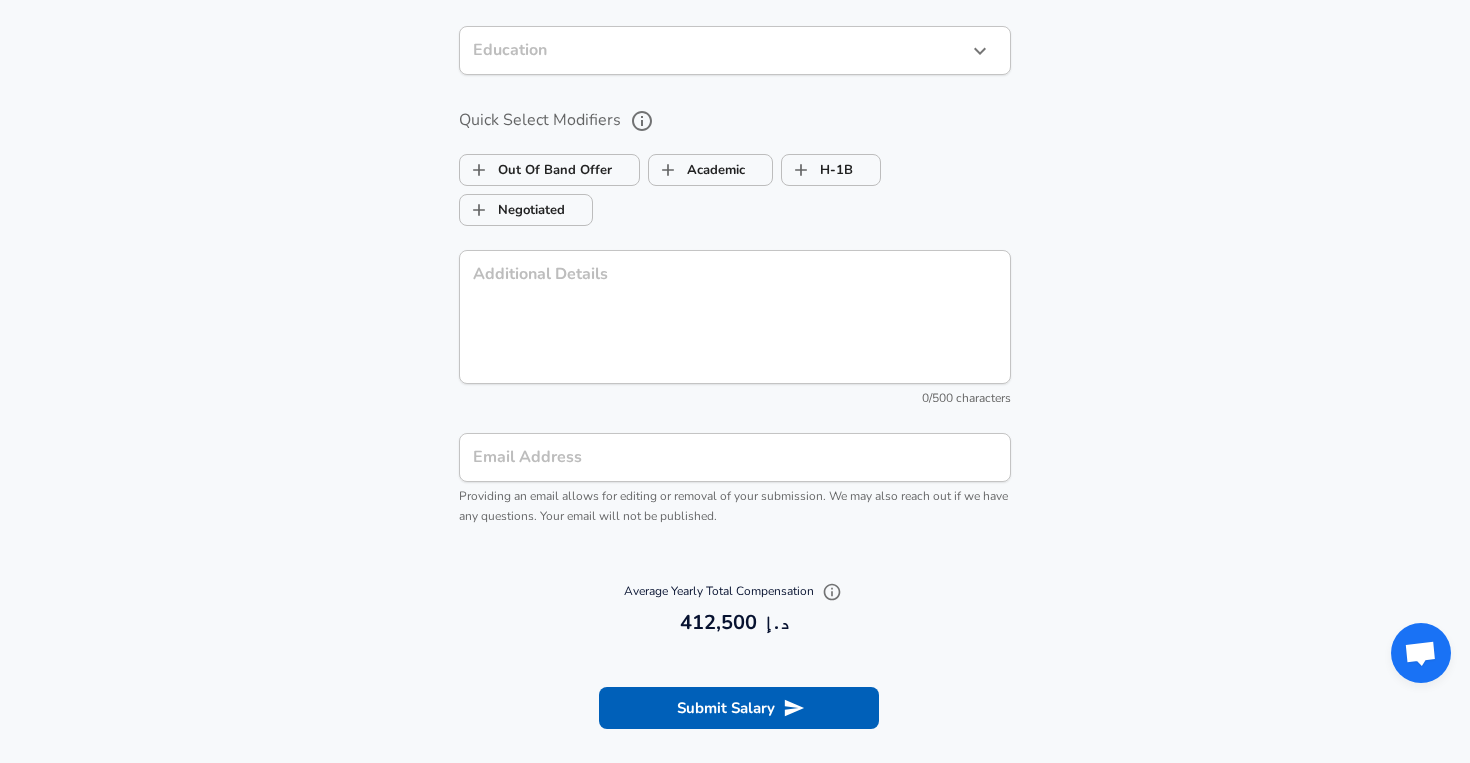 click 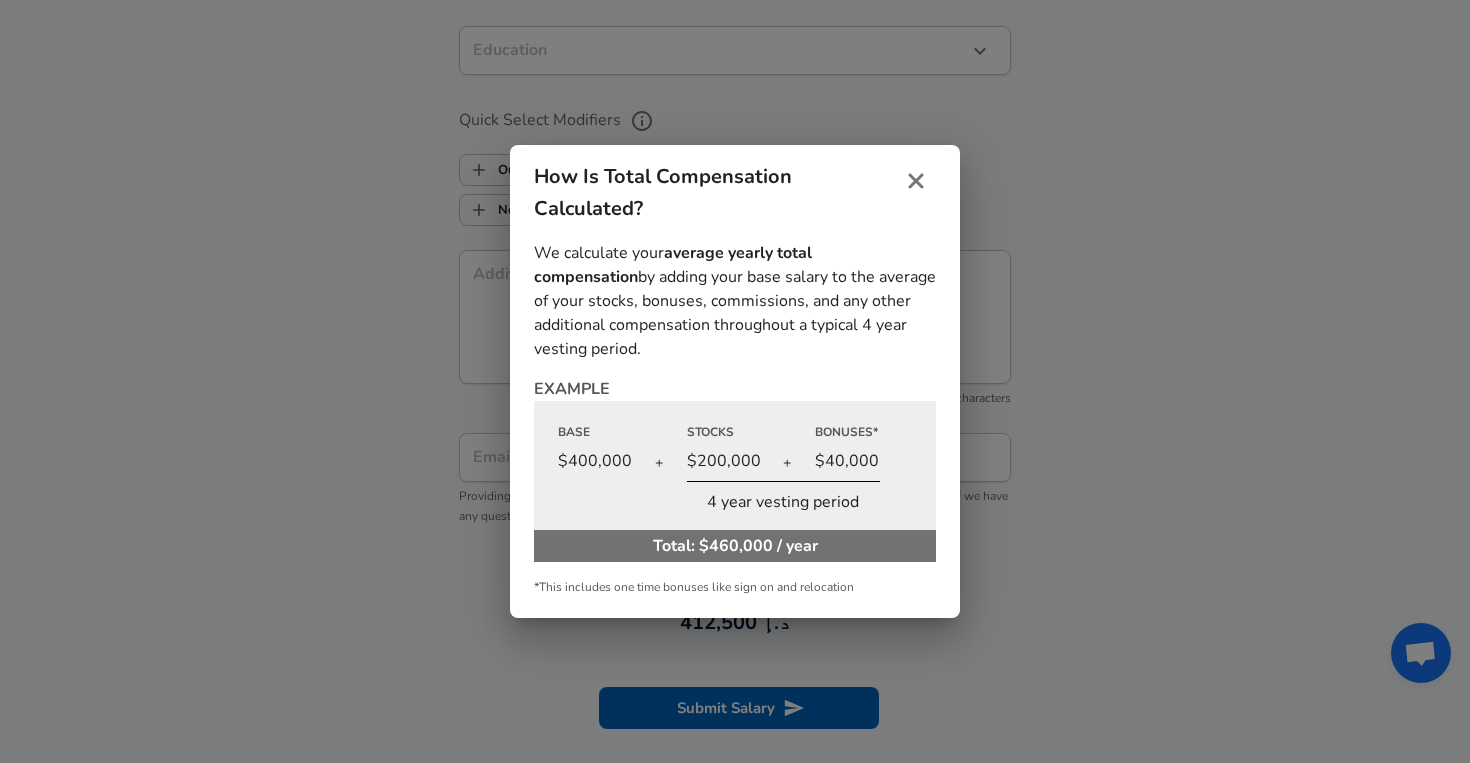 click 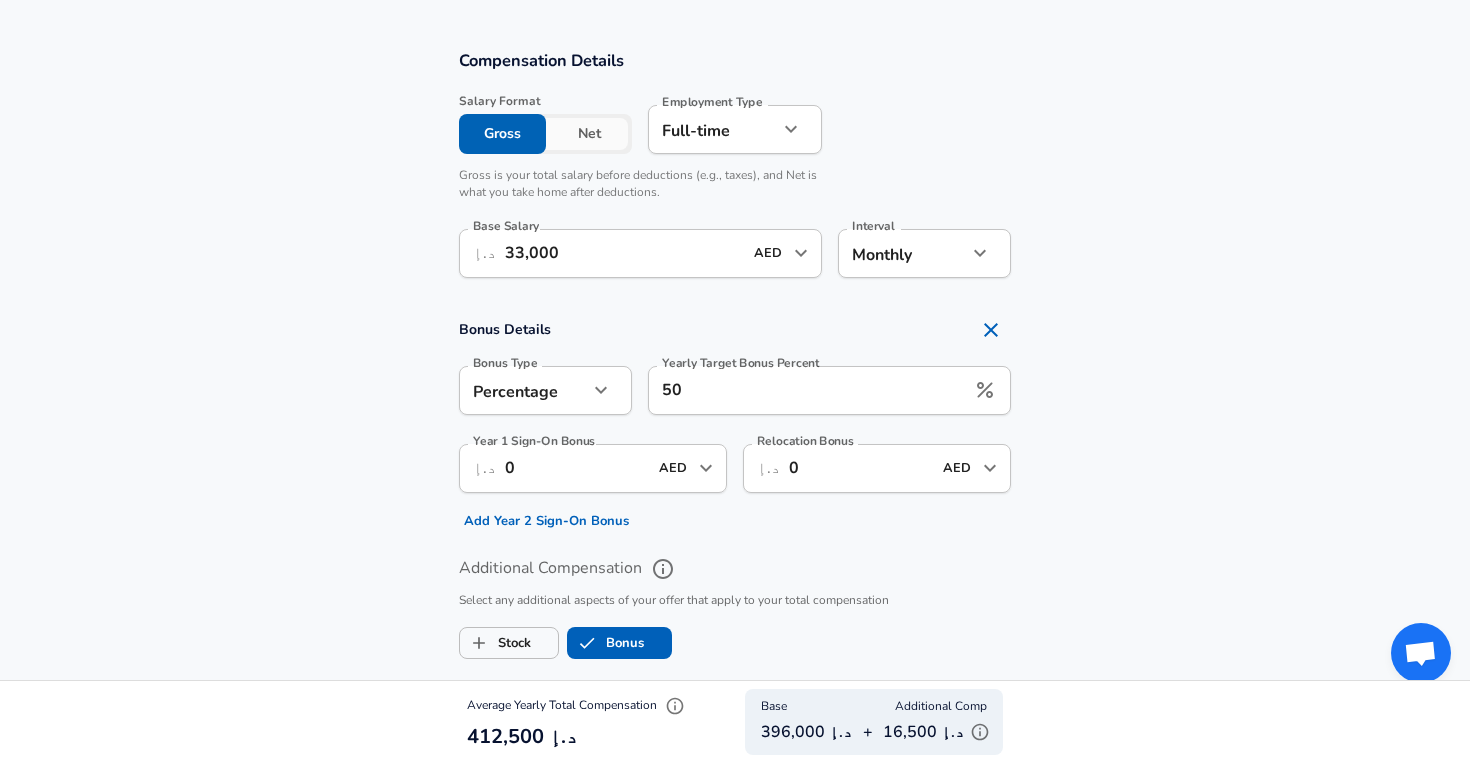 scroll, scrollTop: 1214, scrollLeft: 0, axis: vertical 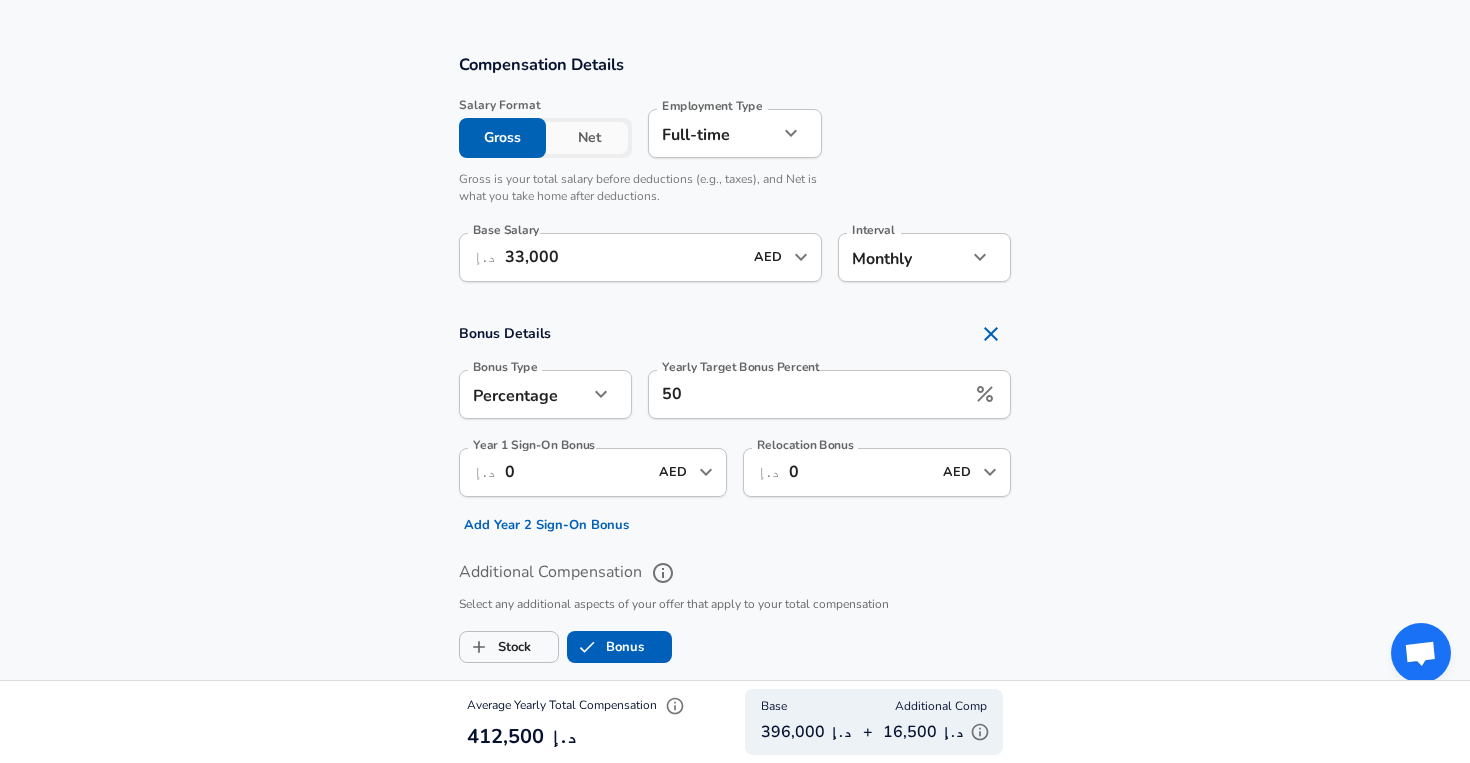 click on "Restart Add Your Salary Upload your offer letter   to verify your submission Enhance Privacy and Anonymity Yes Automatically hides specific fields until there are enough submissions to safely display the full details.   More Details Based on your submission and the data points that we have already collected, we will automatically hide and anonymize specific fields if there aren't enough data points to remain sufficiently anonymous. Company & Title Information   Enter the company you received your offer from Company AstraTech Company   Select the title that closest resembles your official title. This should be similar to the title that was present on your offer letter. Title Software Engineer Title   Select a job family that best fits your role. If you can't find one, select 'Other' to enter a custom job family Job Family Software Engineer Job Family   Select a Specialization that best fits your role. If you can't find one, select 'Other' to enter a custom specialization Select Specialization   Level Level 7 6" at bounding box center (735, -833) 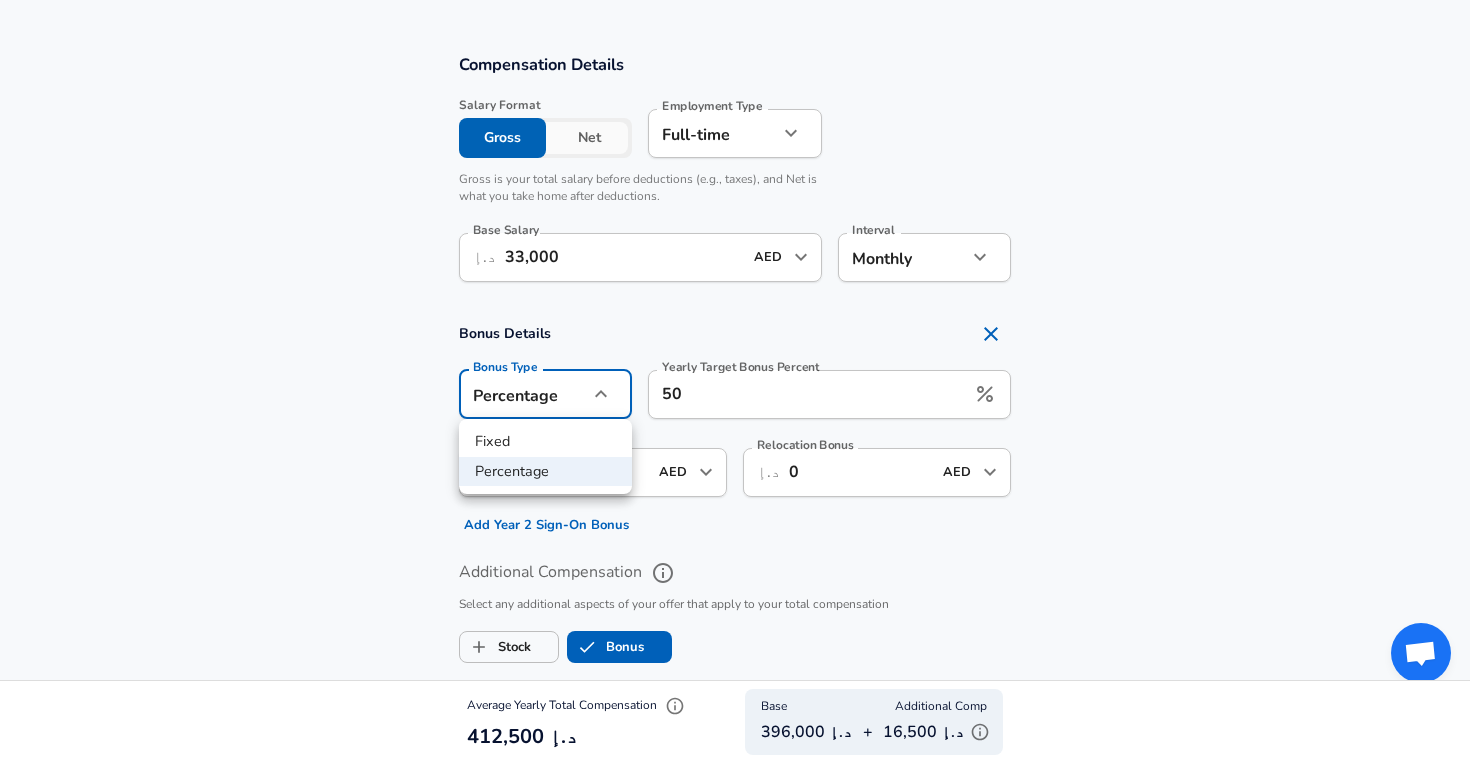 click at bounding box center (735, 381) 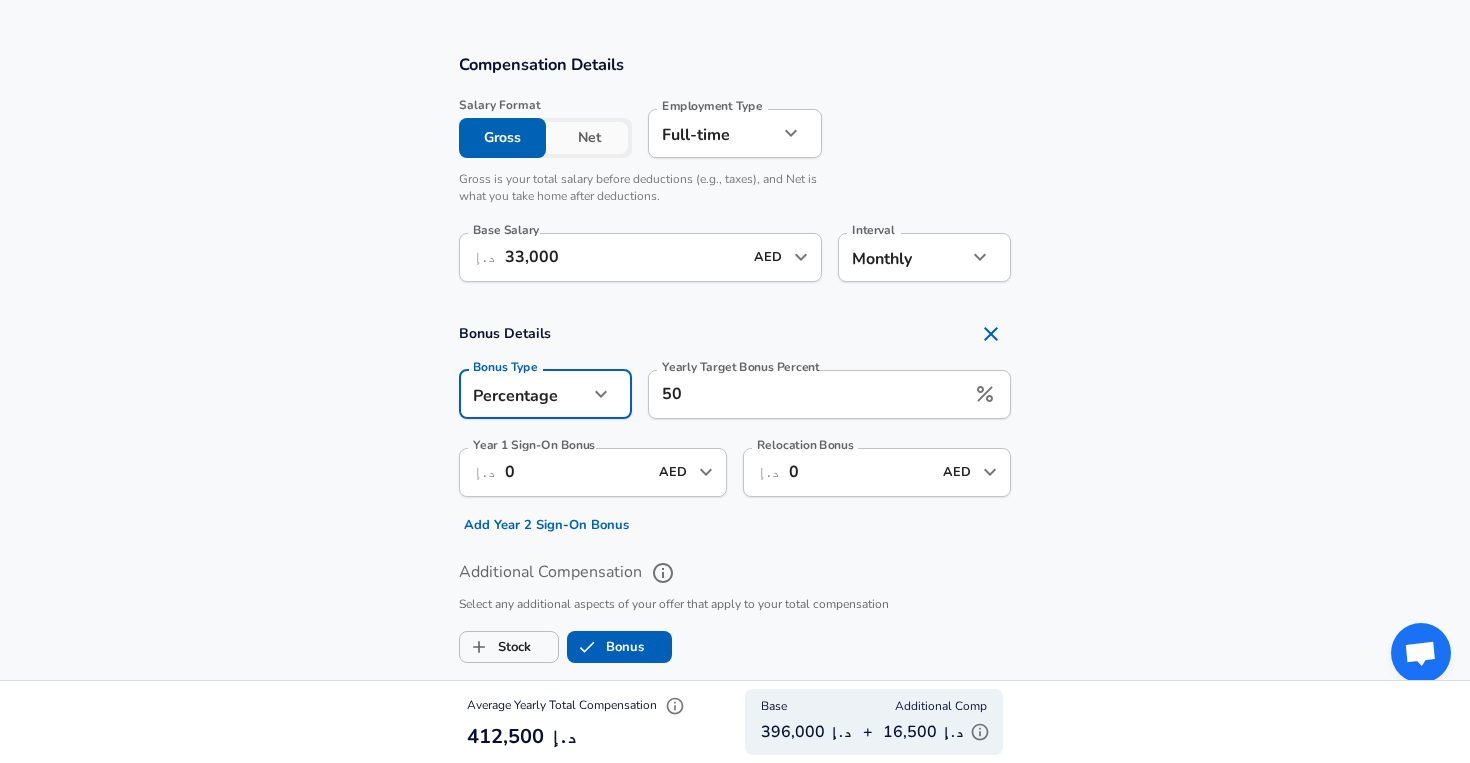 click on "Bonus Details  Bonus Type Percentage percentage Bonus Type Yearly Target Bonus Percent 50 Yearly Target Bonus Percent Year 1 Sign-On Bonus ​ د.إ 0 AED ​ Year 1 Sign-On Bonus Add Year 2 Sign-On Bonus Relocation Bonus ​ د.إ 0 AED ​ Relocation Bonus" at bounding box center [735, 427] 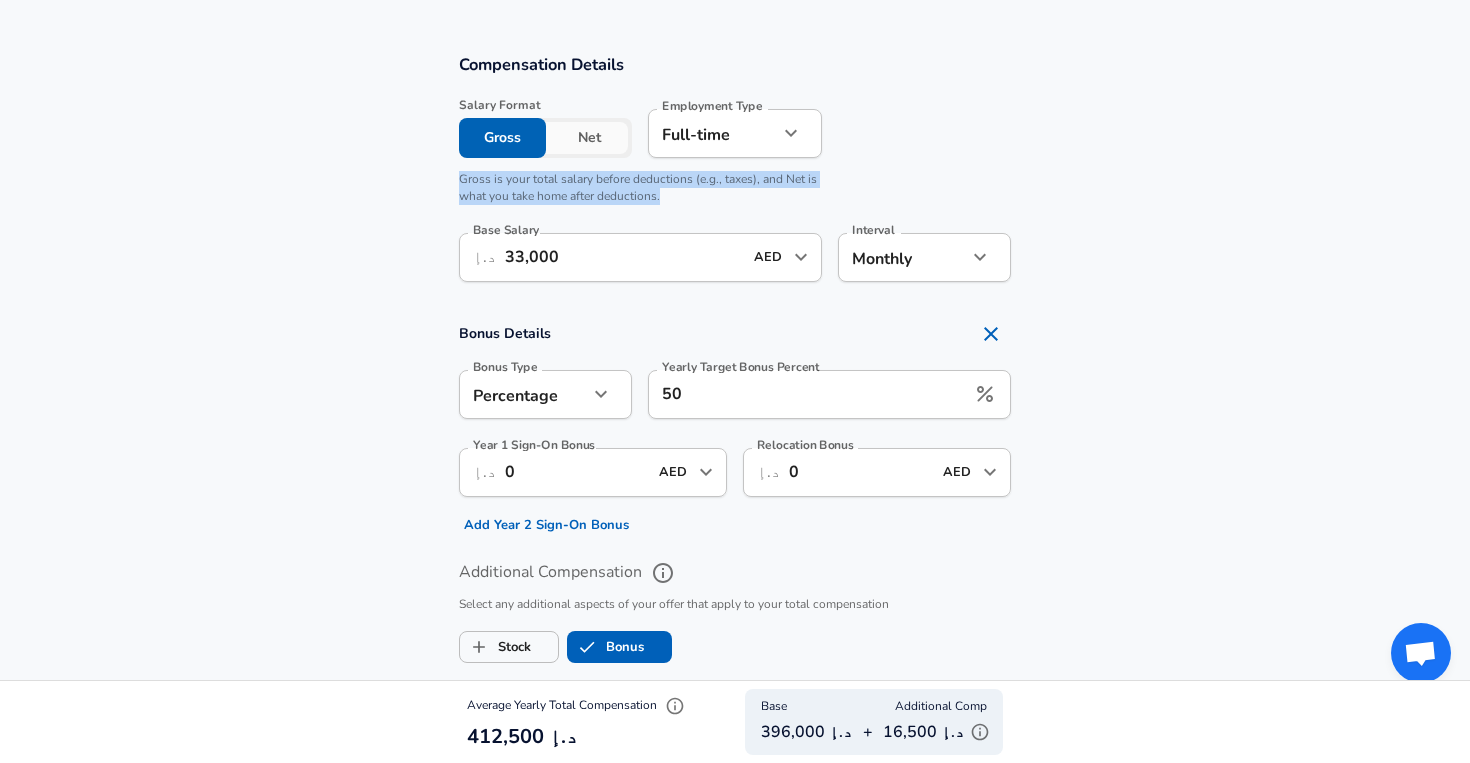 drag, startPoint x: 458, startPoint y: 181, endPoint x: 704, endPoint y: 198, distance: 246.5867 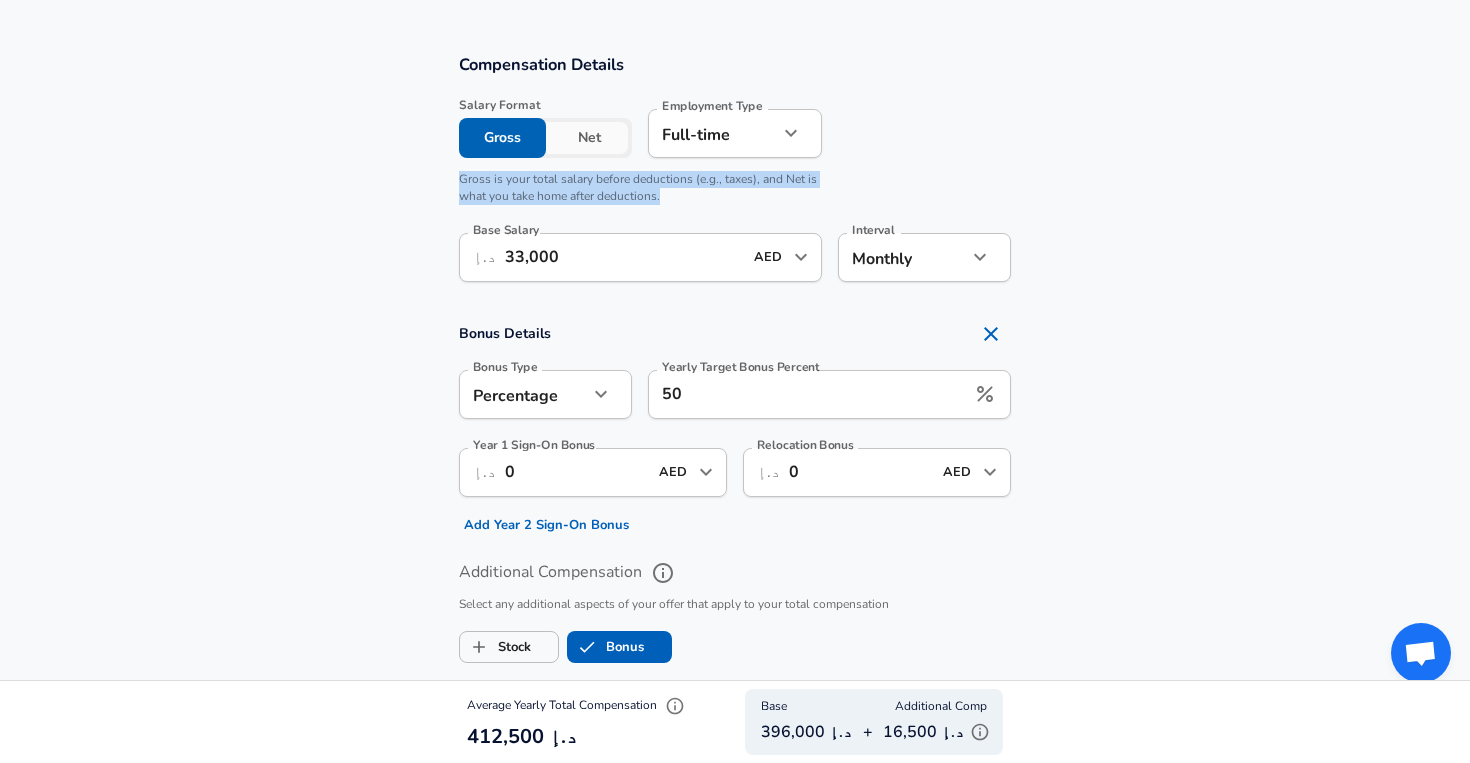 click on "Gross is your total salary before deductions (e.g., taxes), and Net is what you take home after deductions." at bounding box center (640, 188) 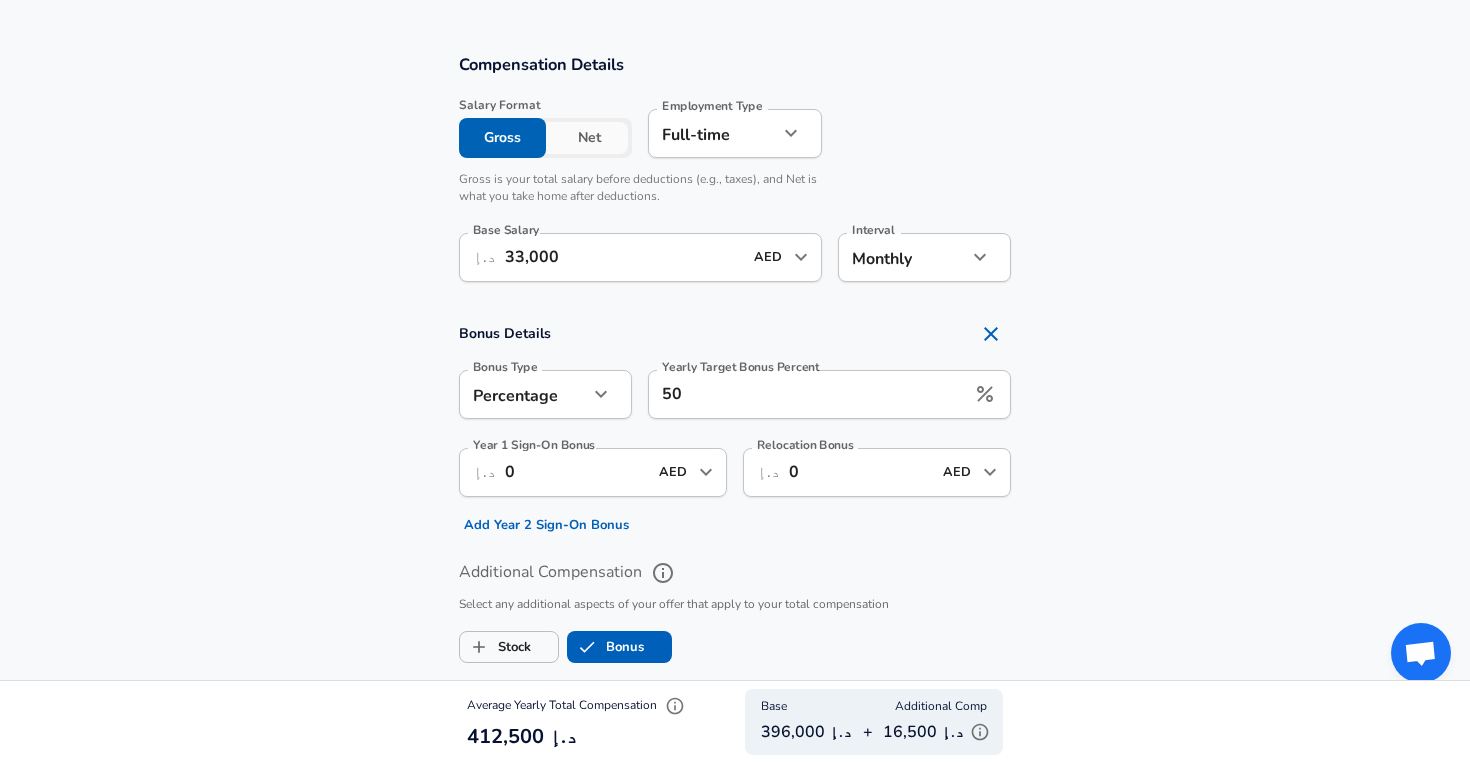 click on "Compensation Details Salary Format Gross   Net Employment Type [DEMOGRAPHIC_DATA] full_time Employment Type Gross is your total salary before deductions (e.g., taxes), and Net is what you take home after deductions. Base Salary ​ د.إ 33,000 AED ​ Base Salary Interval Monthly monthly Interval" at bounding box center [735, 174] 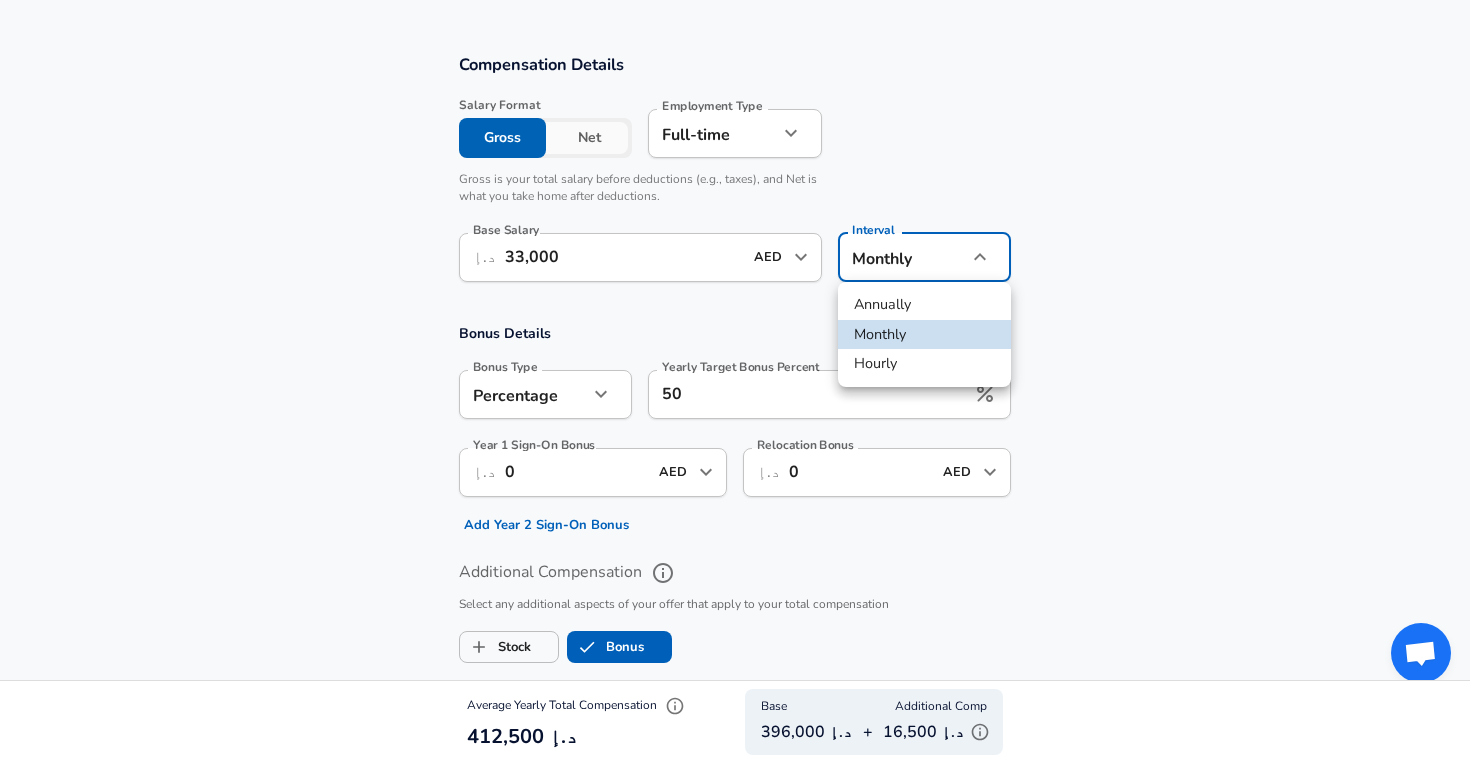 click on "Annually" at bounding box center (924, 305) 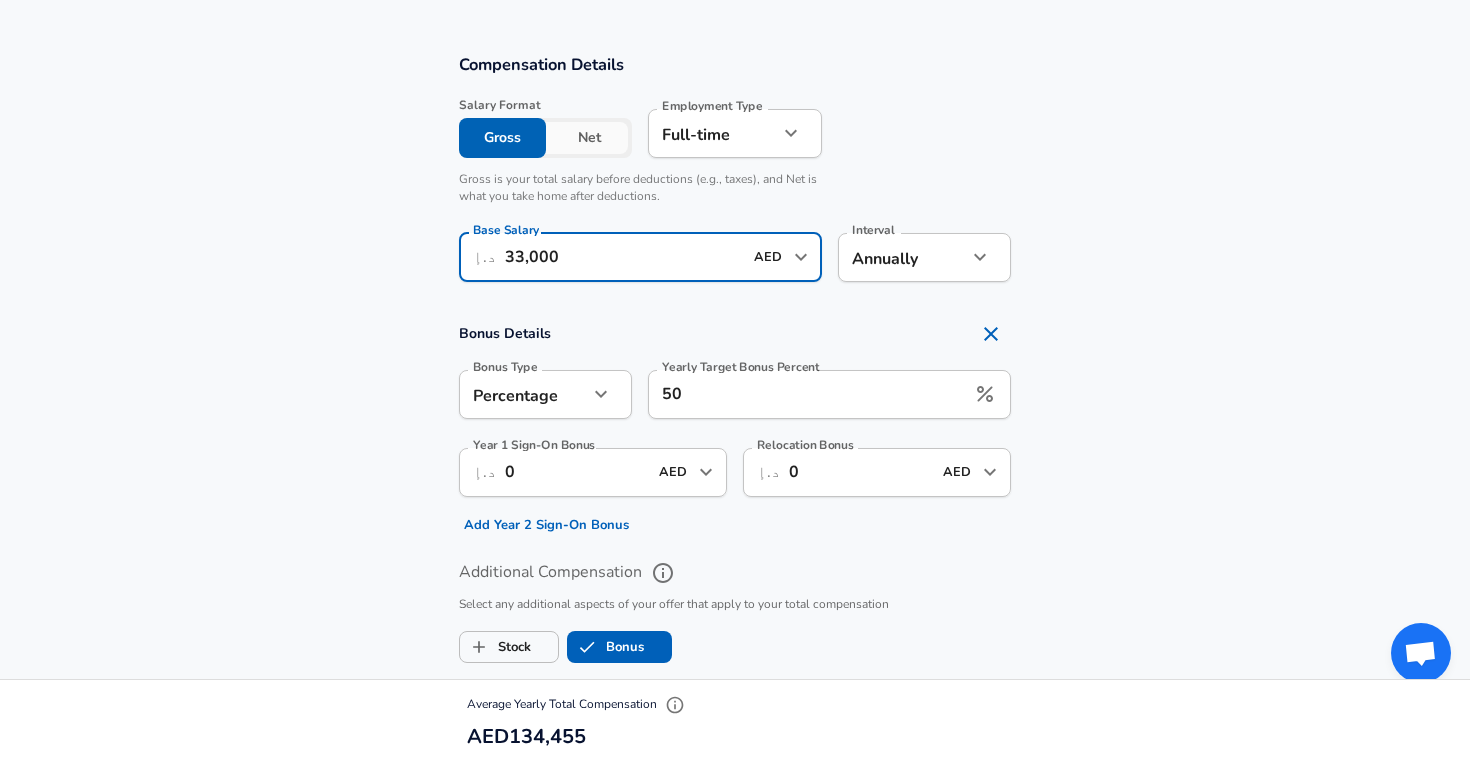 drag, startPoint x: 572, startPoint y: 258, endPoint x: 437, endPoint y: 250, distance: 135.23683 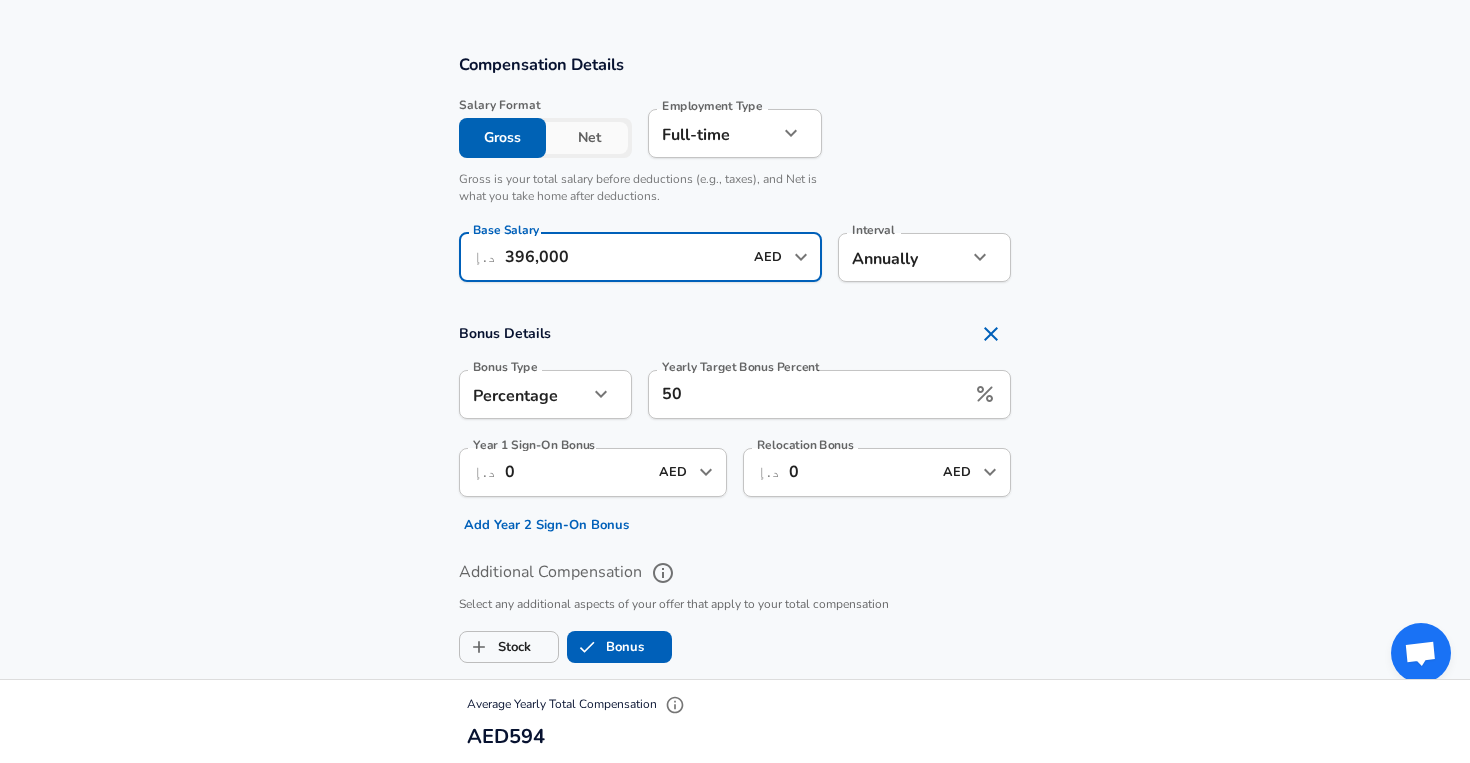 type on "396,000" 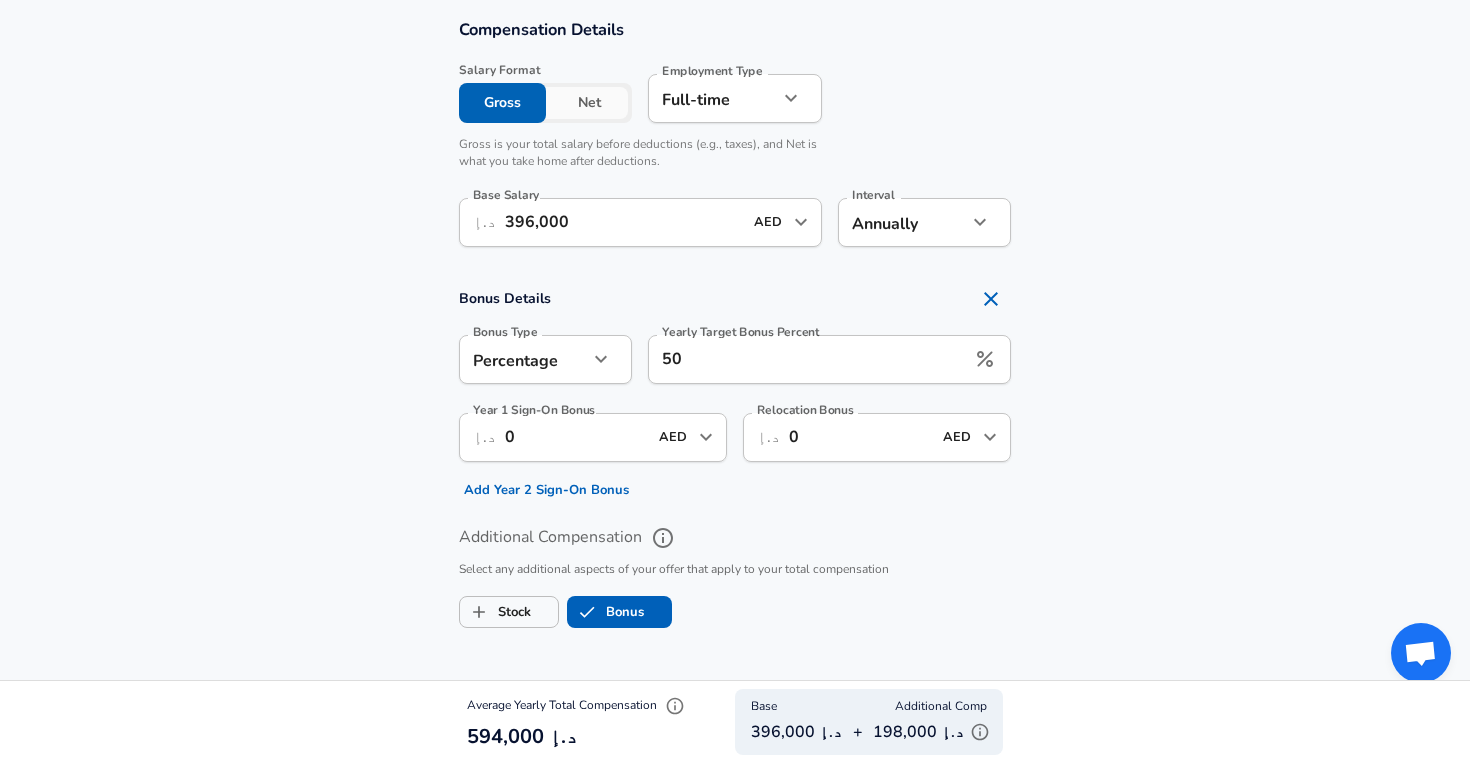 scroll, scrollTop: 1244, scrollLeft: 0, axis: vertical 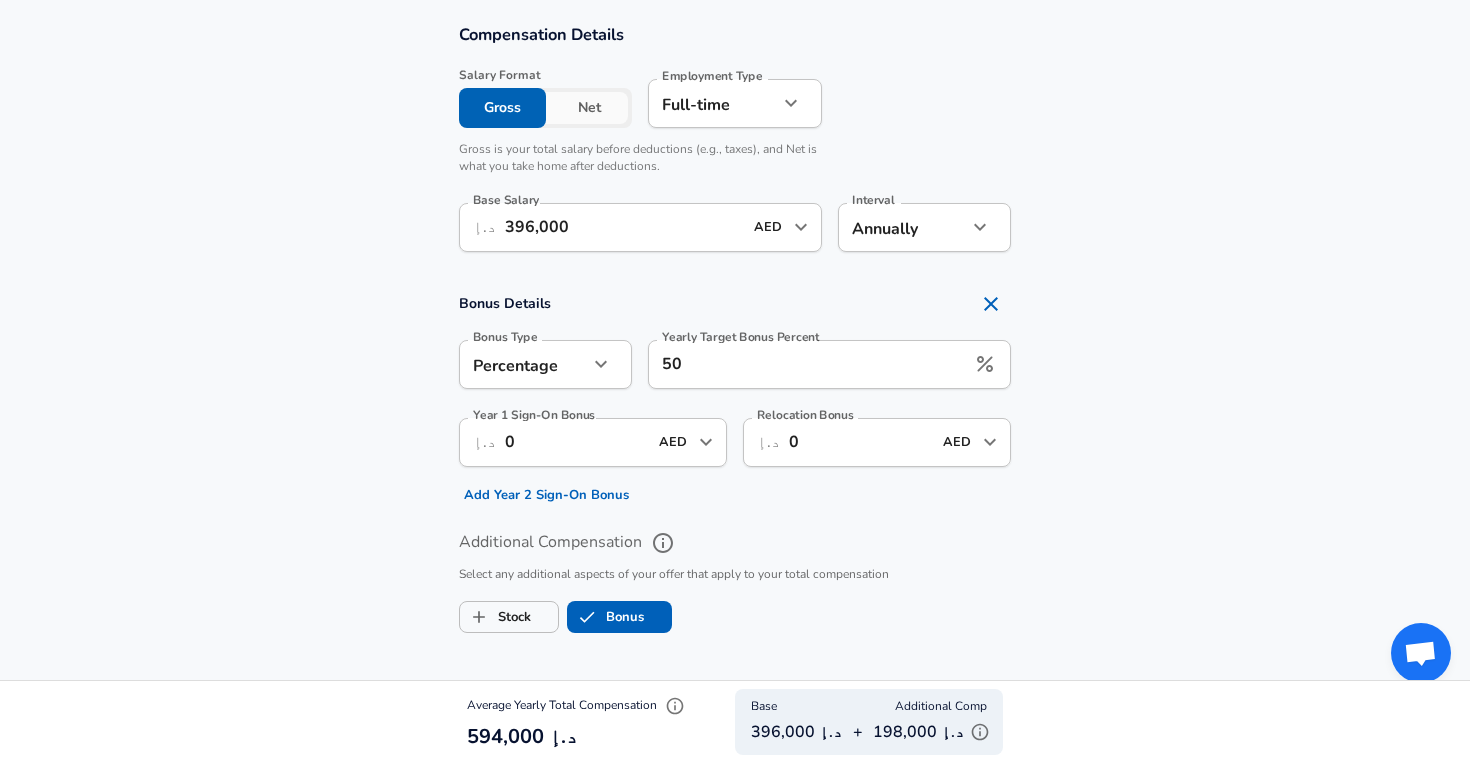 click at bounding box center [980, 732] 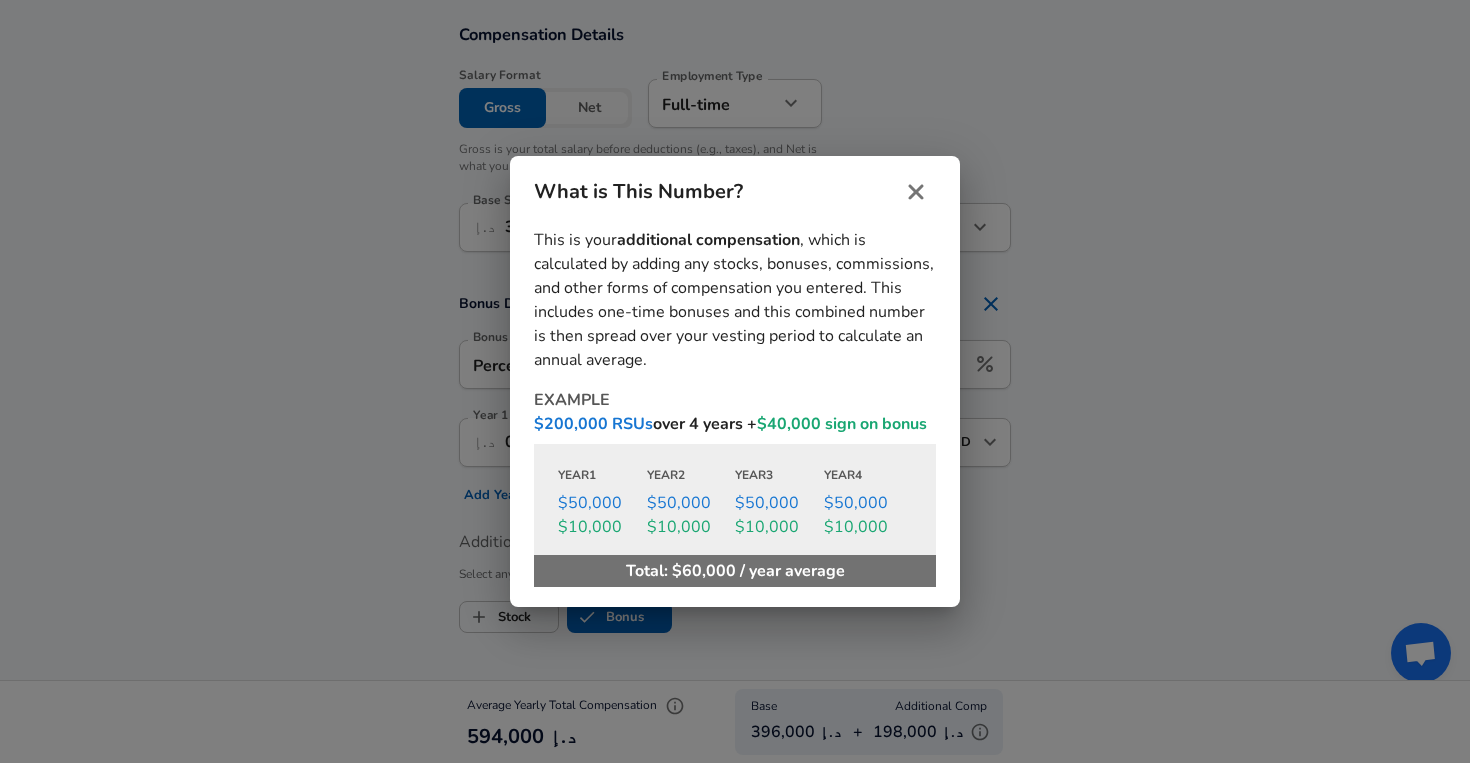 click 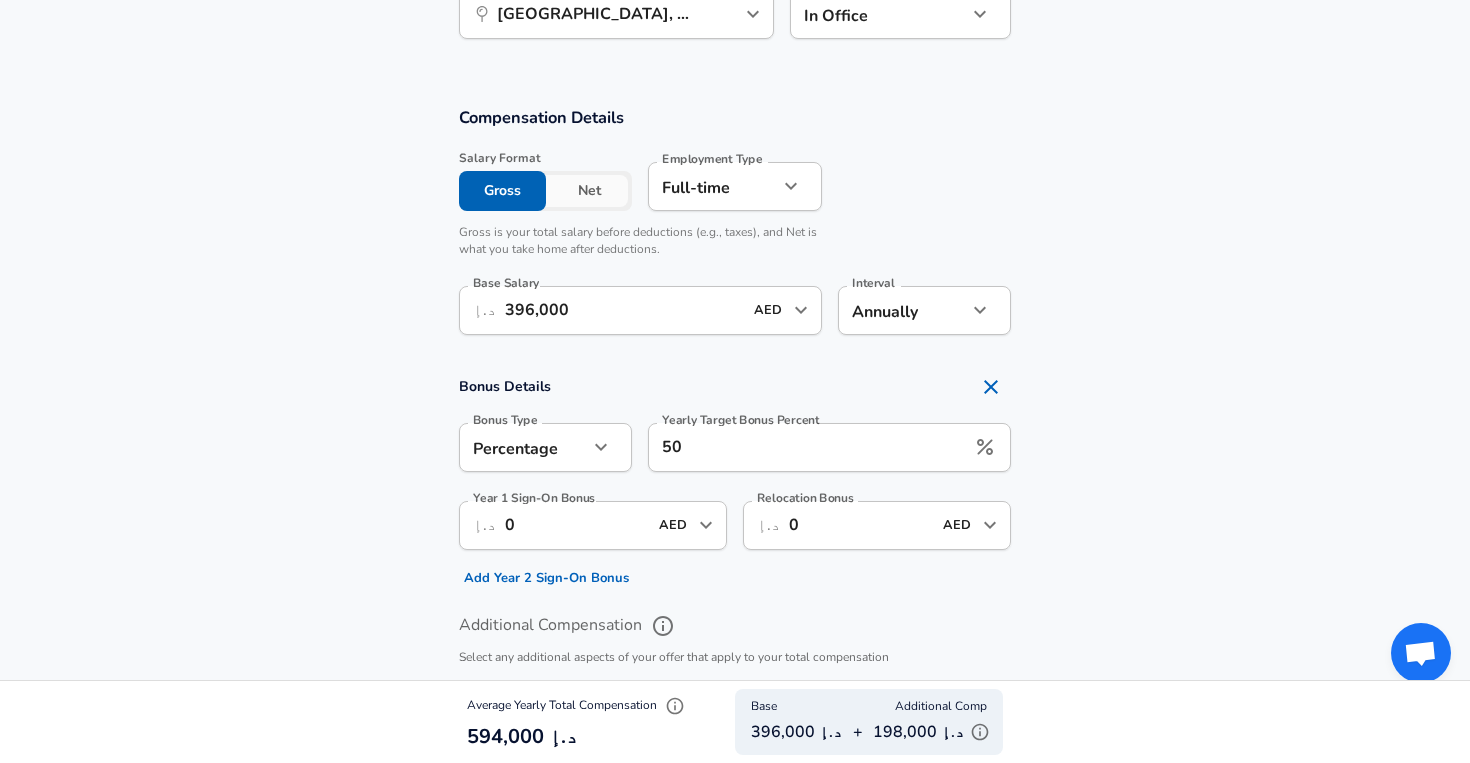 scroll, scrollTop: 1067, scrollLeft: 0, axis: vertical 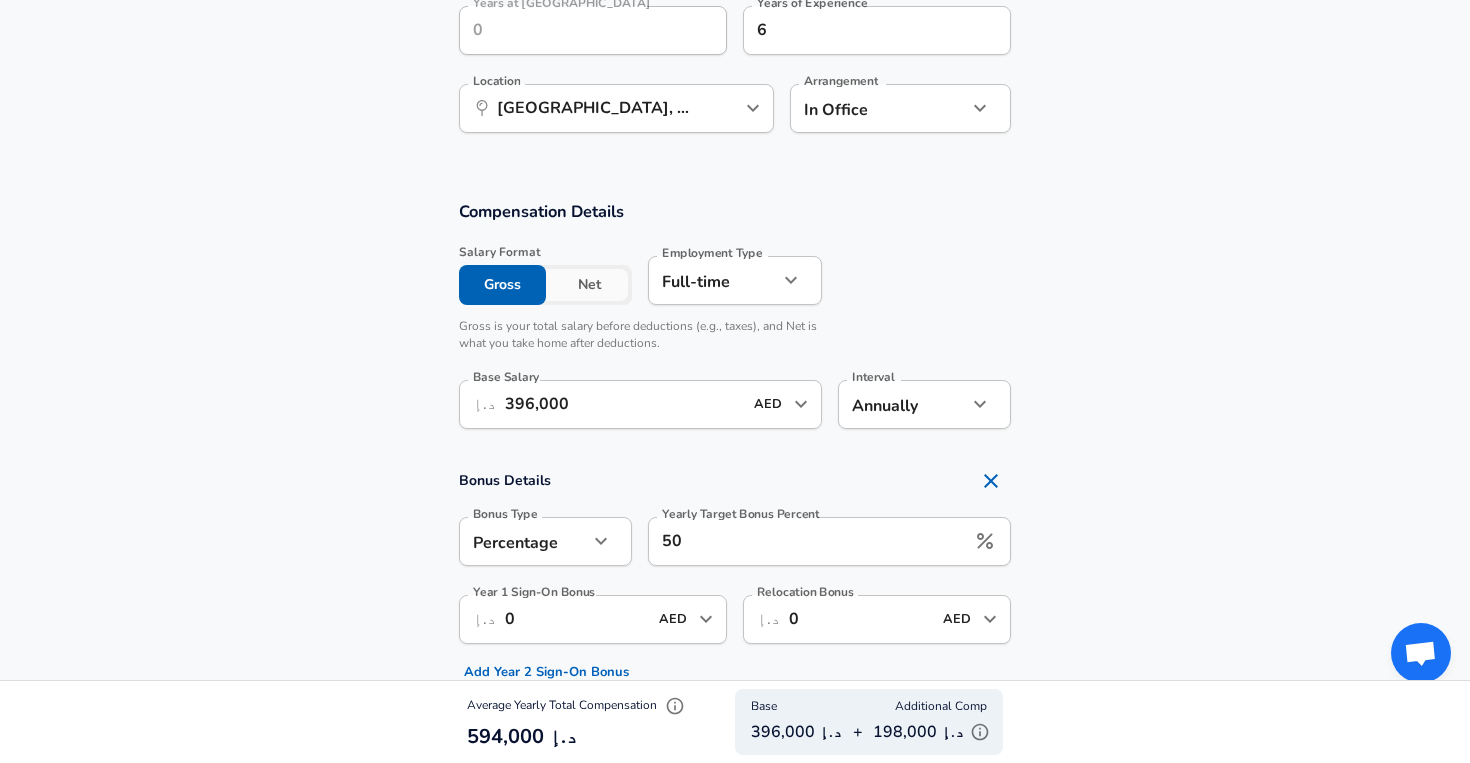 click 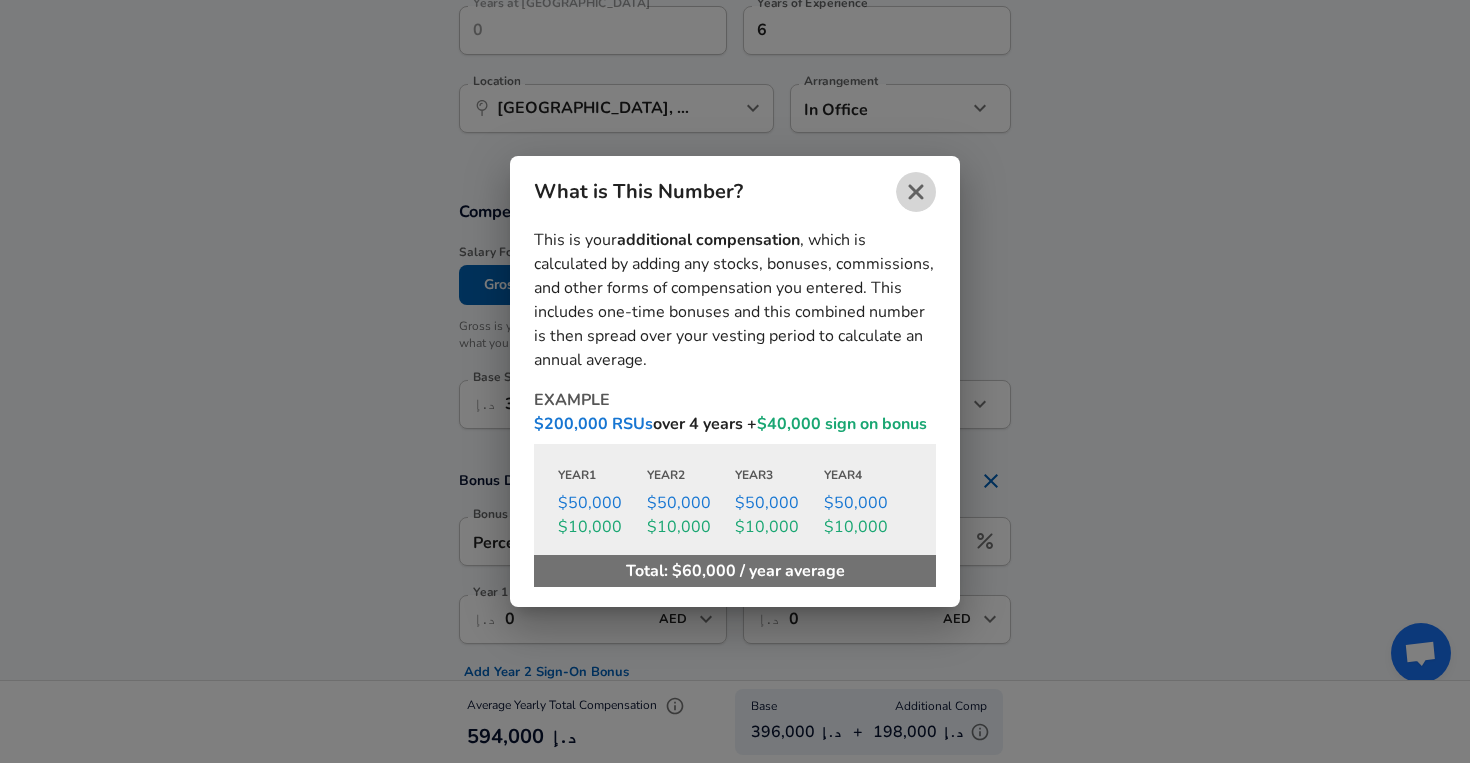 click 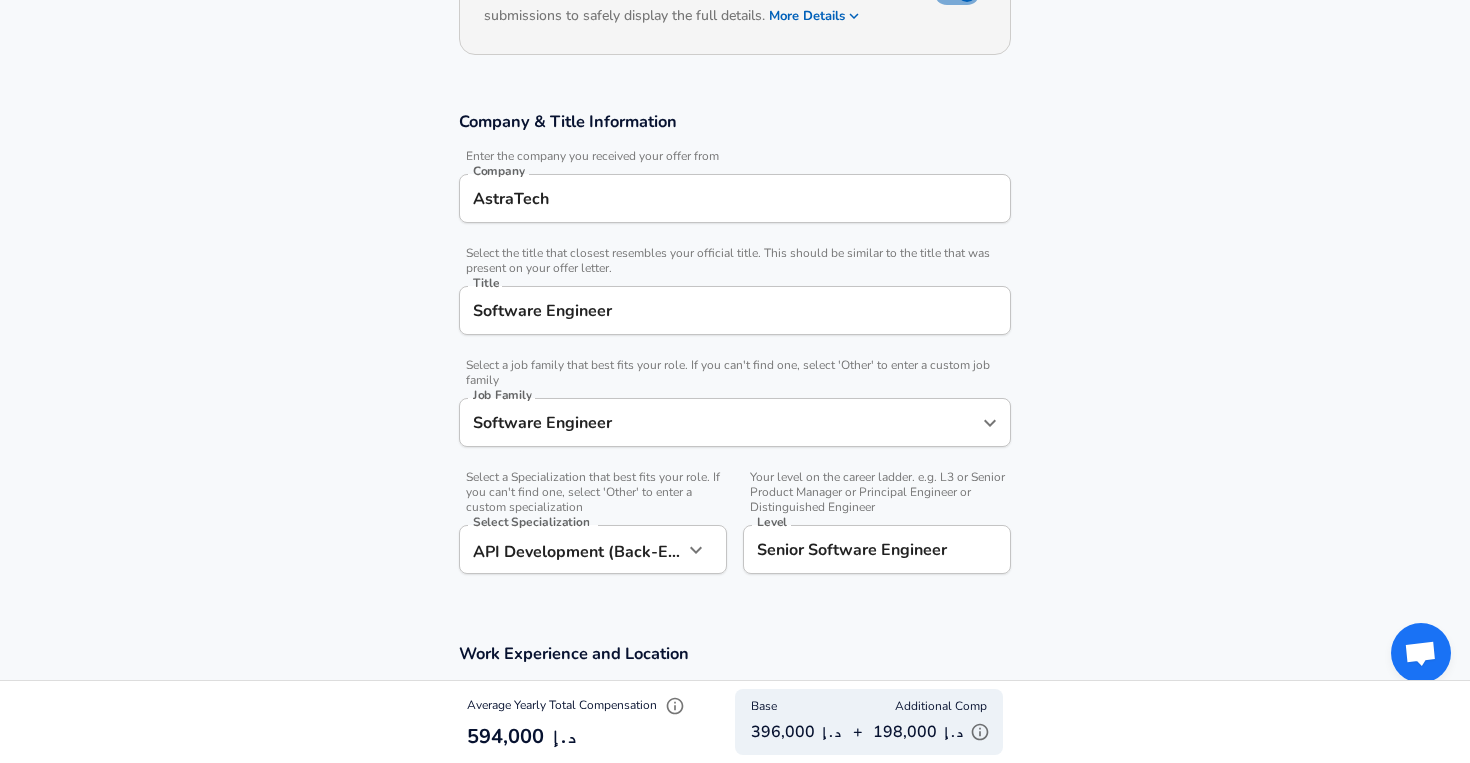 scroll, scrollTop: 0, scrollLeft: 0, axis: both 